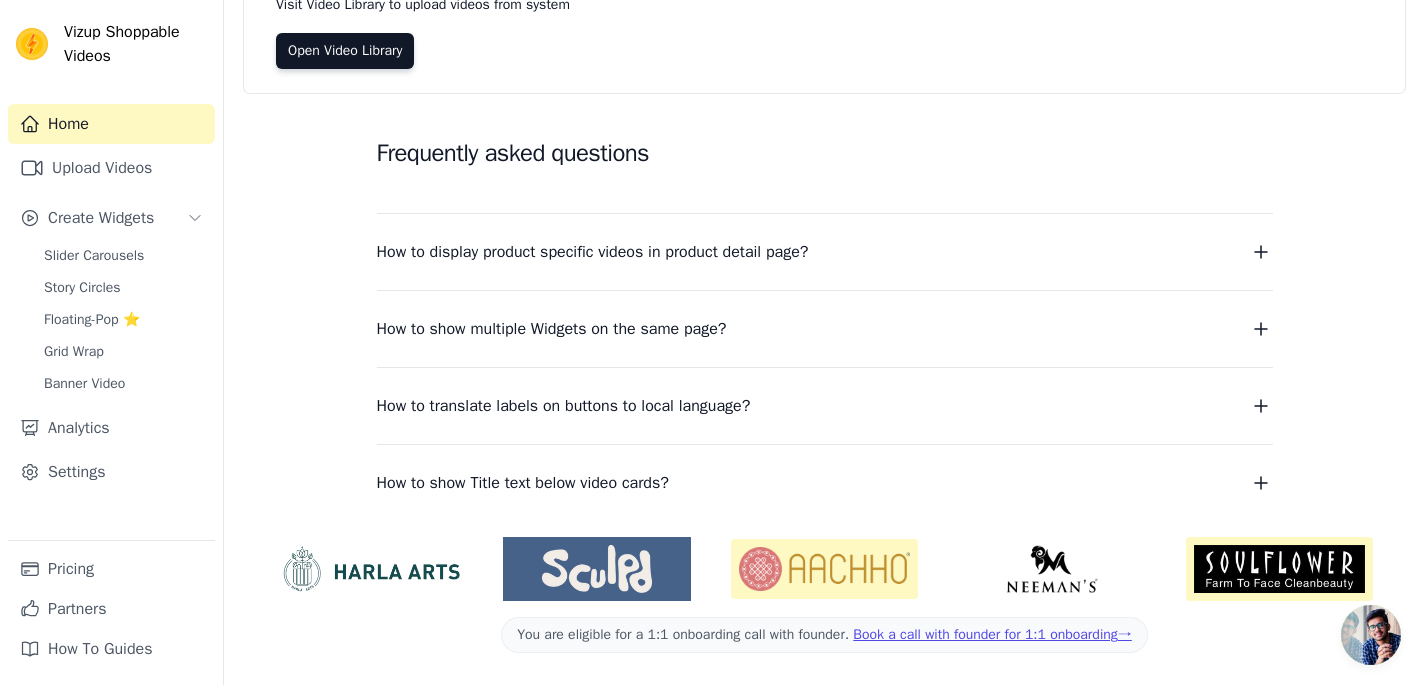 scroll, scrollTop: 0, scrollLeft: 0, axis: both 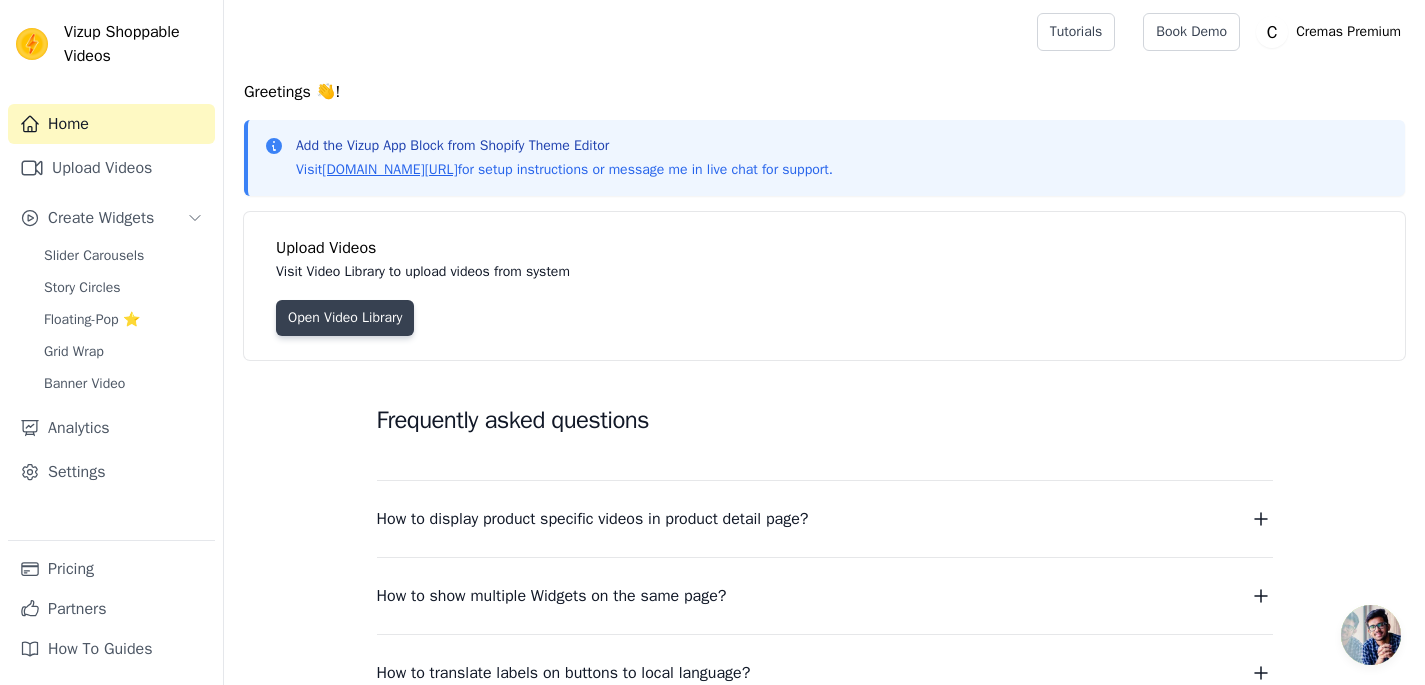 click on "Open Video Library" at bounding box center [345, 318] 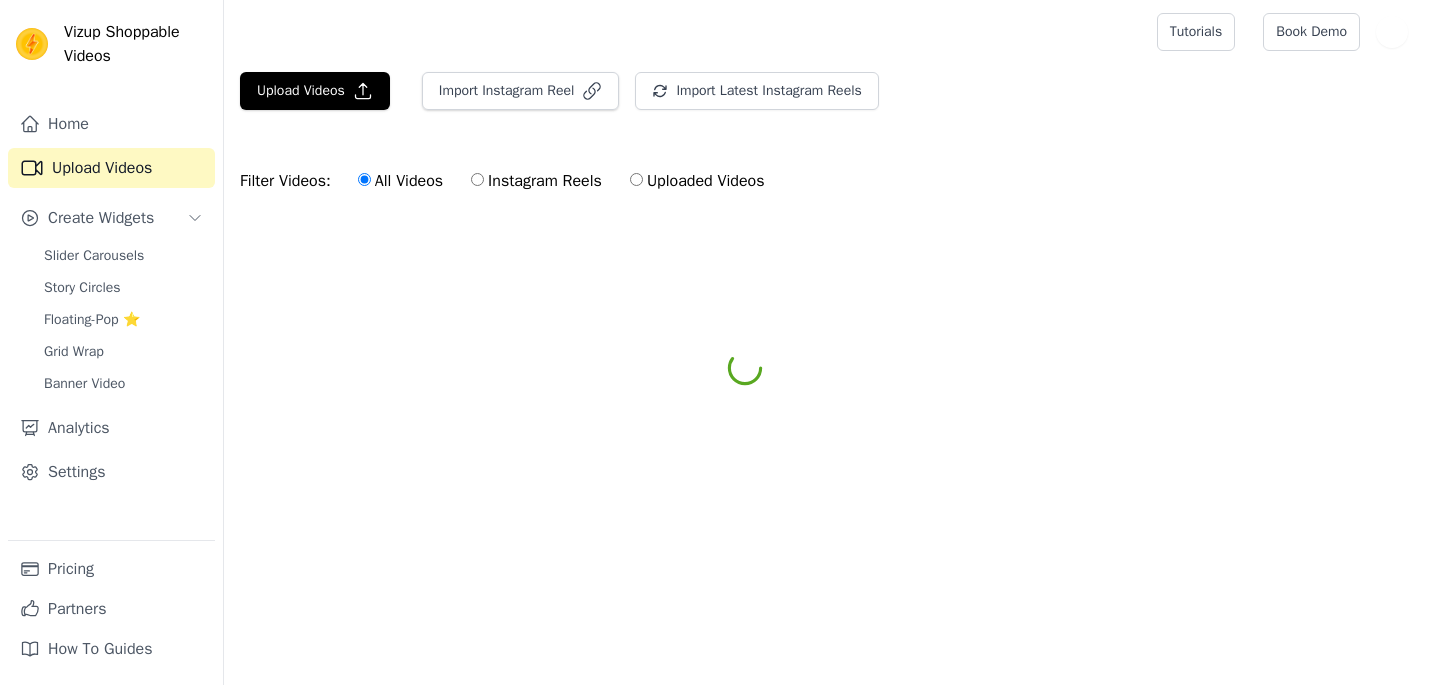 scroll, scrollTop: 0, scrollLeft: 0, axis: both 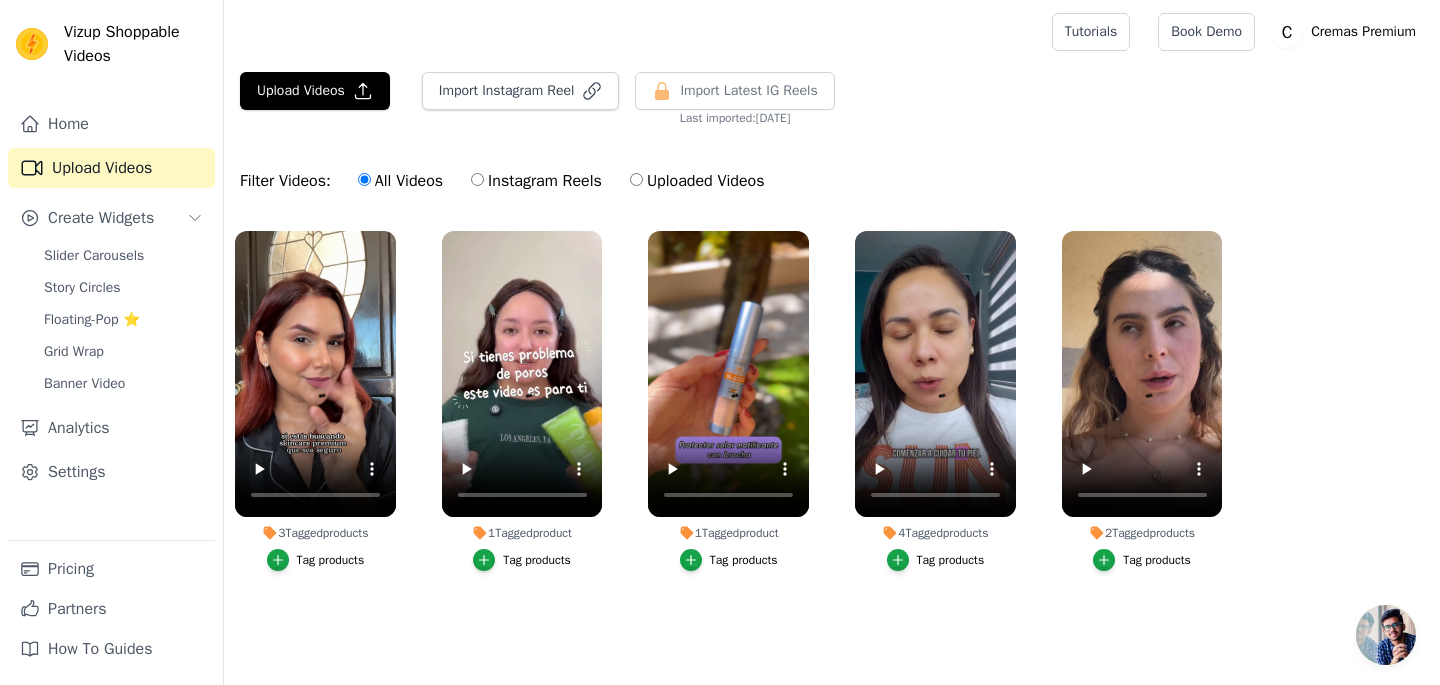 click on "Upload Videos
Import Instagram Reel
Import Latest Instagram Reels     Import Latest IG Reels   Last imported:  2 months ago" at bounding box center [832, 99] 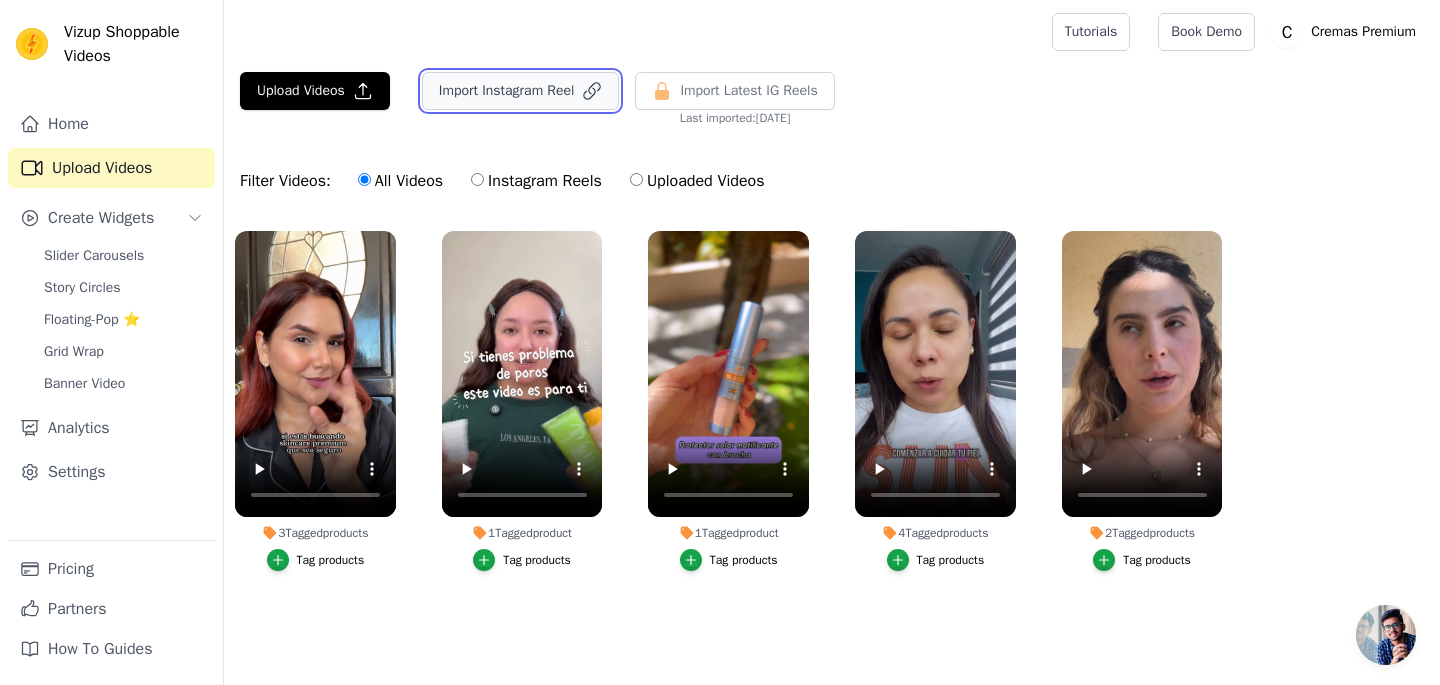click on "Import Instagram Reel" at bounding box center [521, 91] 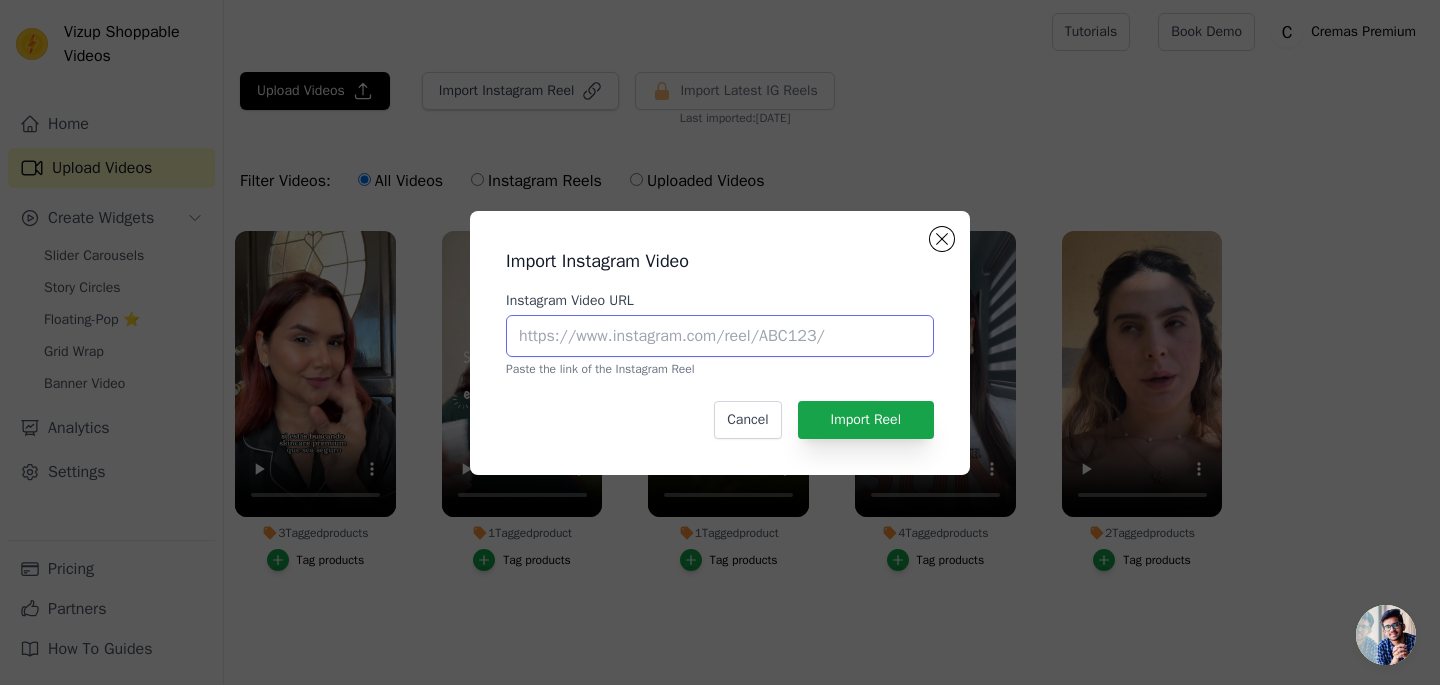 click on "Instagram Video URL" at bounding box center (720, 336) 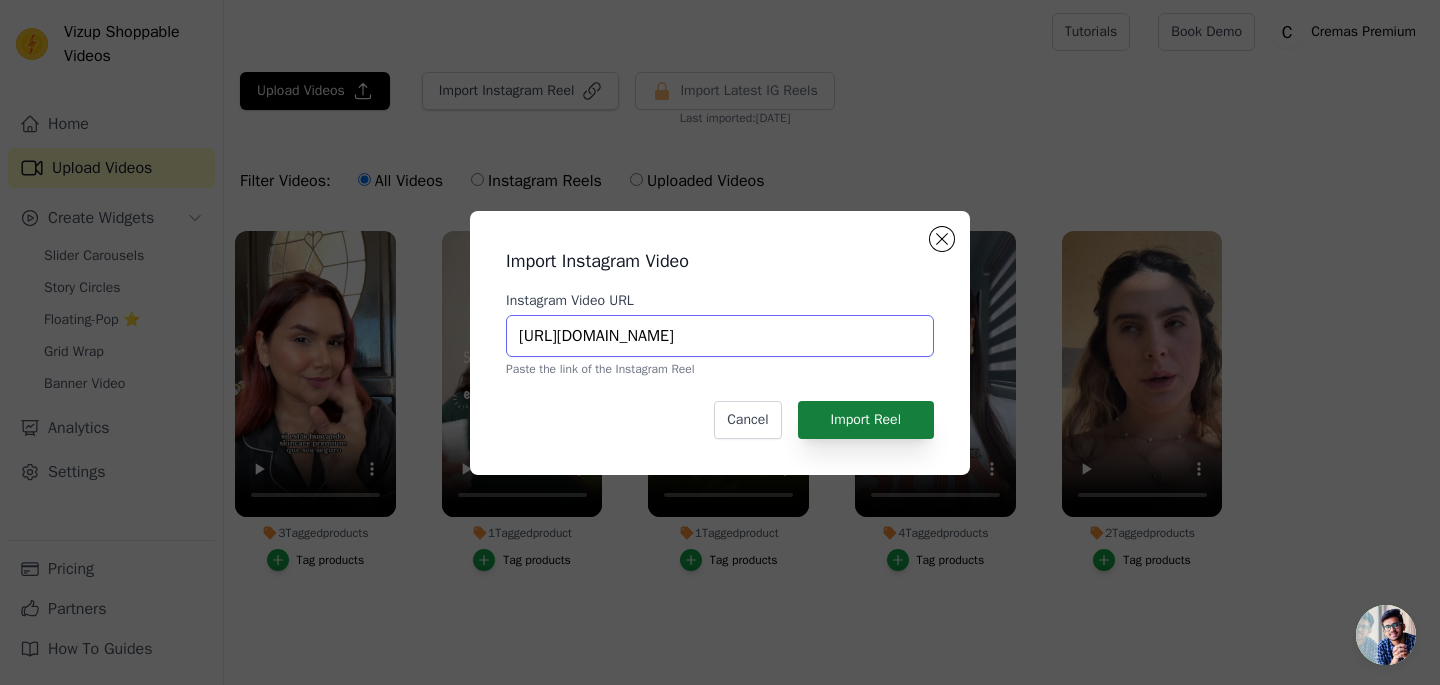 scroll, scrollTop: 0, scrollLeft: 390, axis: horizontal 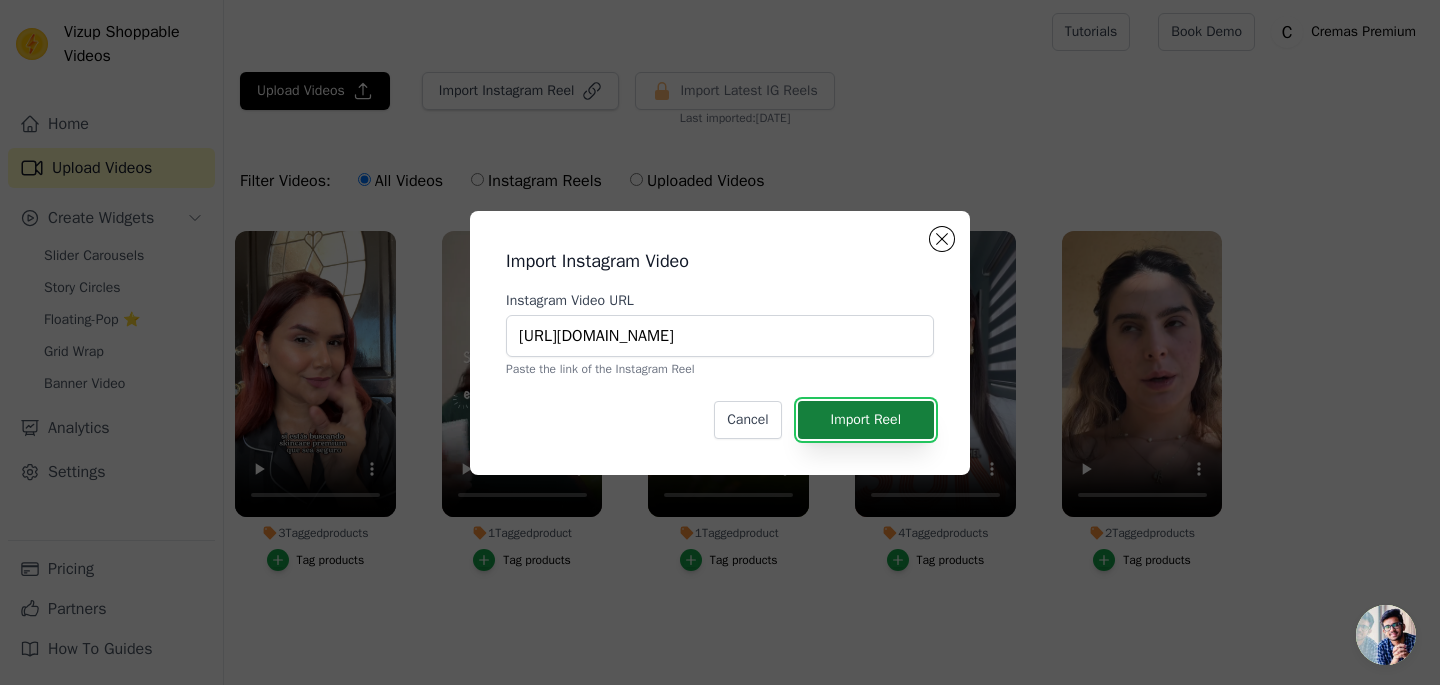 click on "Import Reel" at bounding box center (866, 420) 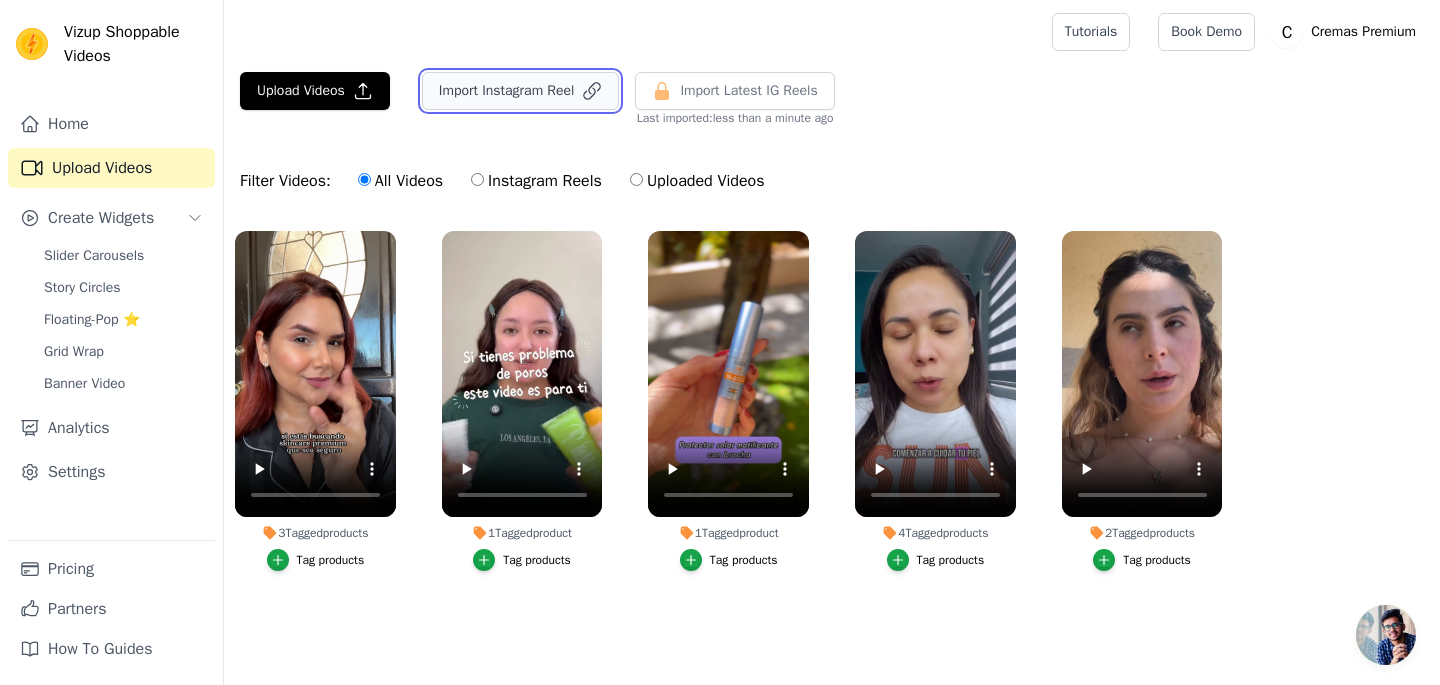 click on "Import Instagram Reel" at bounding box center (521, 91) 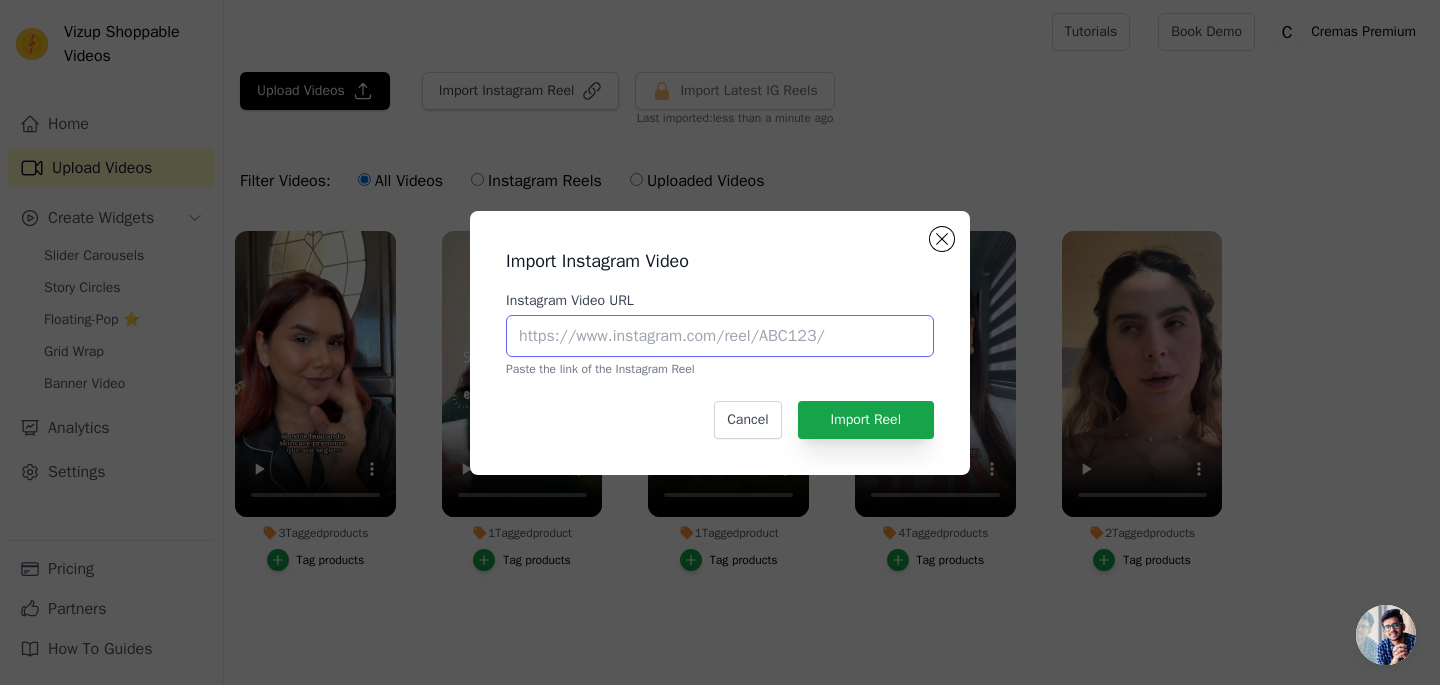 click on "Instagram Video URL" at bounding box center (720, 336) 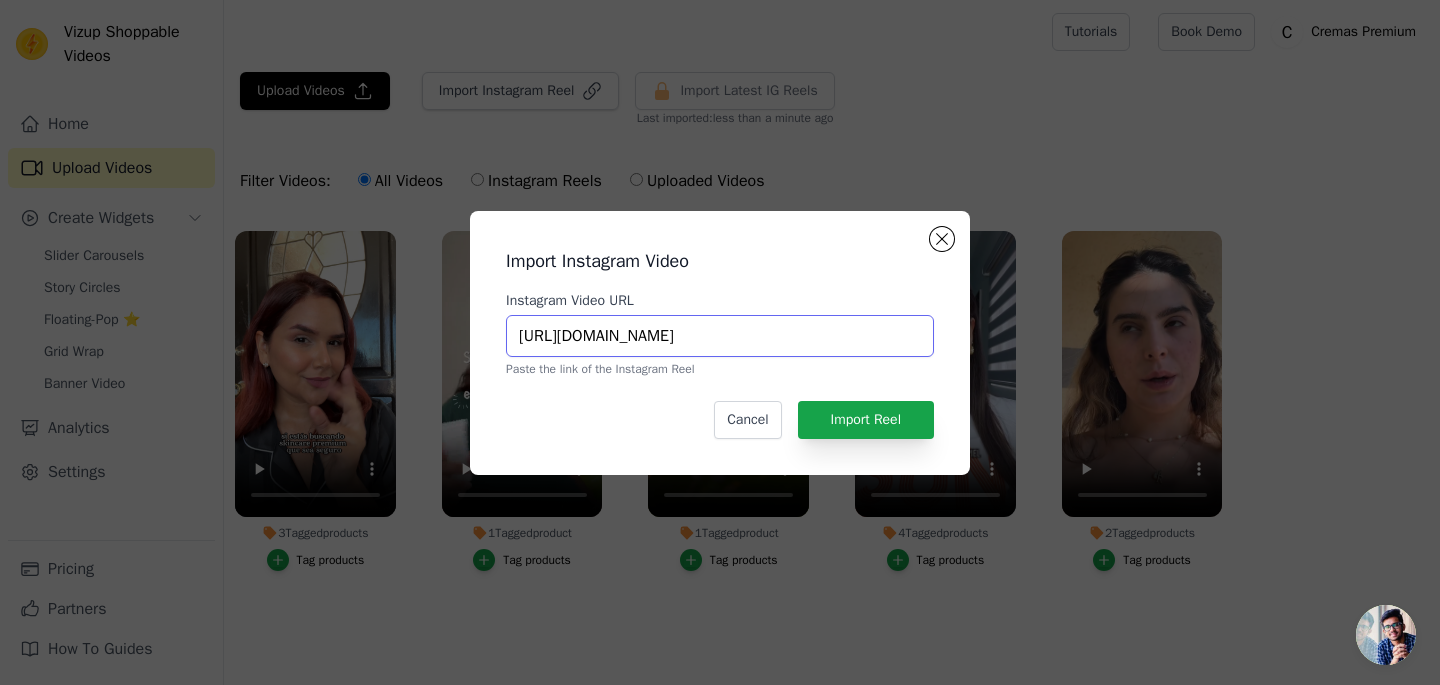 scroll, scrollTop: 0, scrollLeft: 372, axis: horizontal 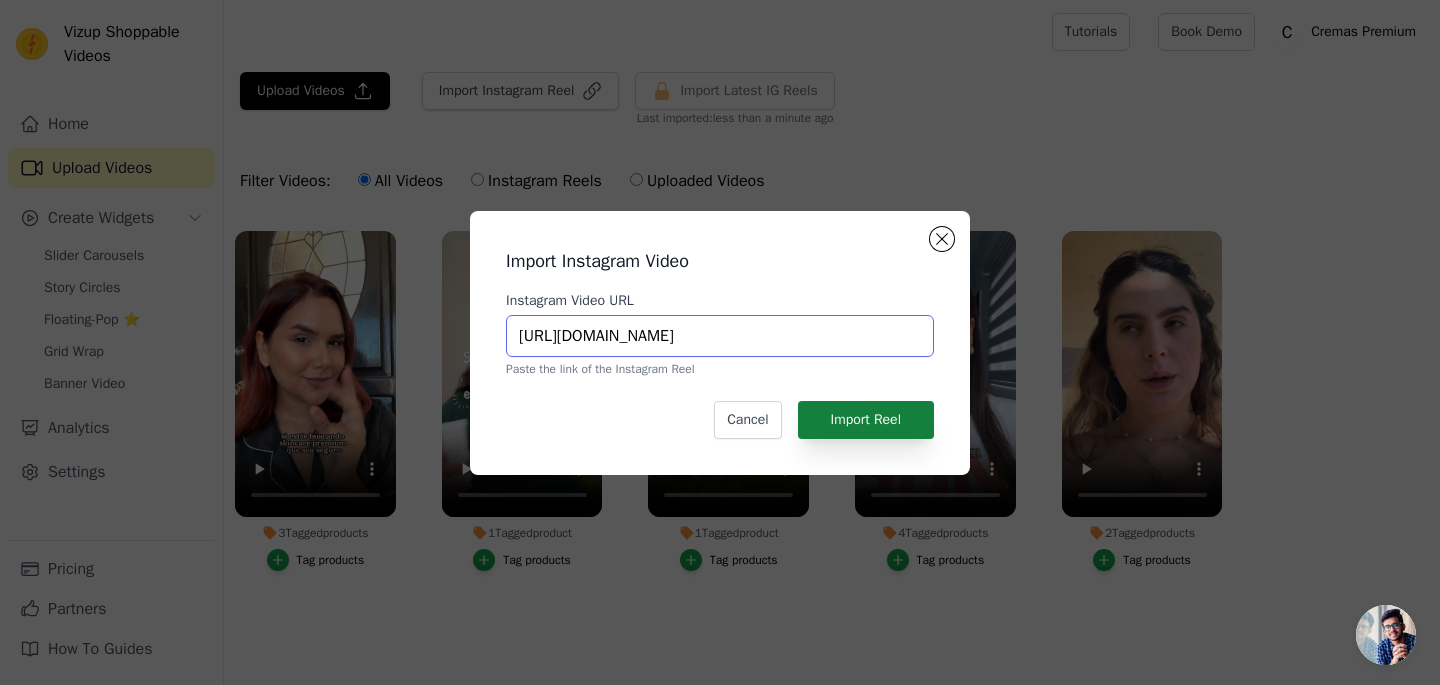 type on "https://www.instagram.com/reel/DKc4ftMS7TE/?utm_source=ig_web_copy_link&igsh=MzRlODBiNWFlZA==" 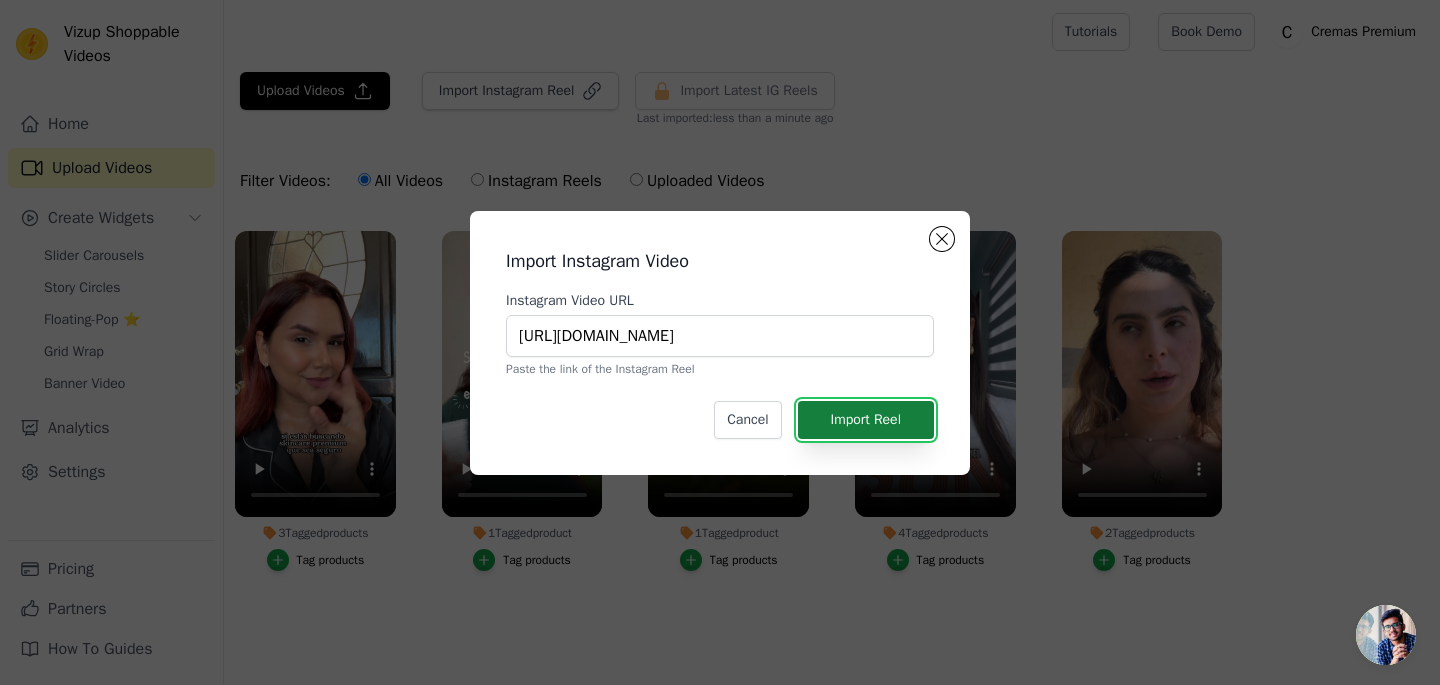 scroll, scrollTop: 0, scrollLeft: 0, axis: both 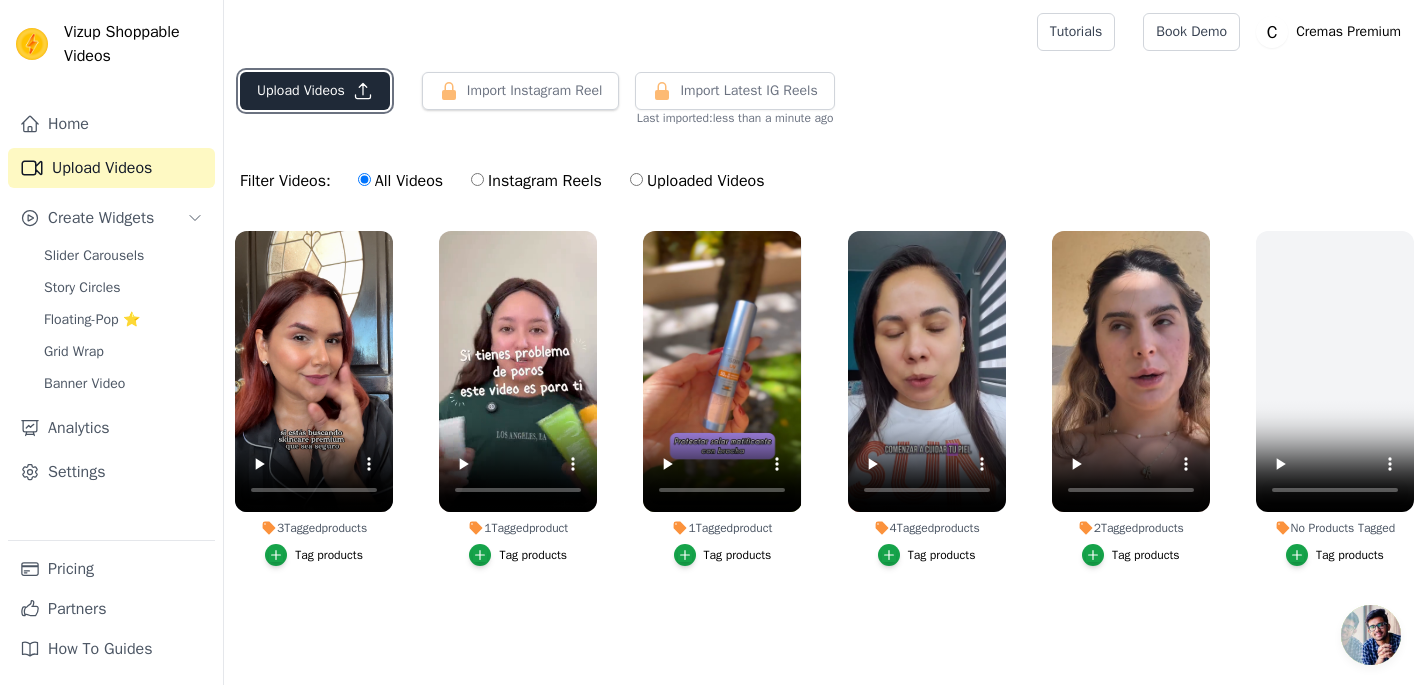 click on "Upload Videos" at bounding box center (315, 91) 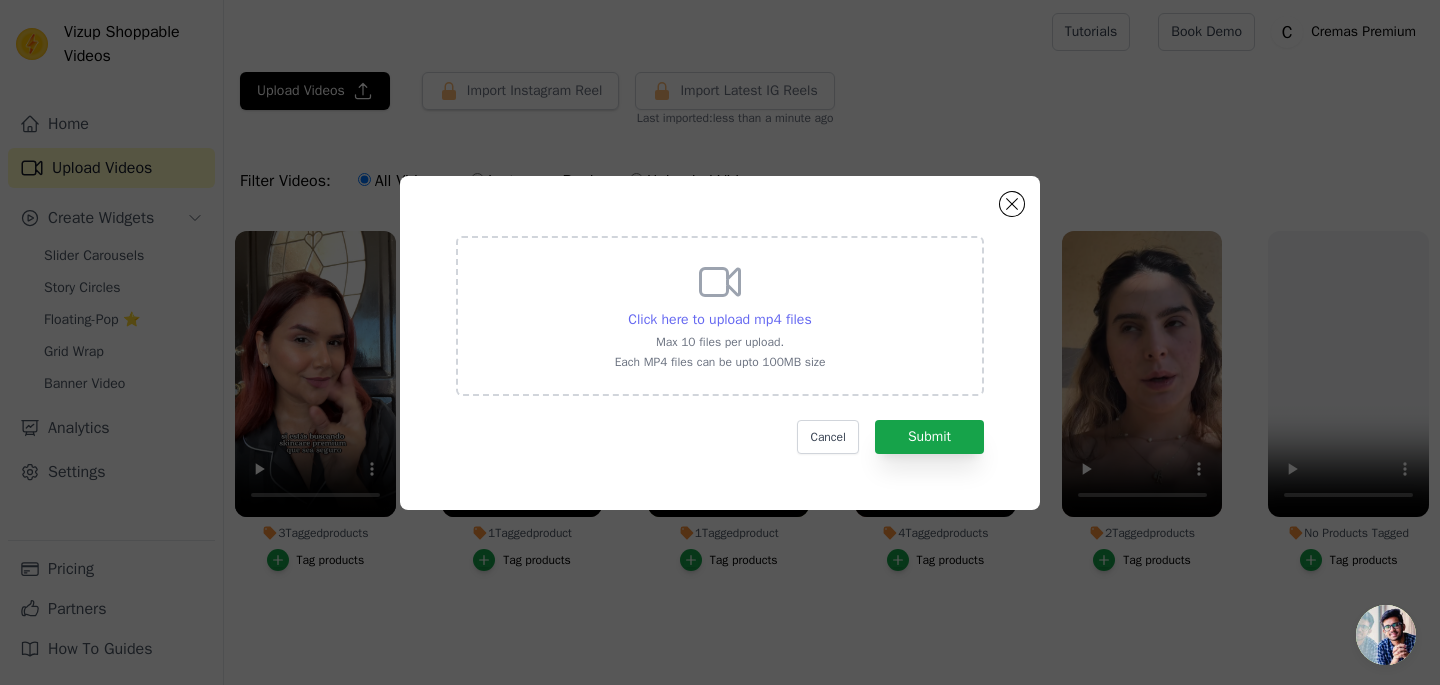 click on "Click here to upload mp4 files" at bounding box center (719, 319) 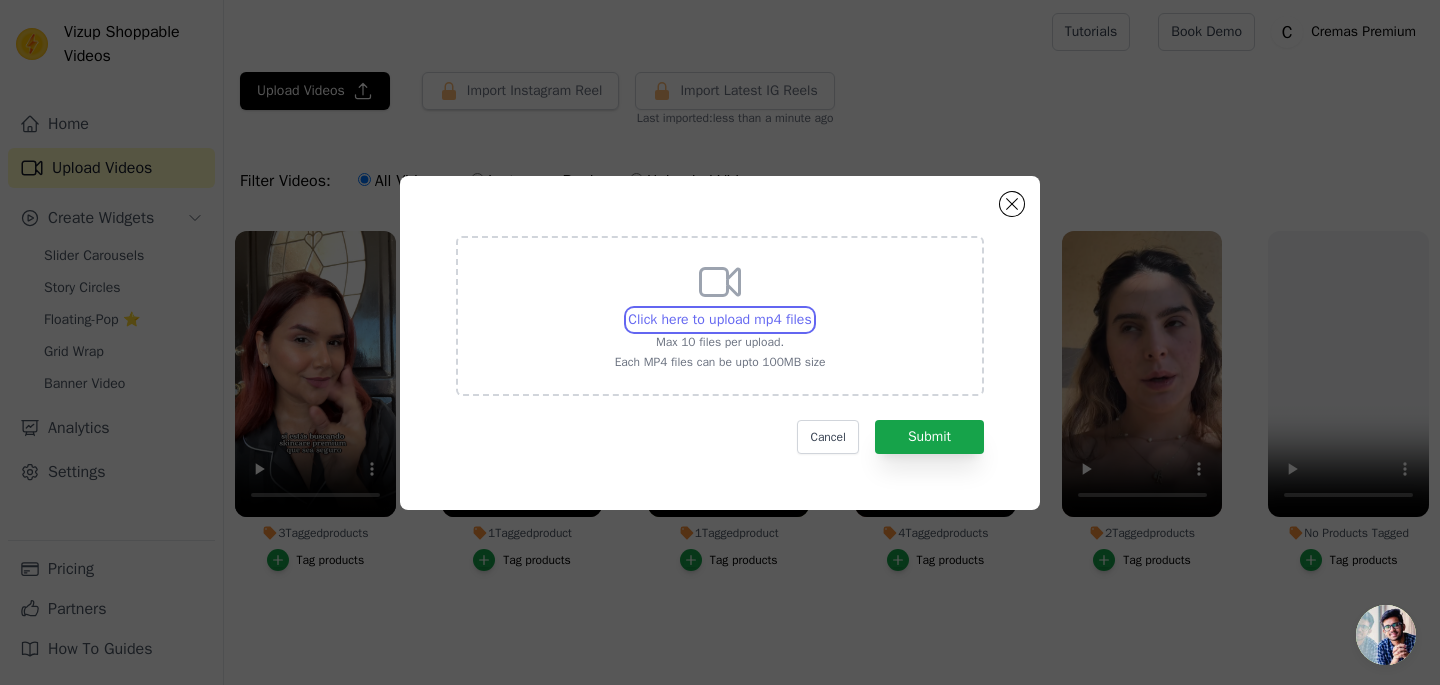 click on "Click here to upload mp4 files     Max 10 files per upload.   Each MP4 files can be upto 100MB size" at bounding box center (811, 309) 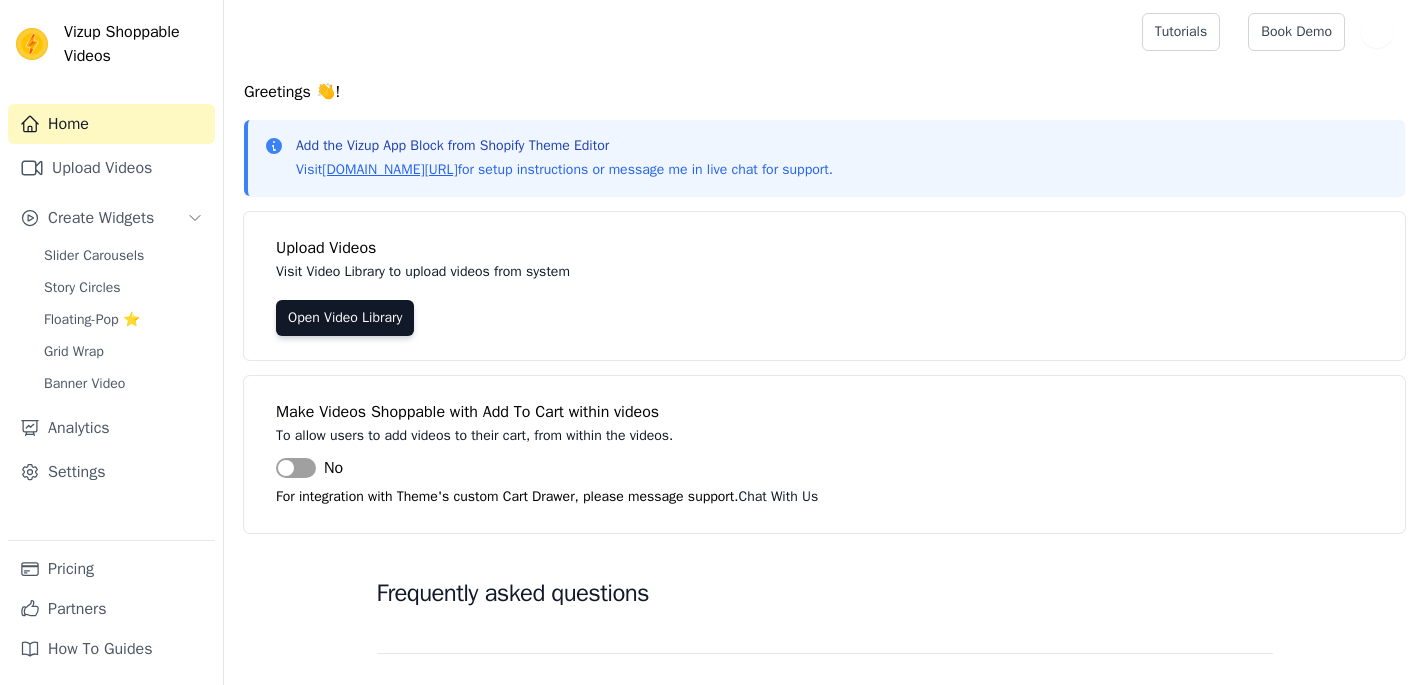 scroll, scrollTop: 0, scrollLeft: 0, axis: both 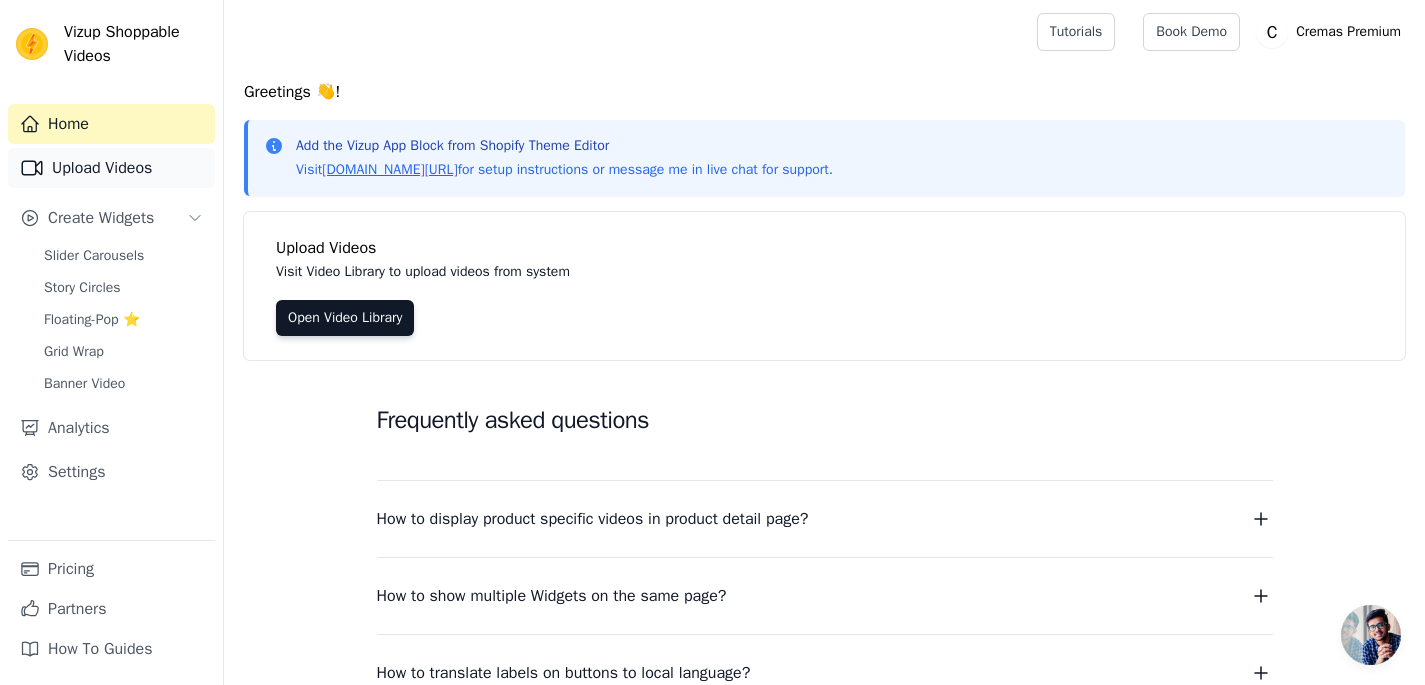 click on "Upload Videos" at bounding box center [111, 168] 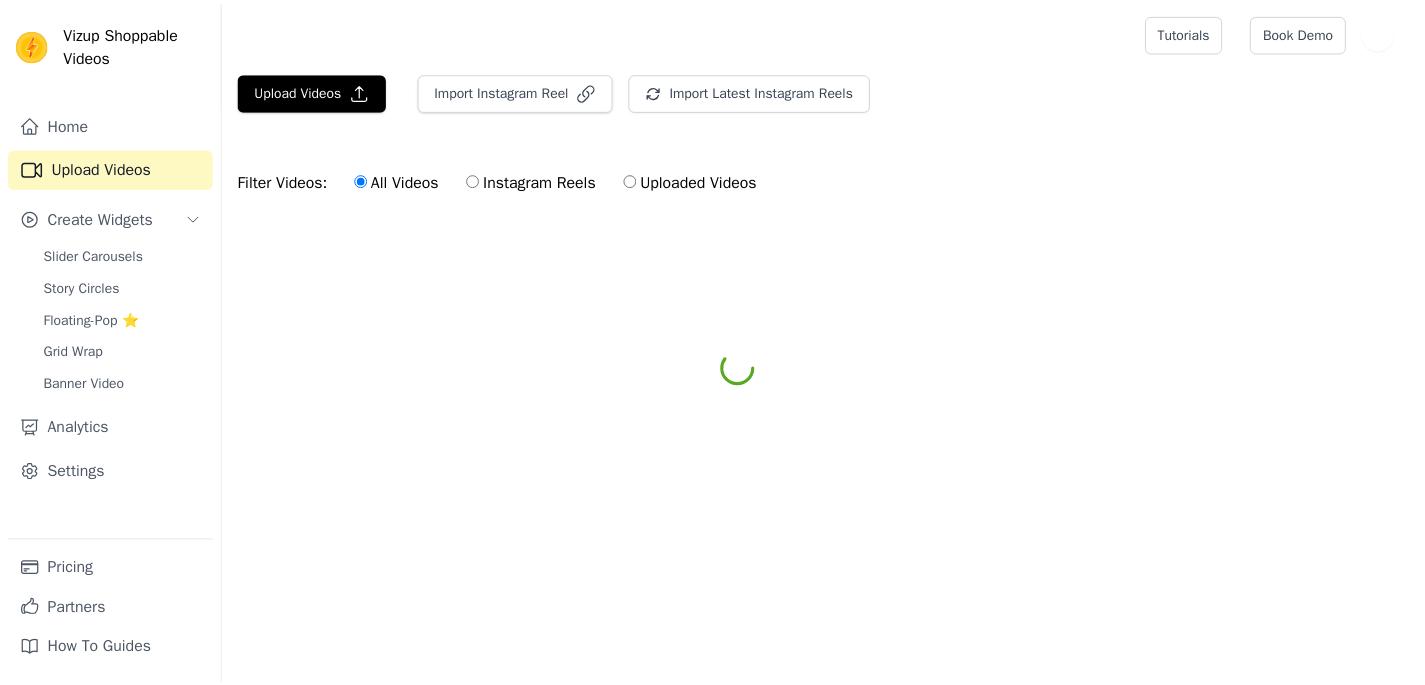scroll, scrollTop: 0, scrollLeft: 0, axis: both 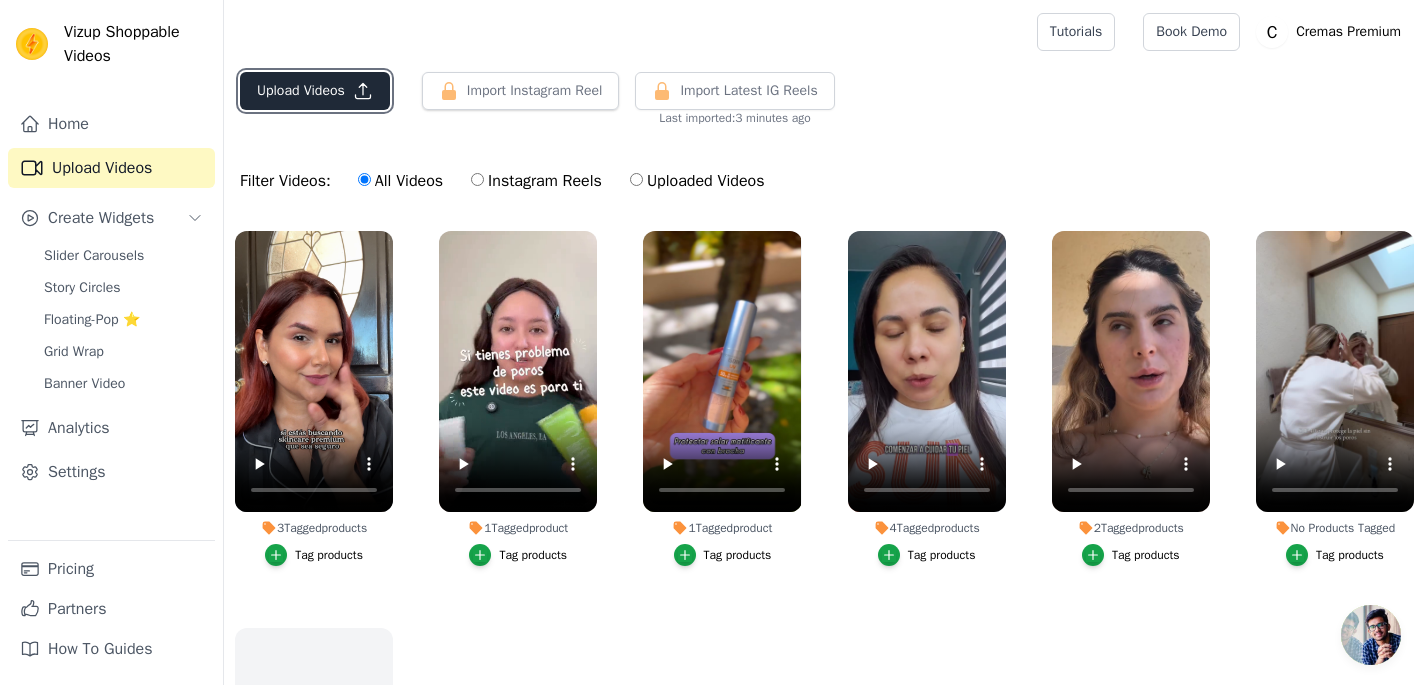 click 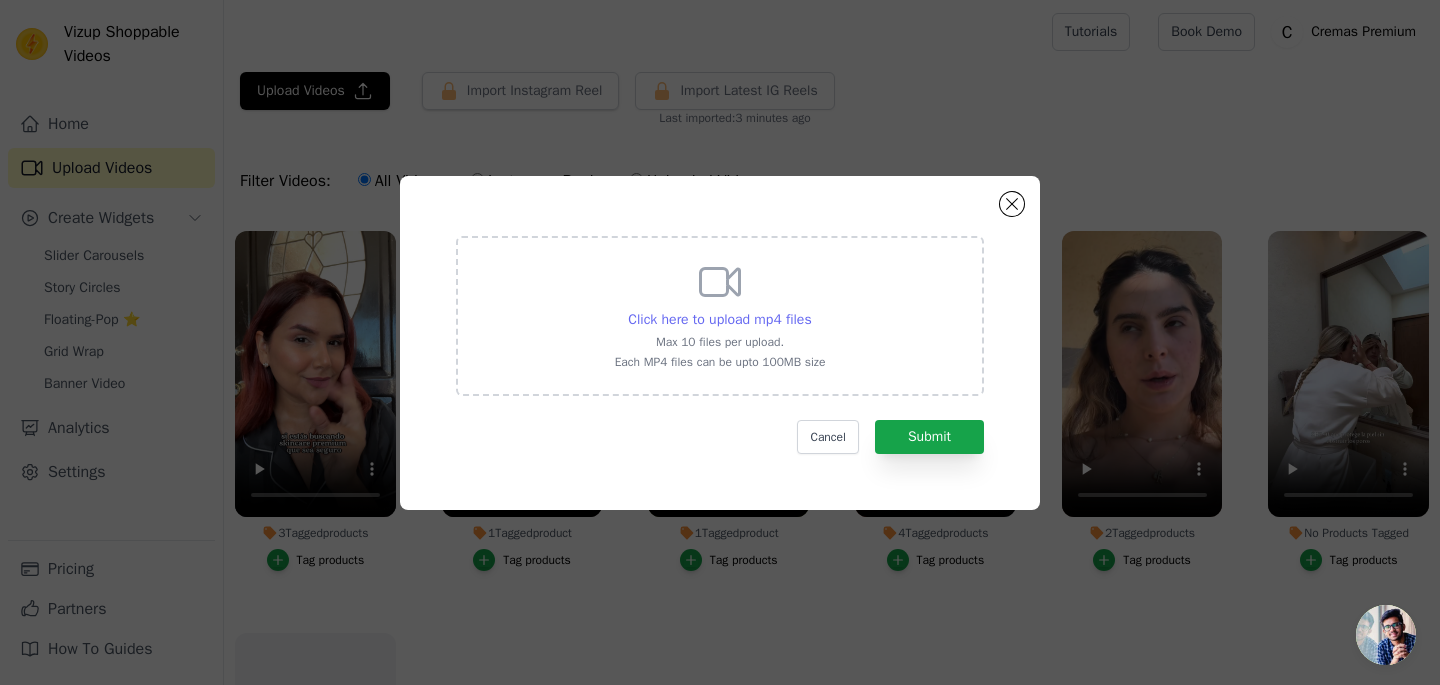 click on "Click here to upload mp4 files" at bounding box center [719, 319] 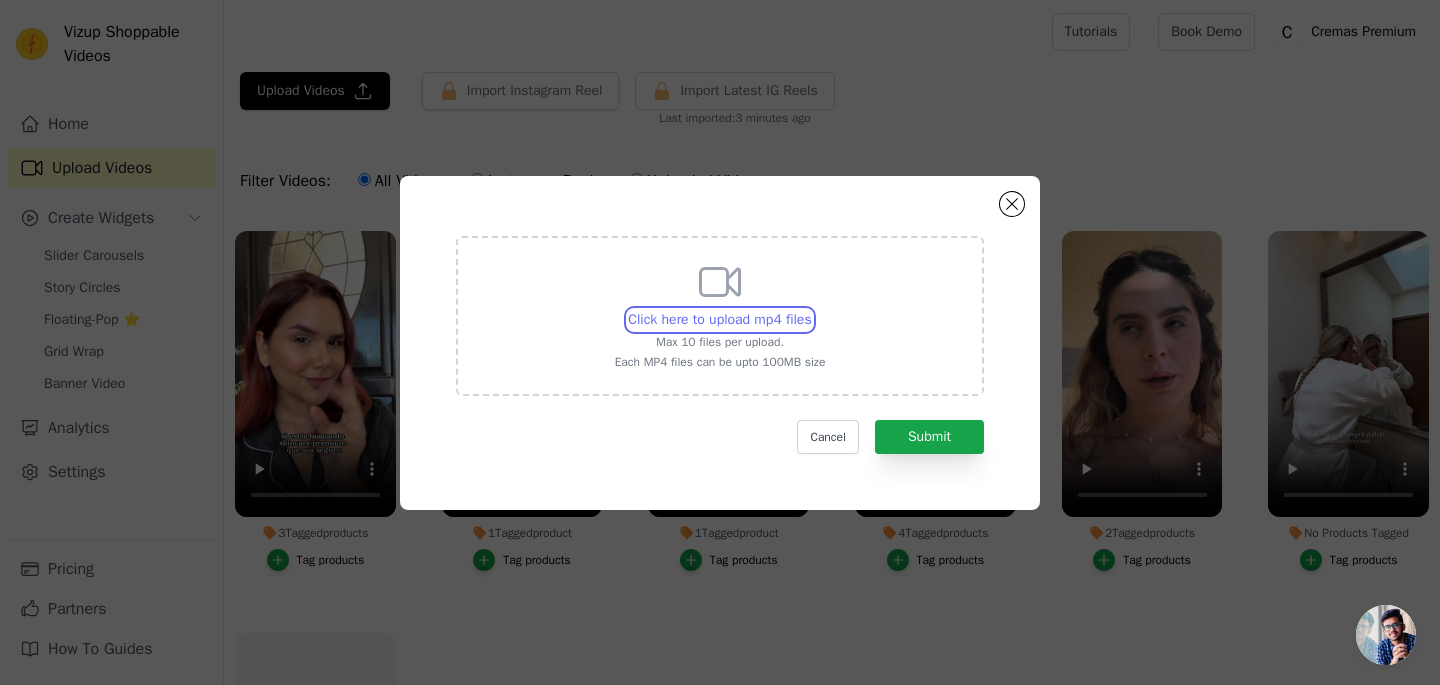 click on "Click here to upload mp4 files     Max 10 files per upload.   Each MP4 files can be upto 100MB size" at bounding box center (811, 309) 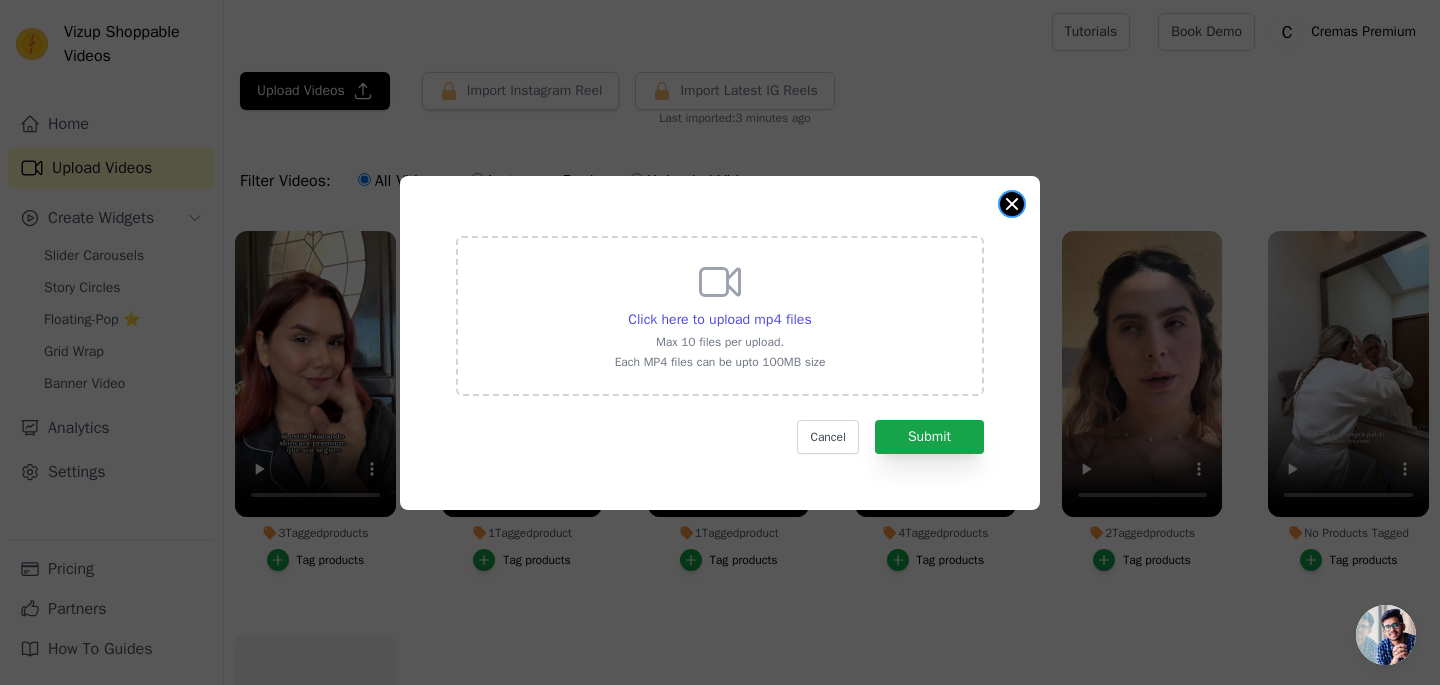 click at bounding box center (1012, 204) 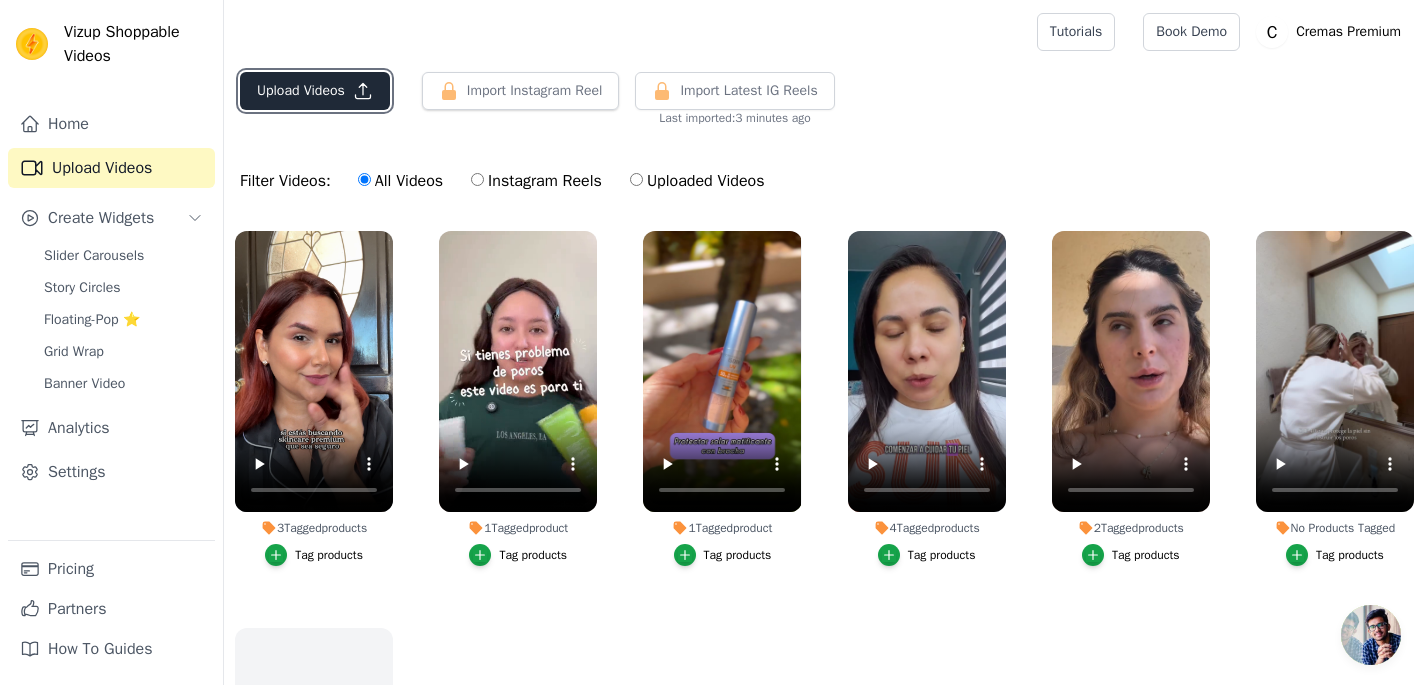 click on "Upload Videos" at bounding box center [315, 91] 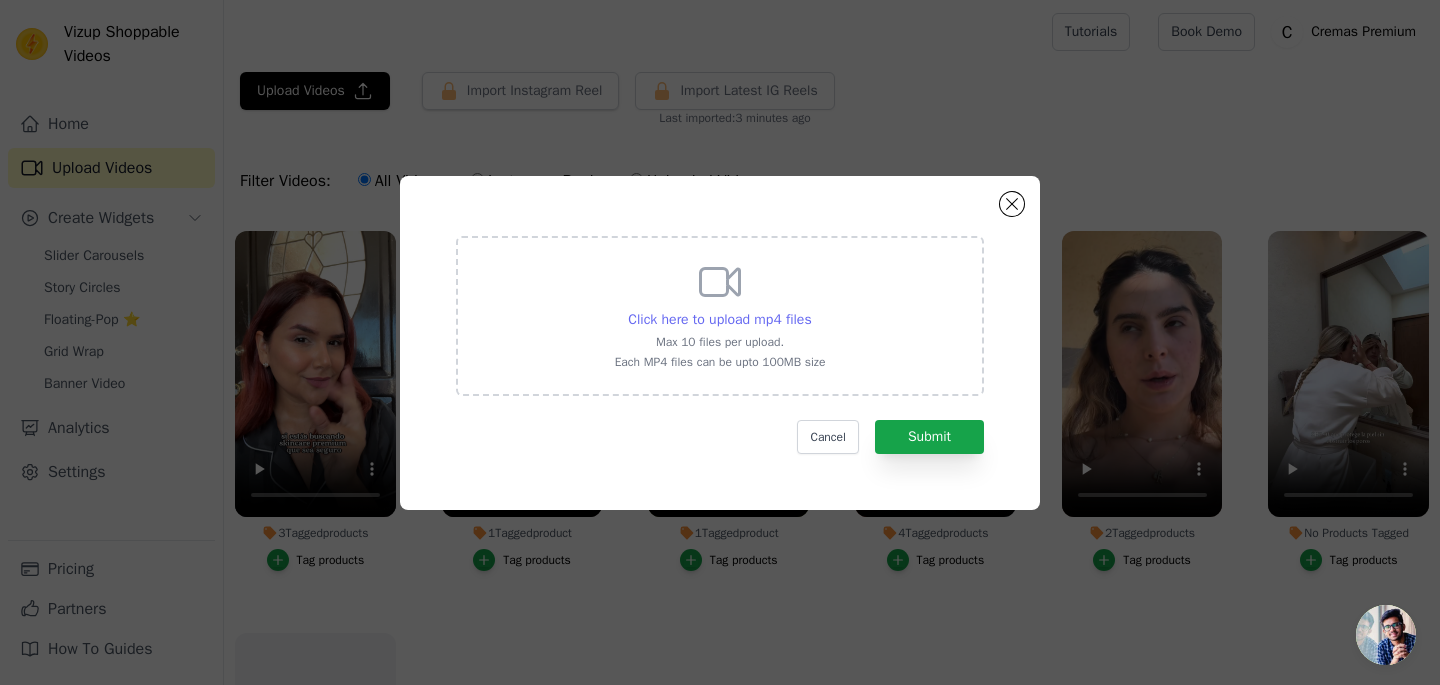 click on "Click here to upload mp4 files" at bounding box center (719, 319) 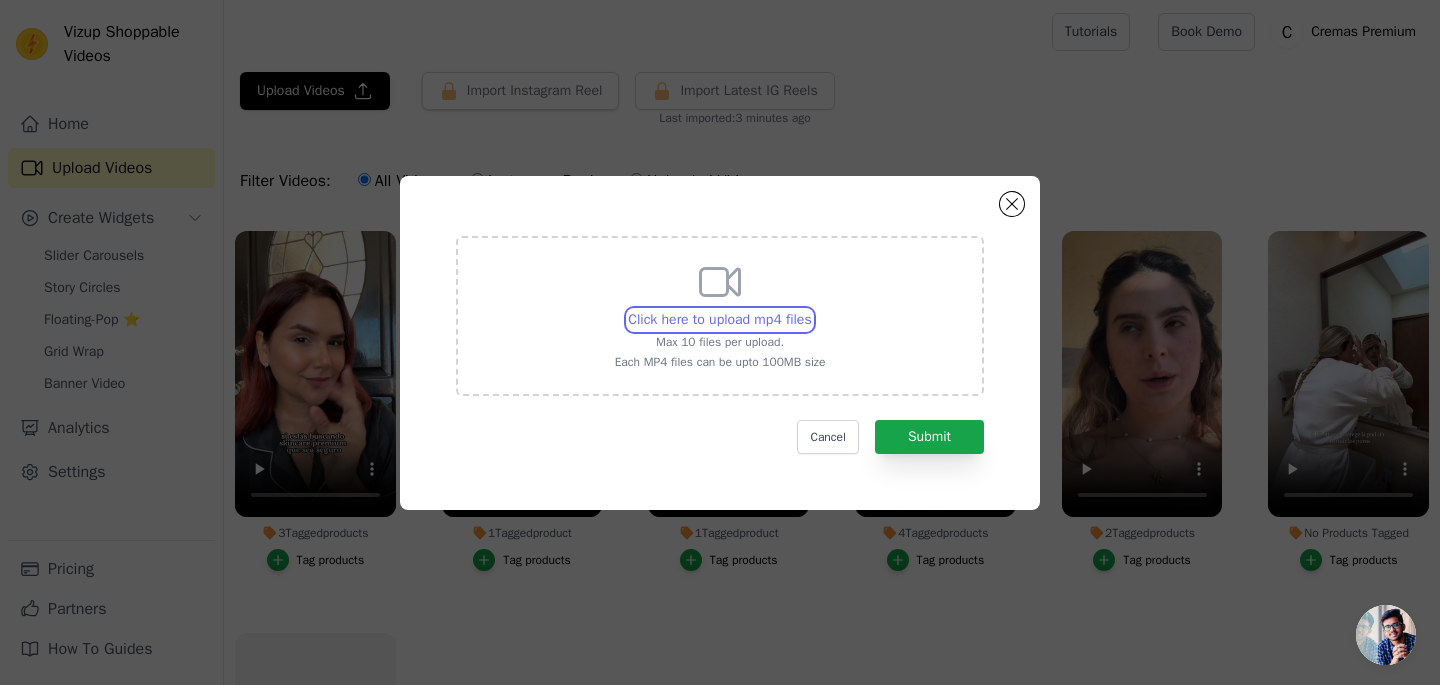 click on "Click here to upload mp4 files     Max 10 files per upload.   Each MP4 files can be upto 100MB size" at bounding box center [811, 309] 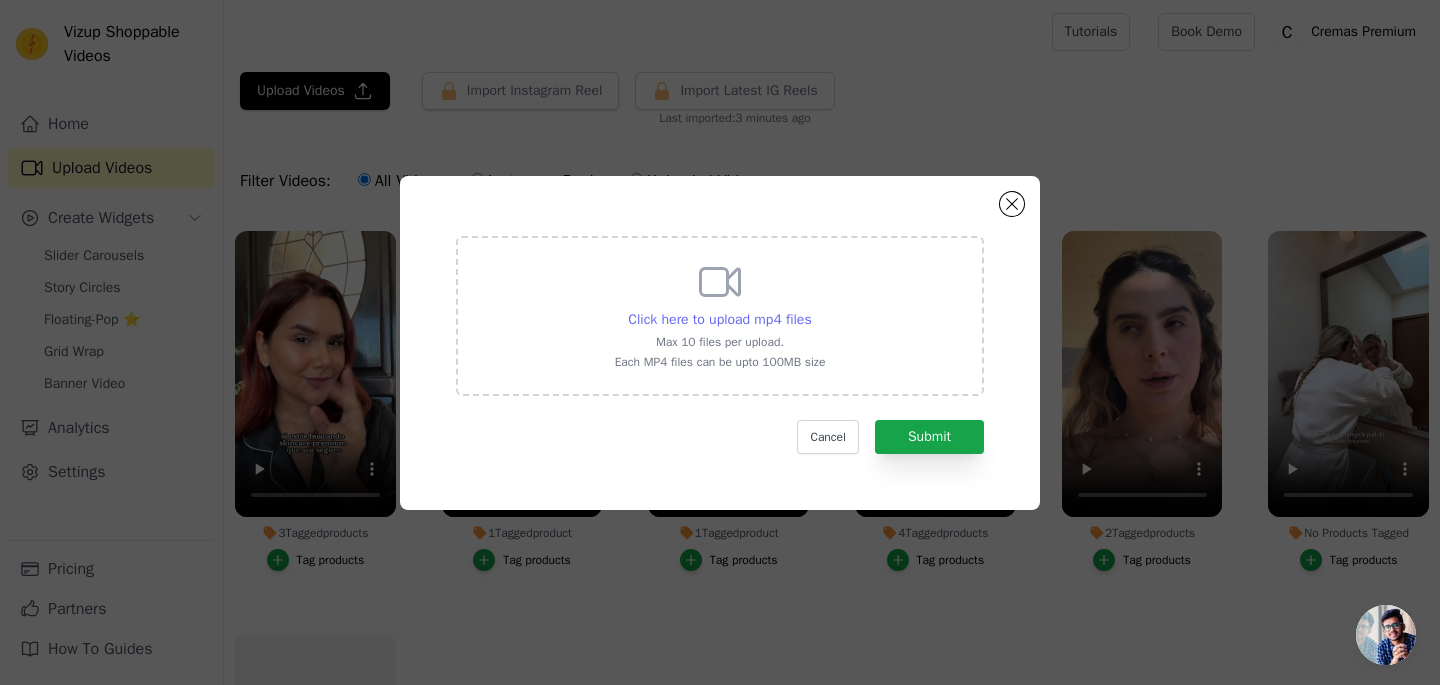 click on "Click here to upload mp4 files" at bounding box center [719, 319] 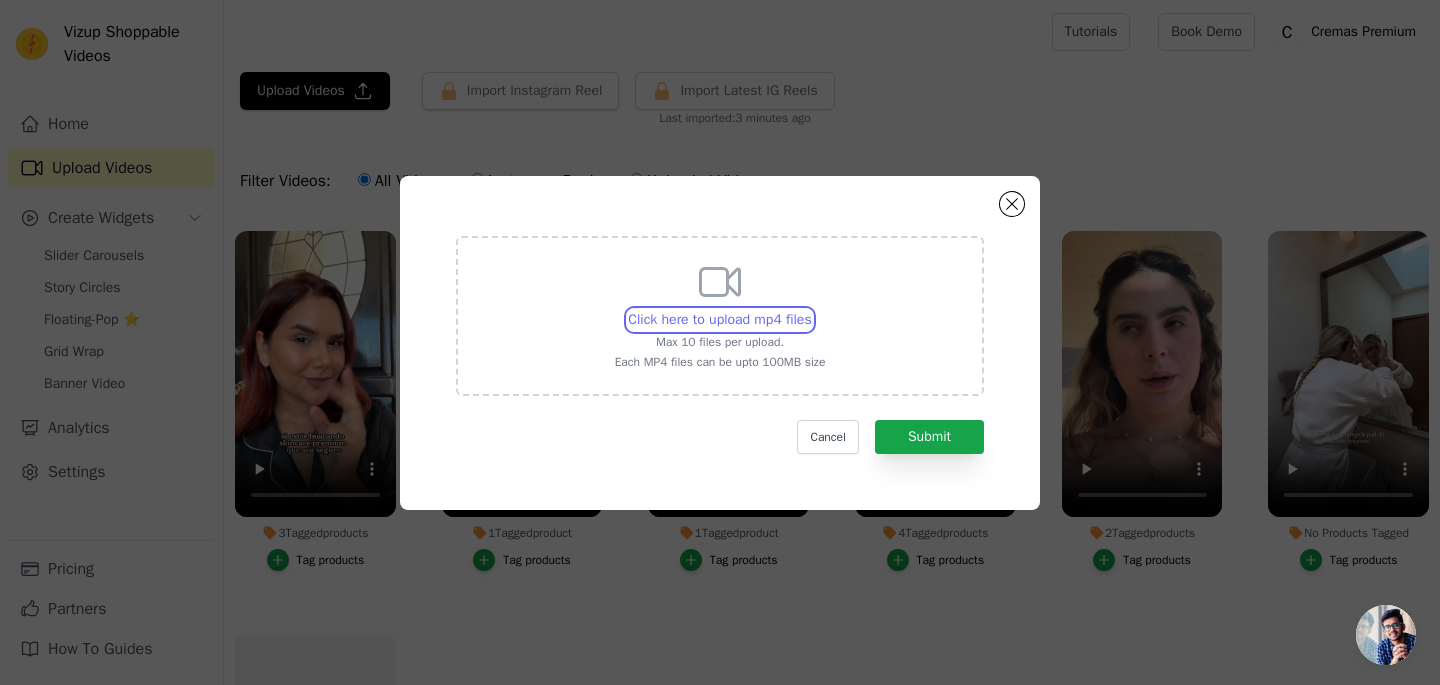 click on "Click here to upload mp4 files     Max 10 files per upload.   Each MP4 files can be upto 100MB size" at bounding box center (811, 309) 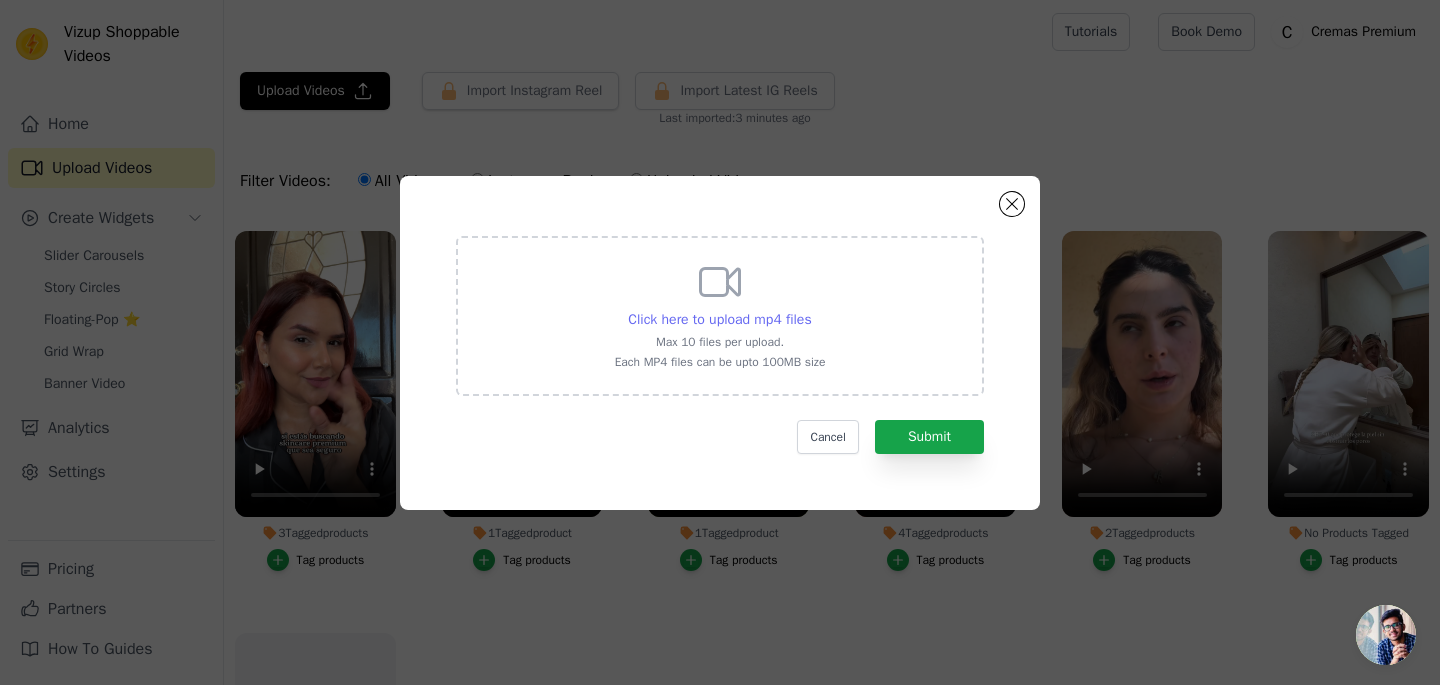 click on "Click here to upload mp4 files" at bounding box center (719, 319) 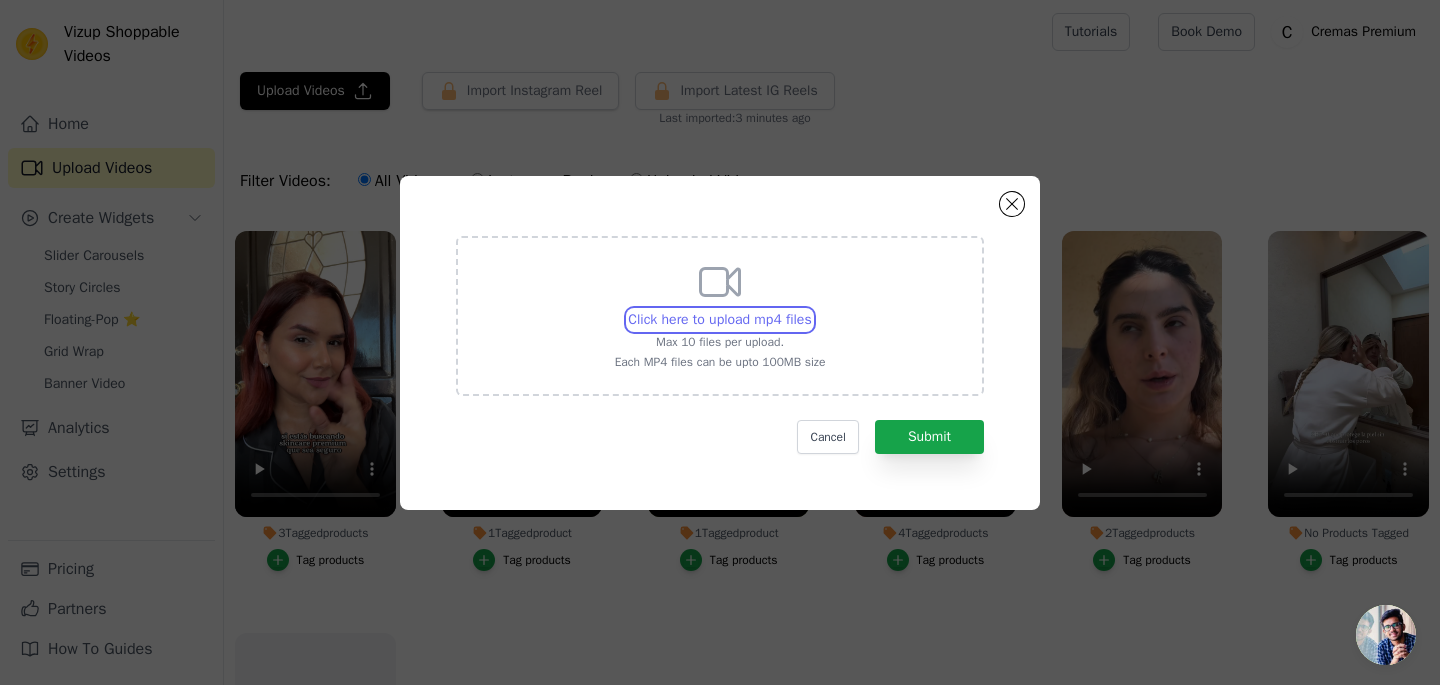 click on "Click here to upload mp4 files     Max 10 files per upload.   Each MP4 files can be upto 100MB size" at bounding box center [811, 309] 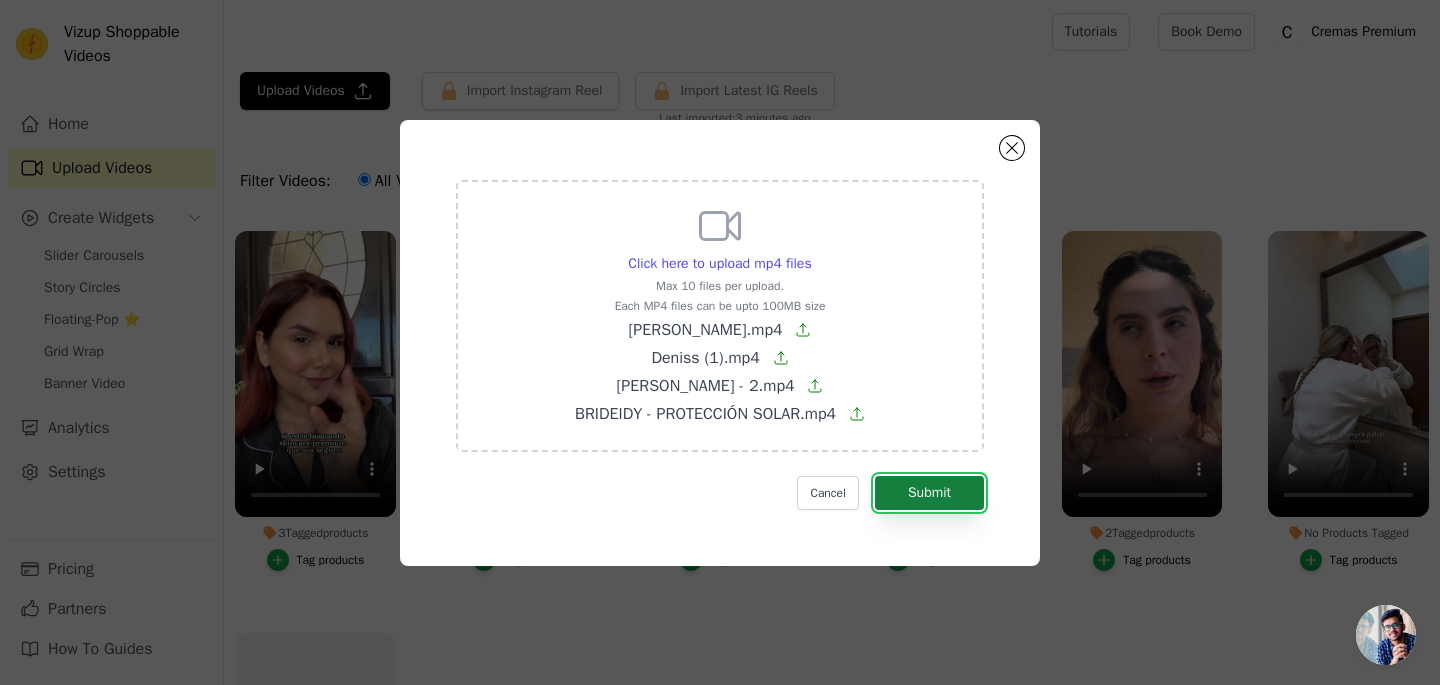 click on "Submit" at bounding box center (929, 493) 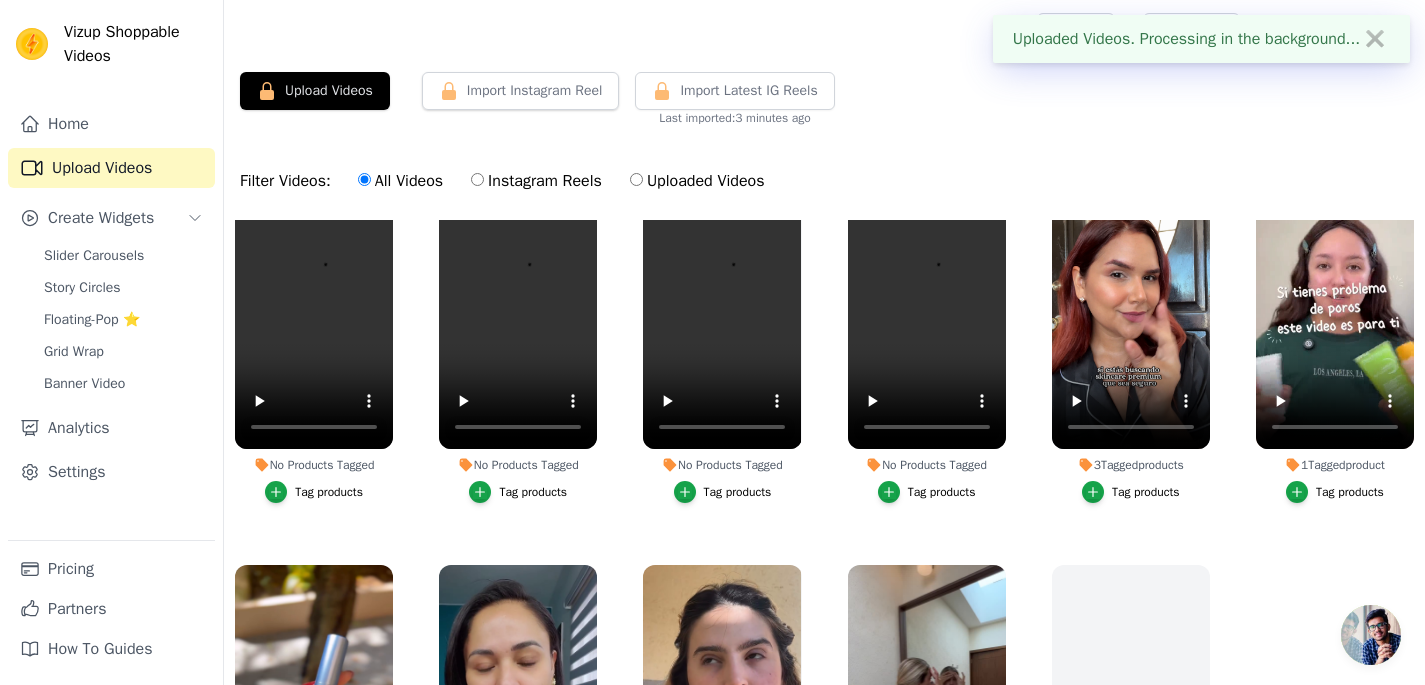 scroll, scrollTop: 178, scrollLeft: 0, axis: vertical 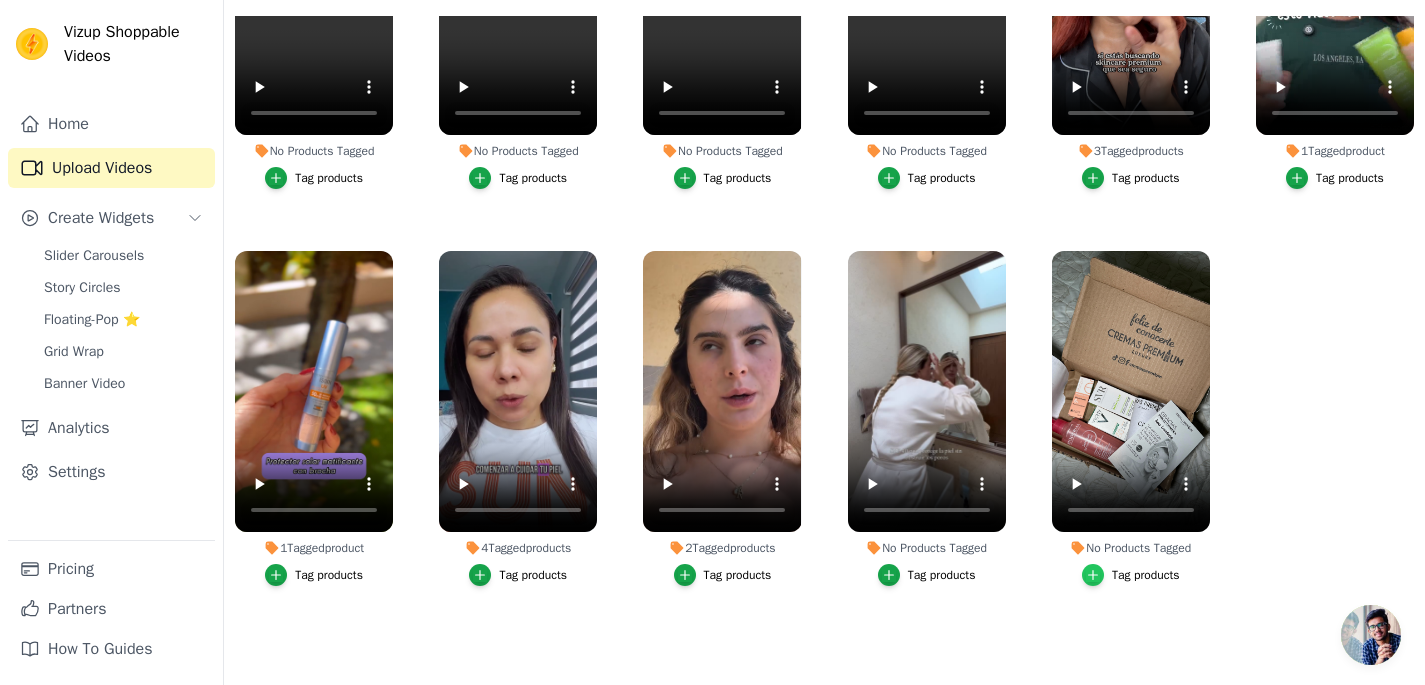 click at bounding box center (1093, 575) 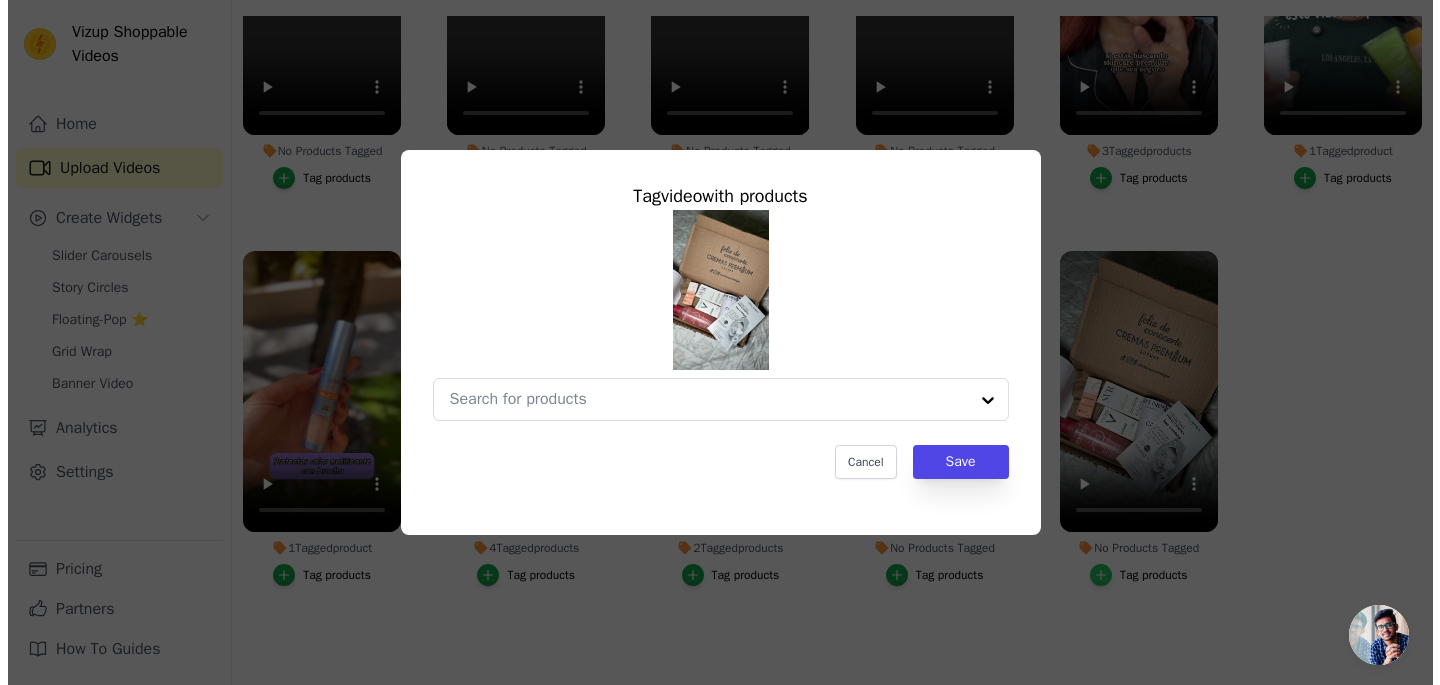 scroll, scrollTop: 0, scrollLeft: 0, axis: both 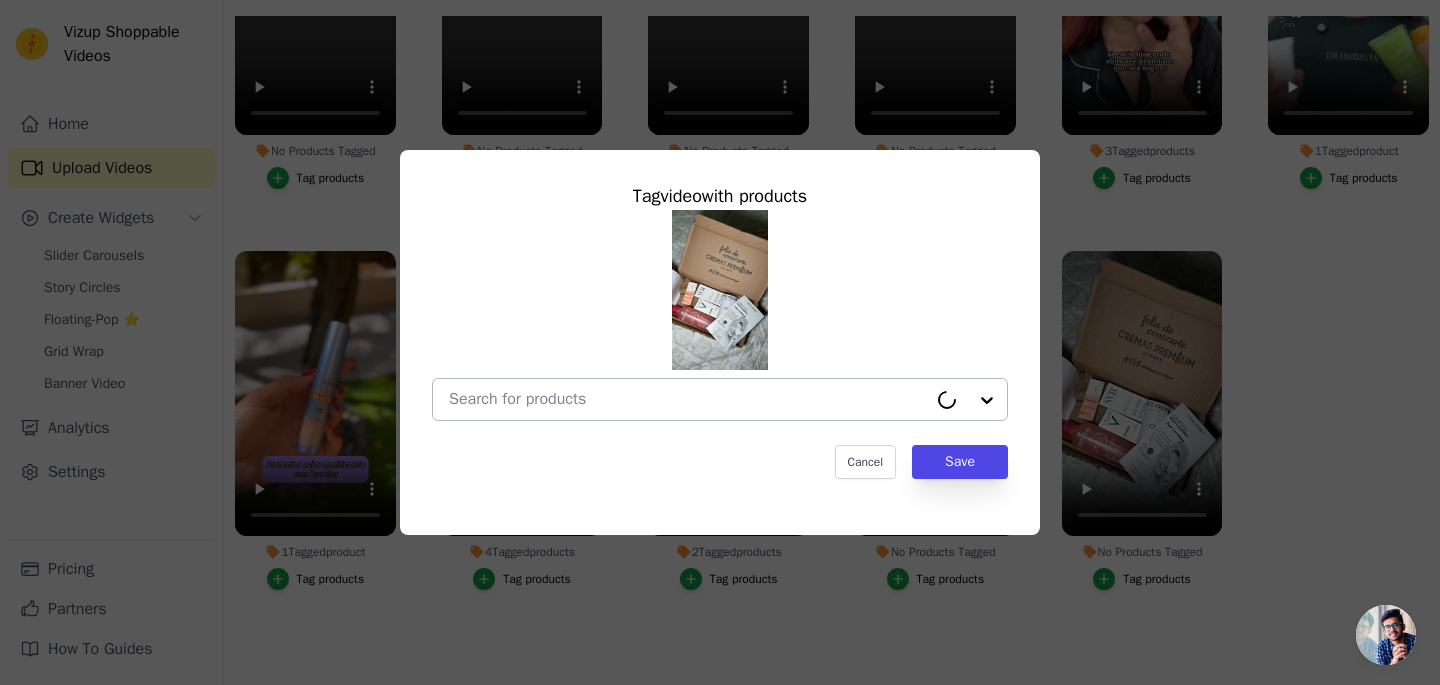 click at bounding box center (688, 399) 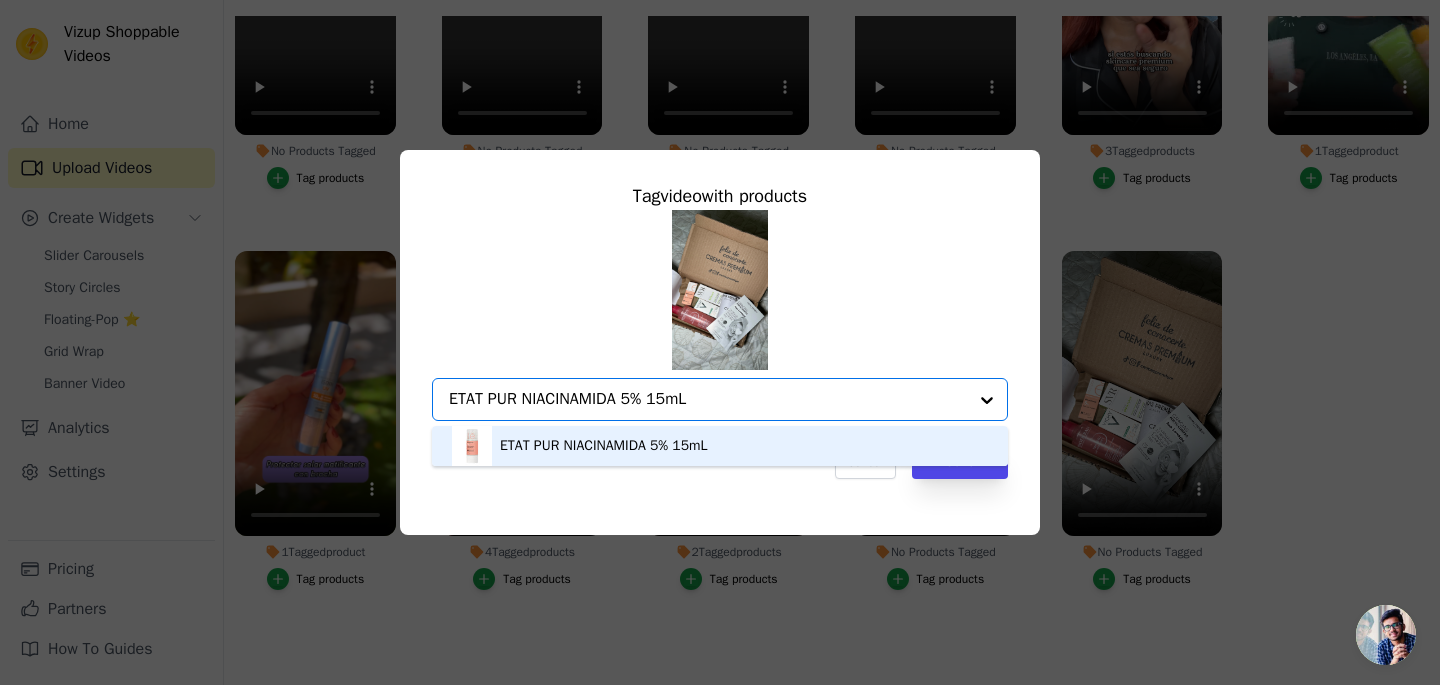 click on "ETAT PUR NIACINAMIDA 5% 15mL" at bounding box center (720, 446) 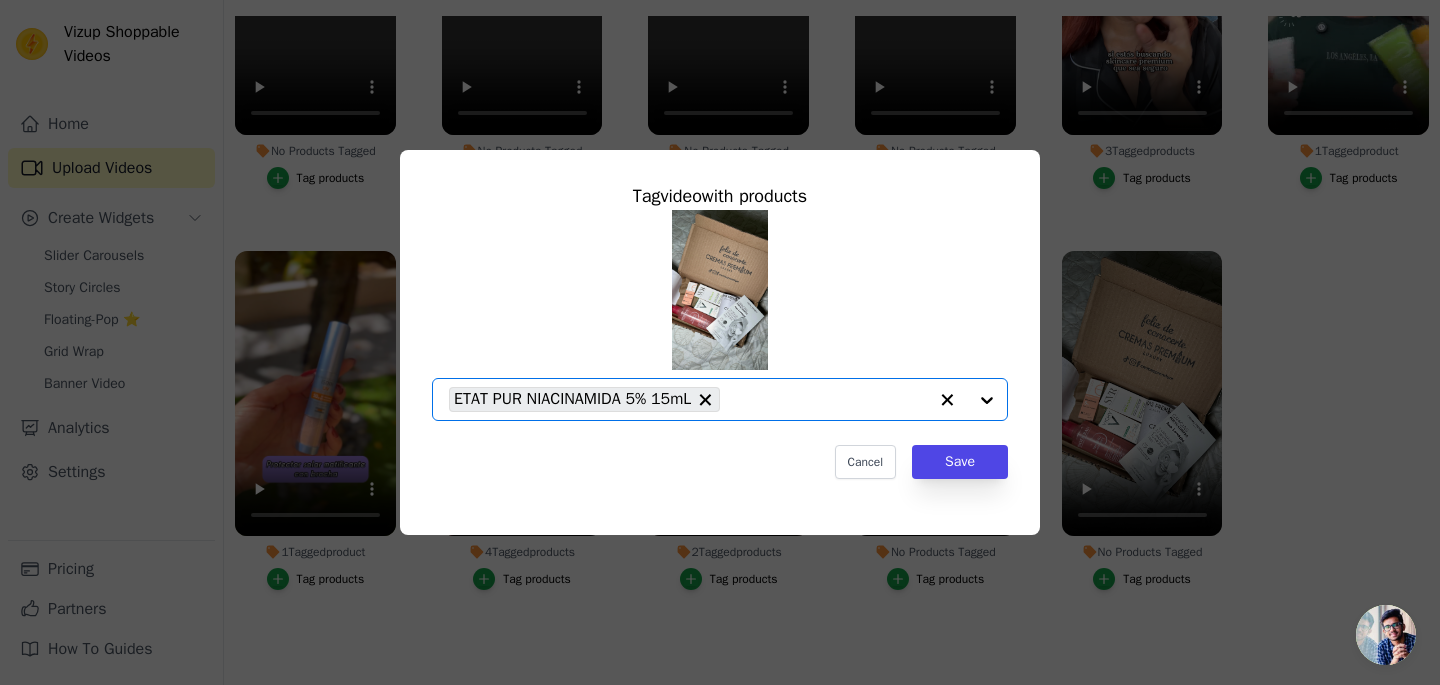paste on "SVR SEBIACLEAR HYDRA 40 ml" 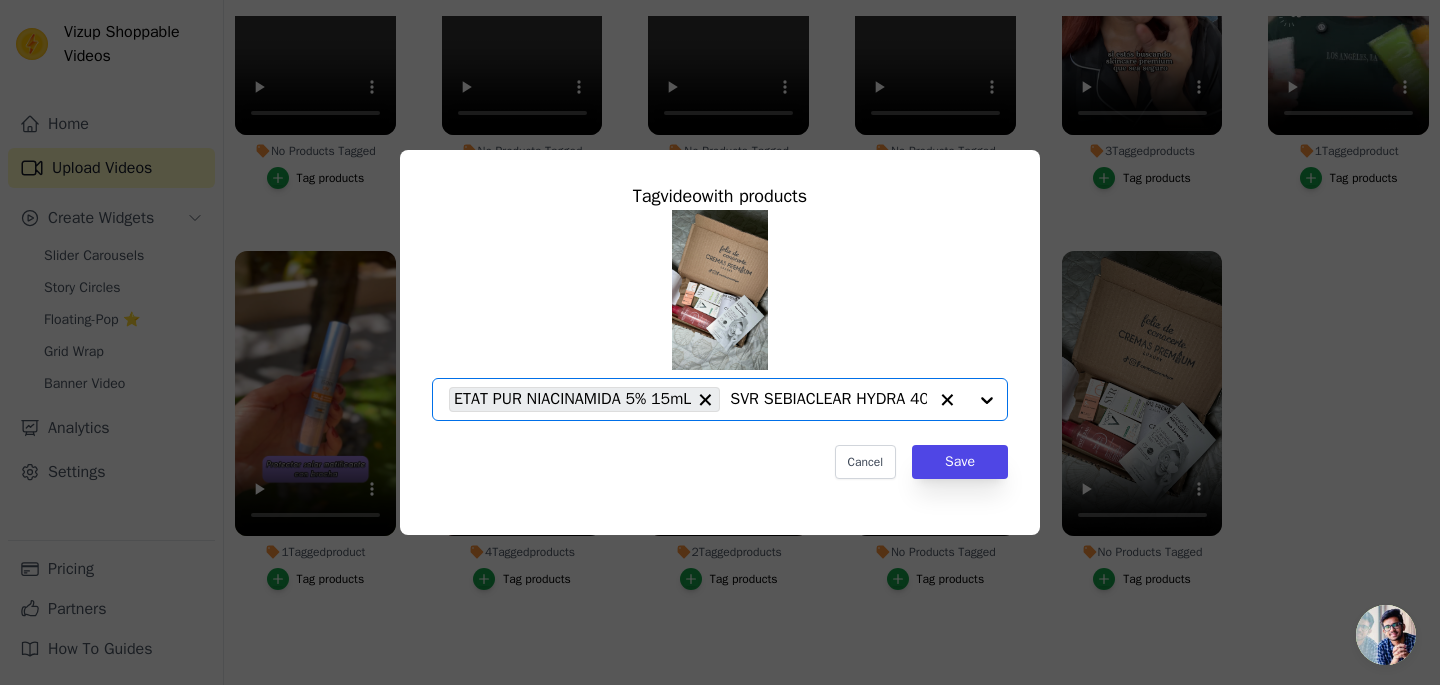 scroll, scrollTop: 0, scrollLeft: 46, axis: horizontal 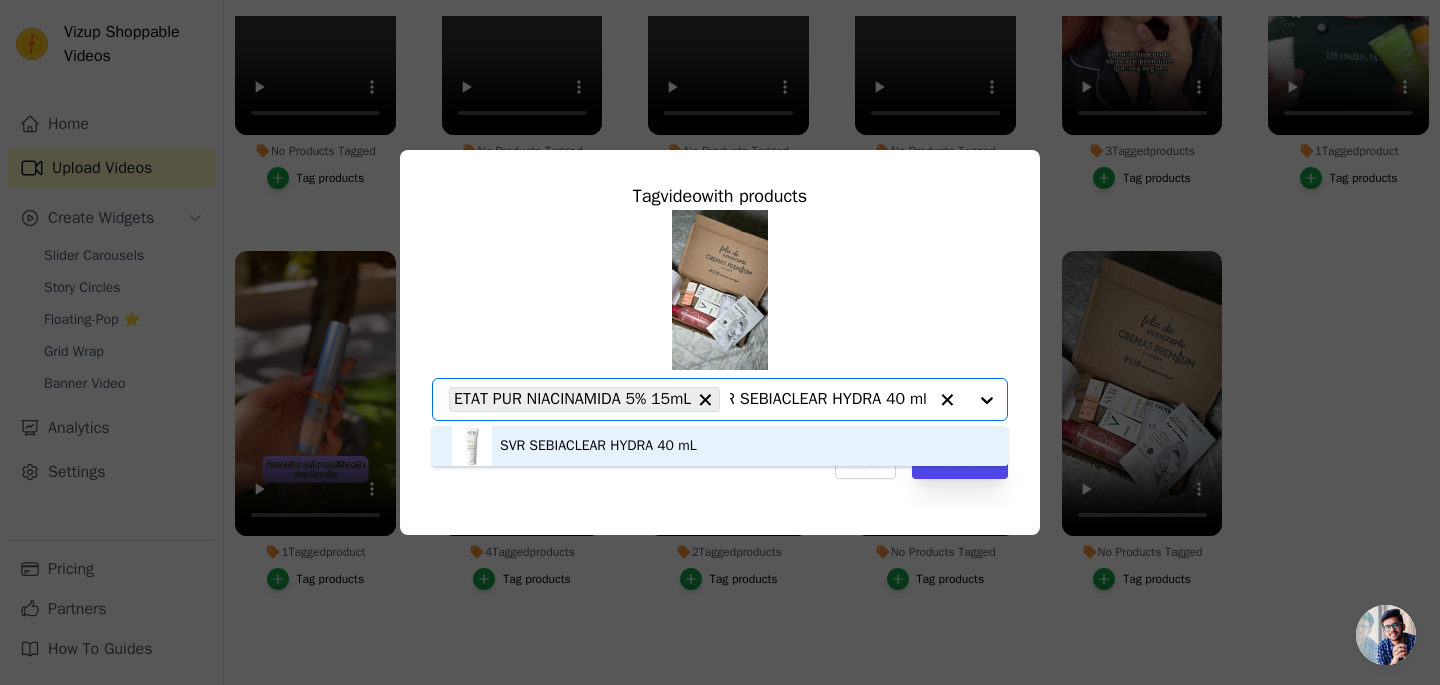 click on "SVR SEBIACLEAR HYDRA 40 mL" at bounding box center (720, 446) 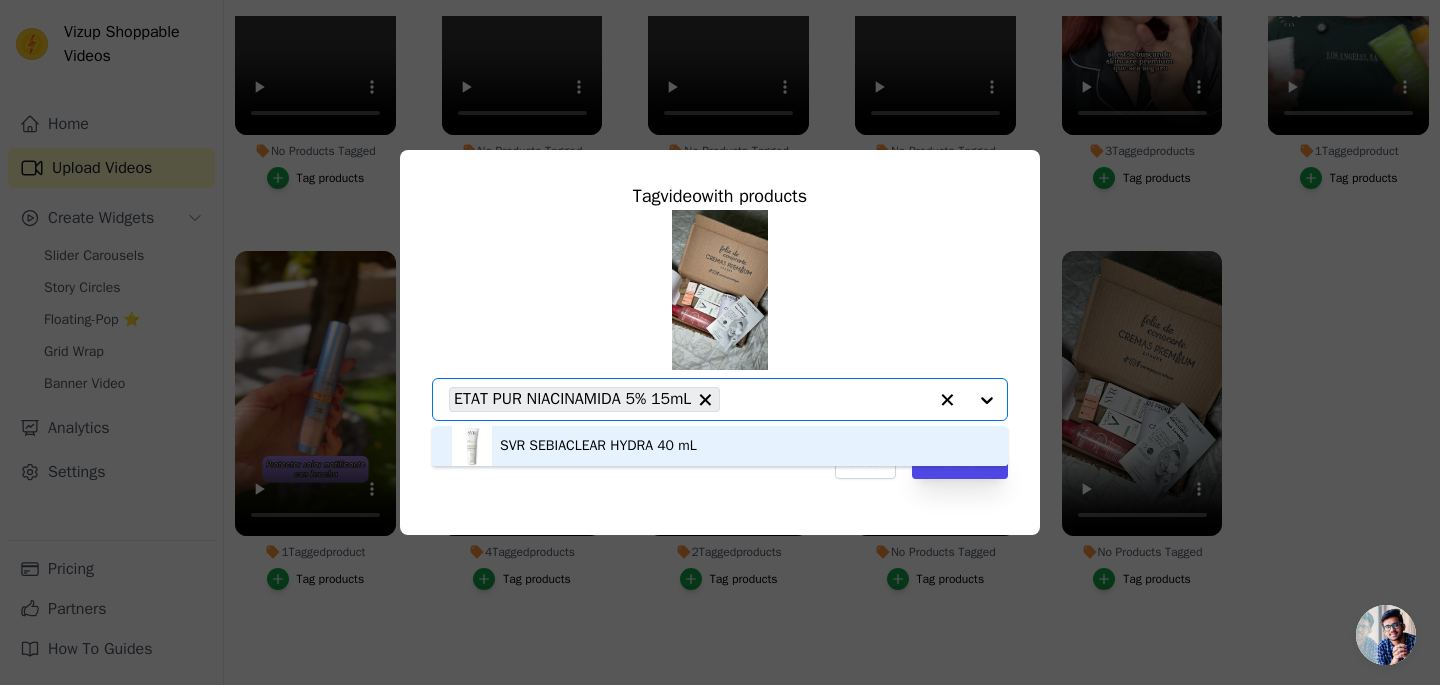 scroll, scrollTop: 0, scrollLeft: 0, axis: both 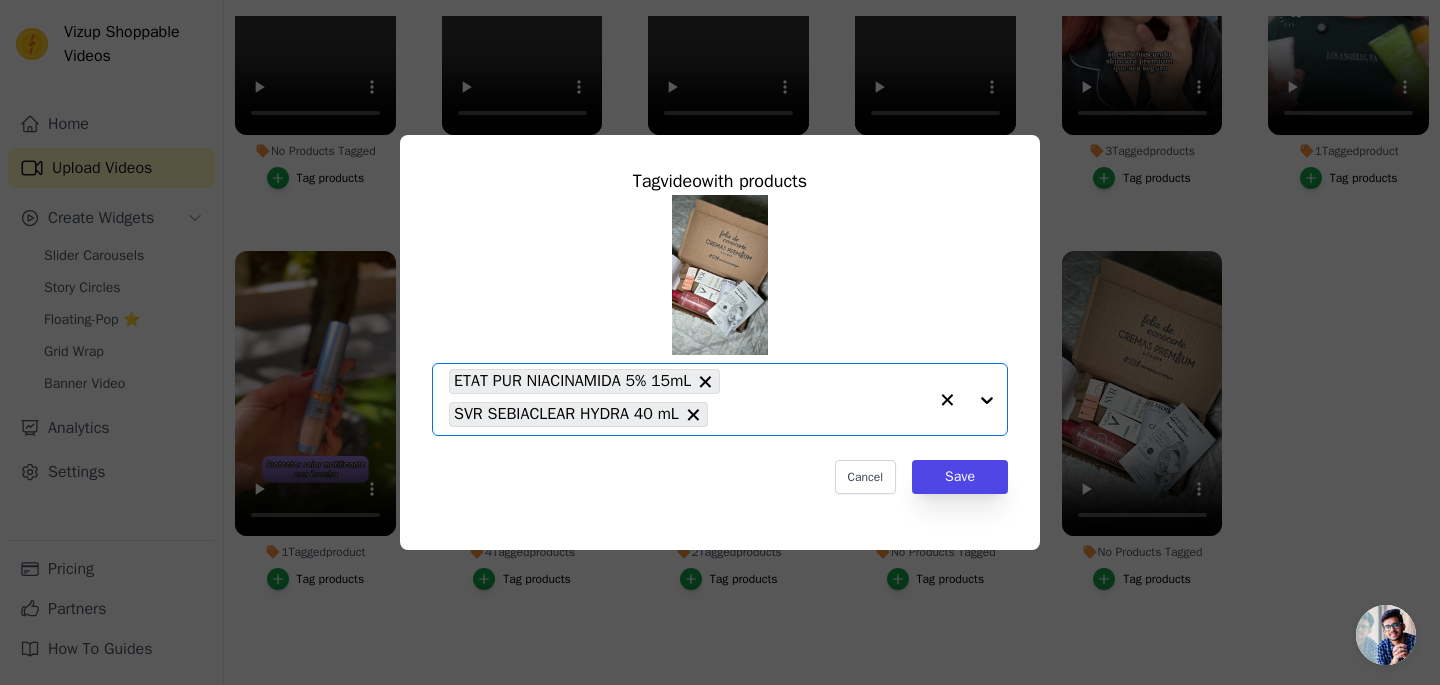 paste on "VICHY CAPITAL SOLEI UV-CLEAR SPF50 40mL" 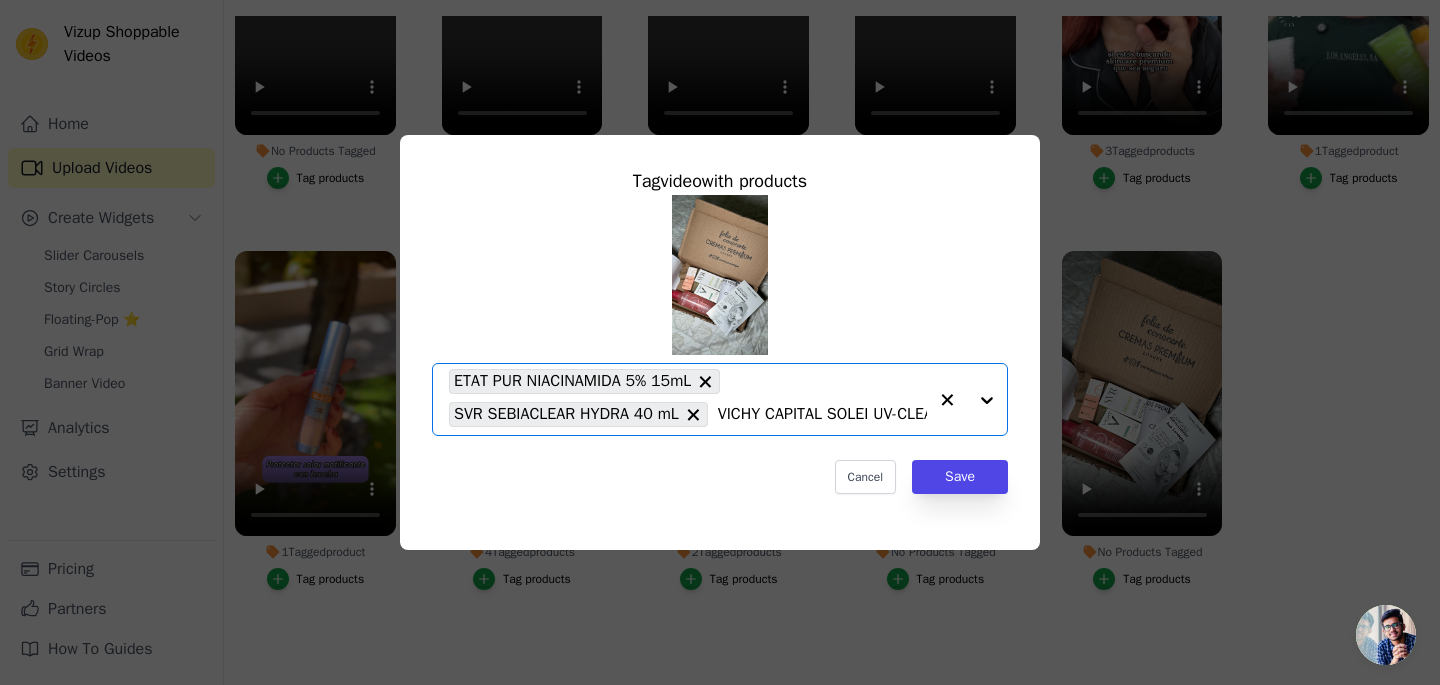 scroll, scrollTop: 0, scrollLeft: 145, axis: horizontal 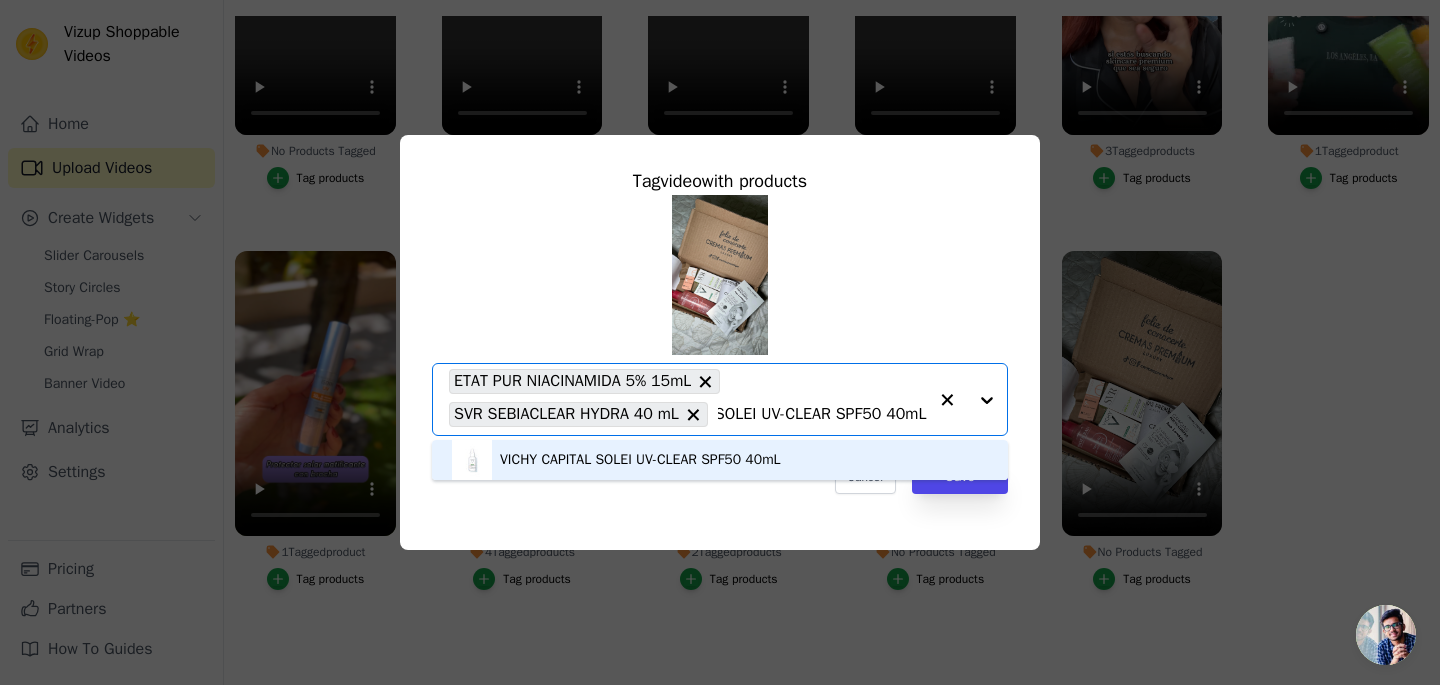 click on "VICHY CAPITAL SOLEI UV-CLEAR SPF50 40mL" at bounding box center (640, 460) 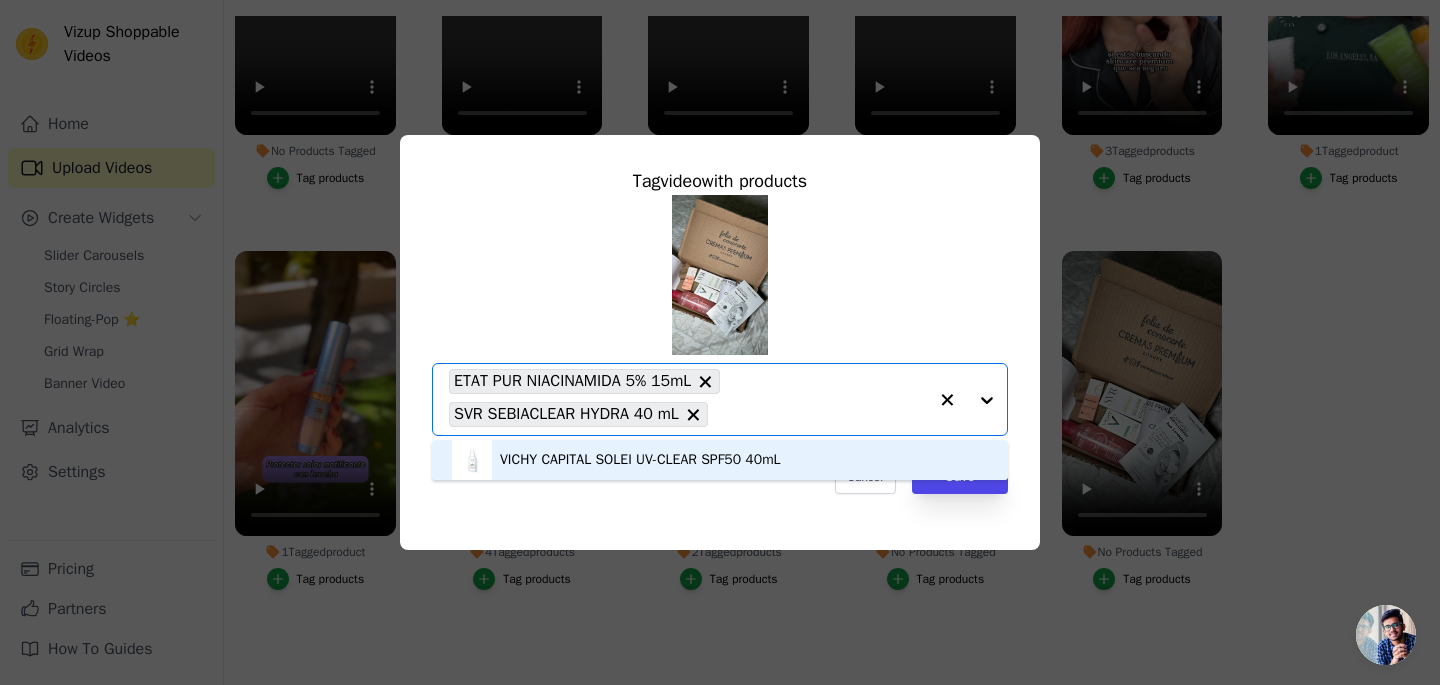 scroll, scrollTop: 0, scrollLeft: 0, axis: both 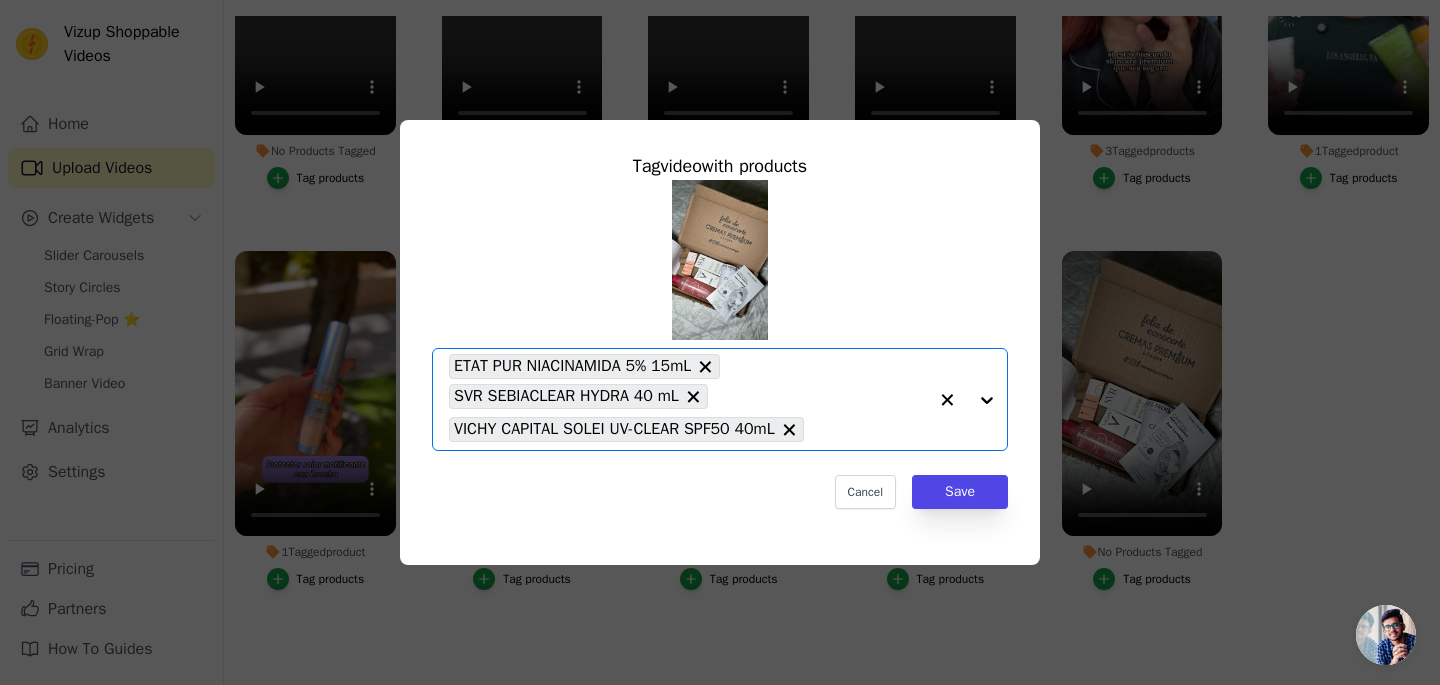 click on "No Products Tagged     Tag  video  with products       Option ETAT PUR NIACINAMIDA 5% 15mL, SVR SEBIACLEAR HYDRA 40 mL, VICHY CAPITAL SOLEI UV-CLEAR SPF50 40mL, selected.   Select is focused, type to refine list, press down to open the menu.     ETAT PUR NIACINAMIDA 5% 15mL     SVR SEBIACLEAR HYDRA 40 mL     VICHY CAPITAL SOLEI UV-CLEAR SPF50 40mL                   Cancel   Save     Tag products" 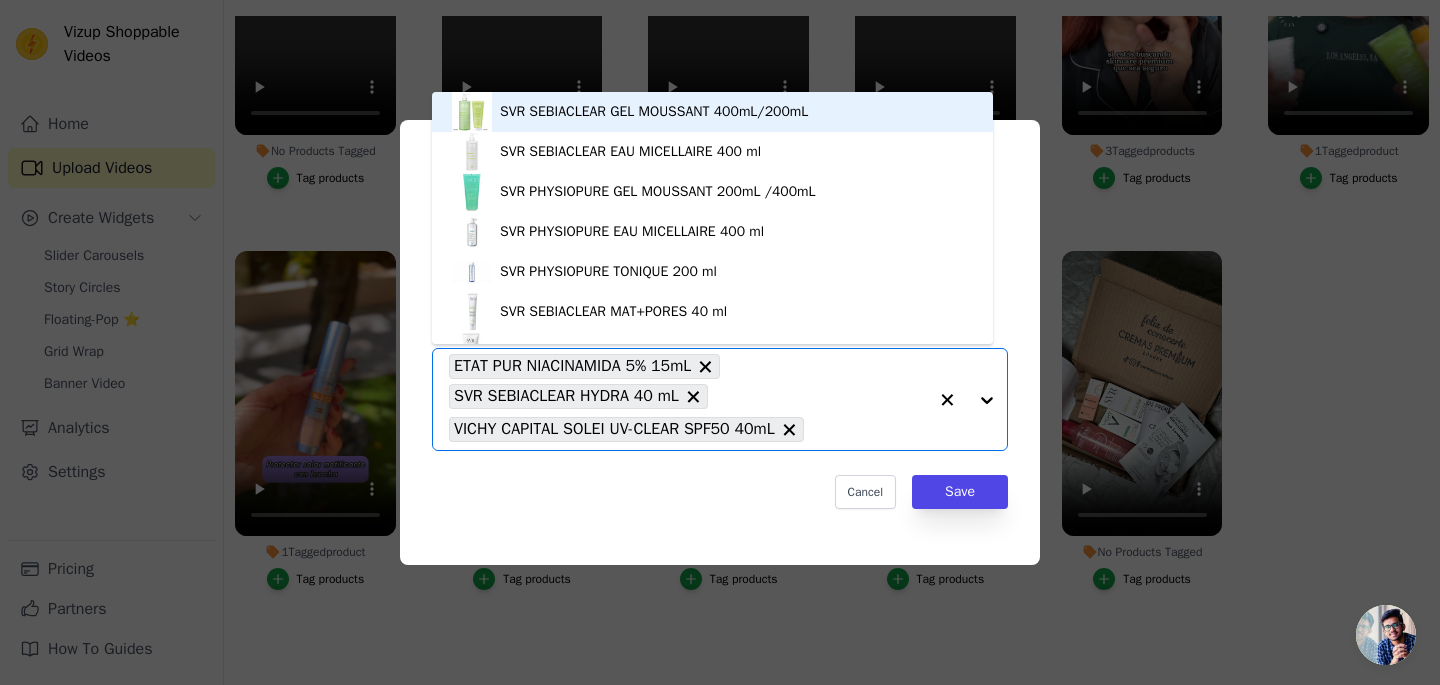 paste on "BIODERMA SENSIBIO GEL MOUSSANT 200 mL" 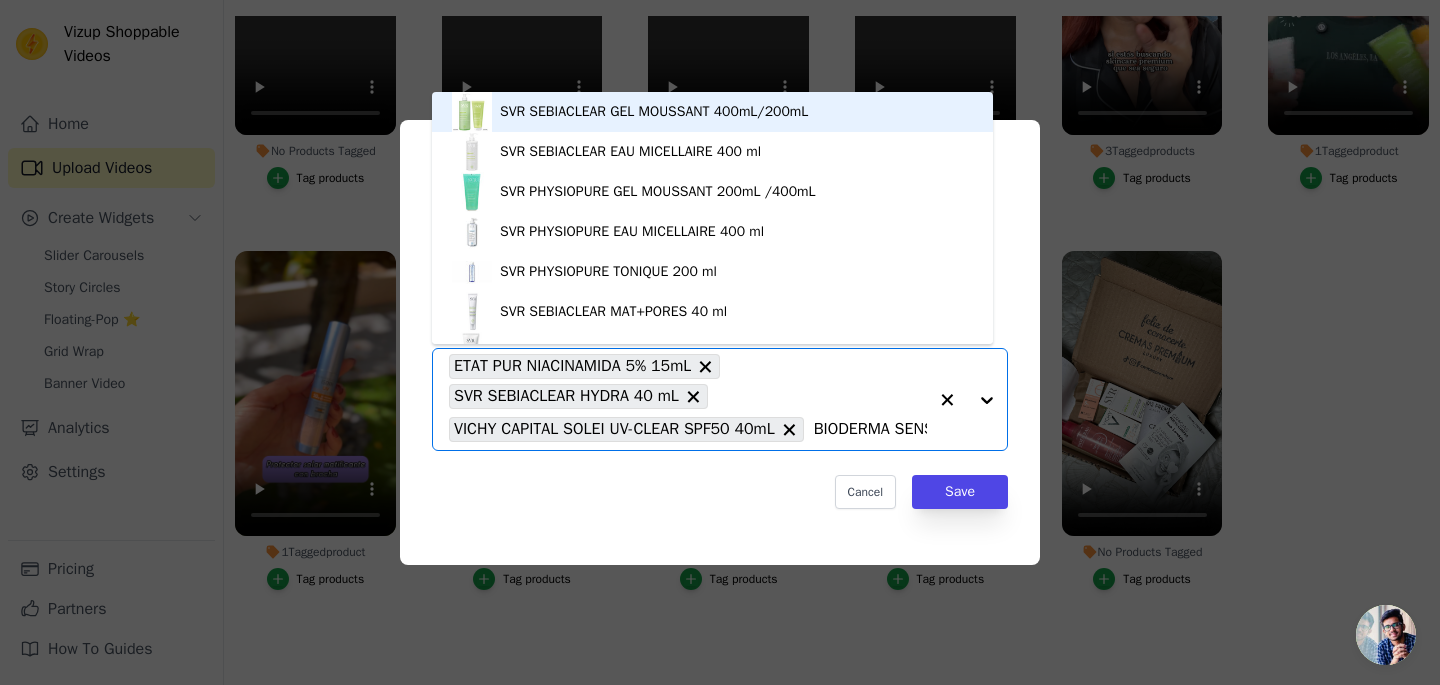 scroll, scrollTop: 0, scrollLeft: 251, axis: horizontal 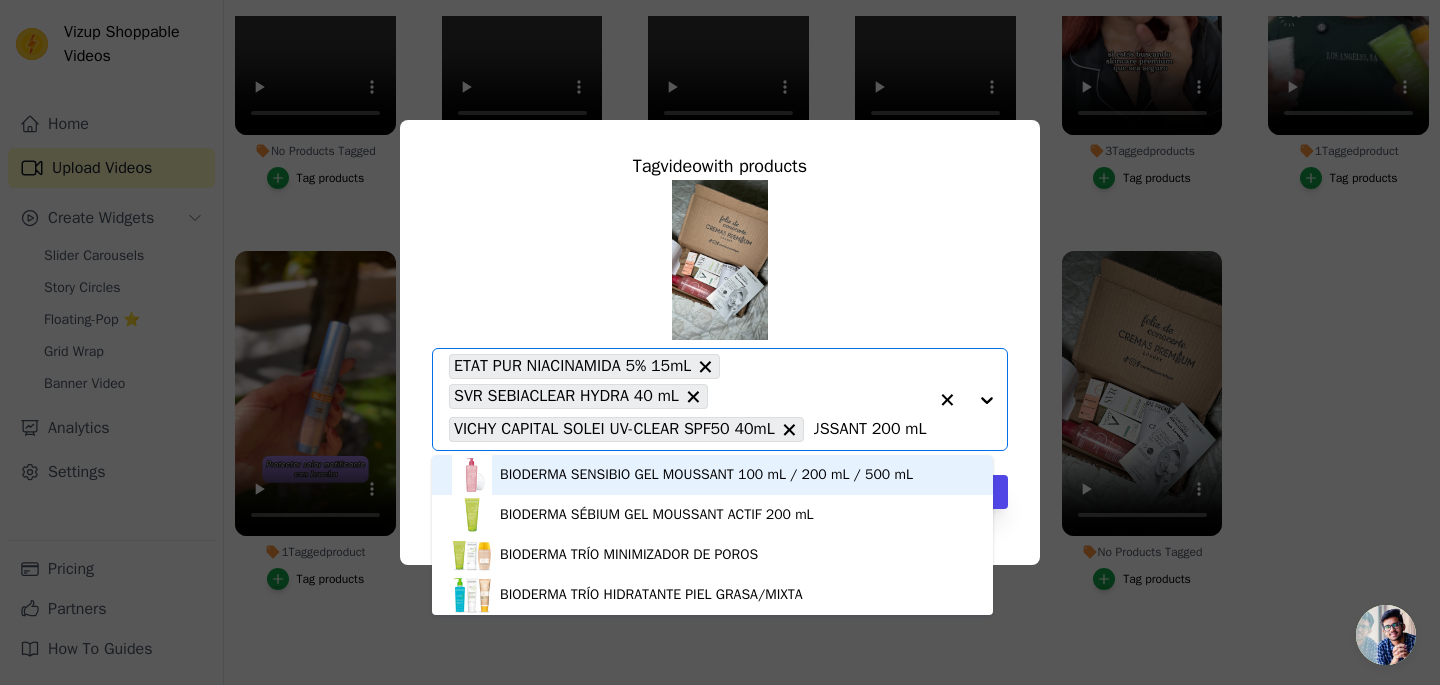 click on "BIODERMA SENSIBIO GEL MOUSSANT 100 mL / 200 mL / 500 mL" at bounding box center (706, 475) 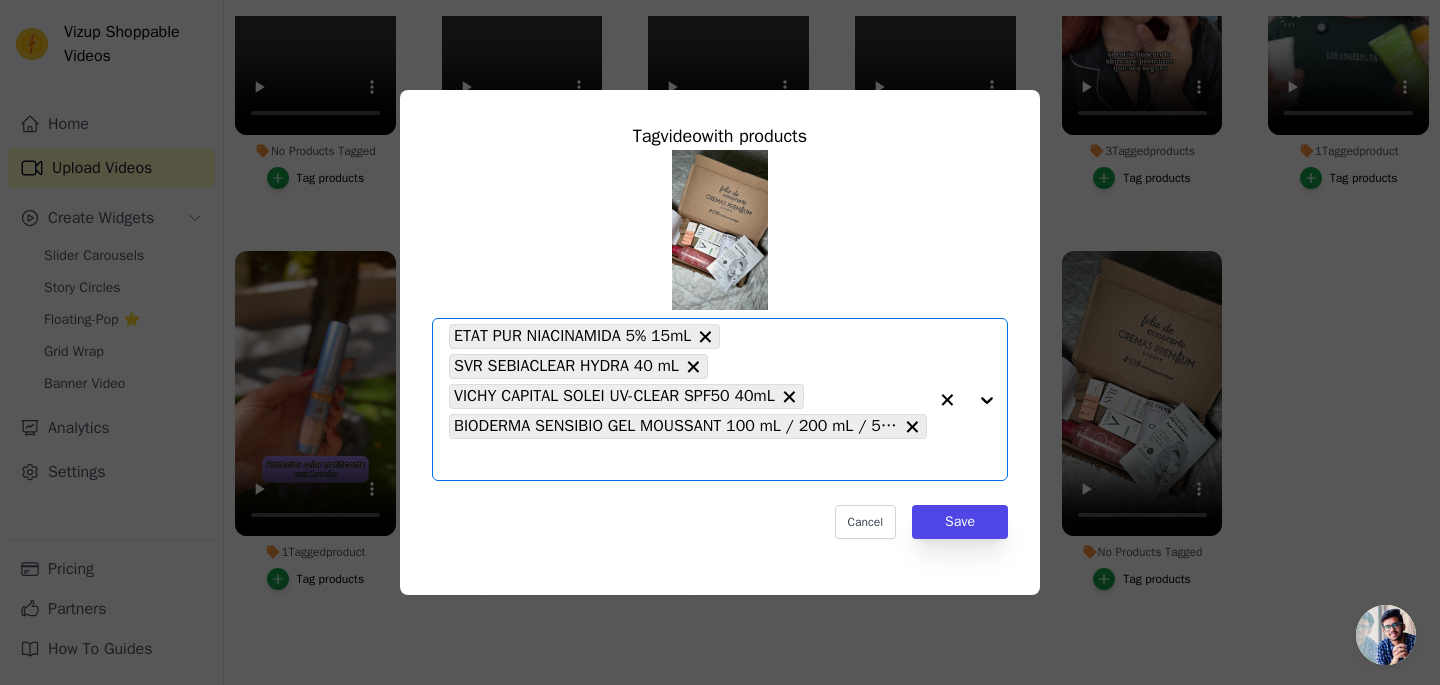 scroll, scrollTop: 0, scrollLeft: 0, axis: both 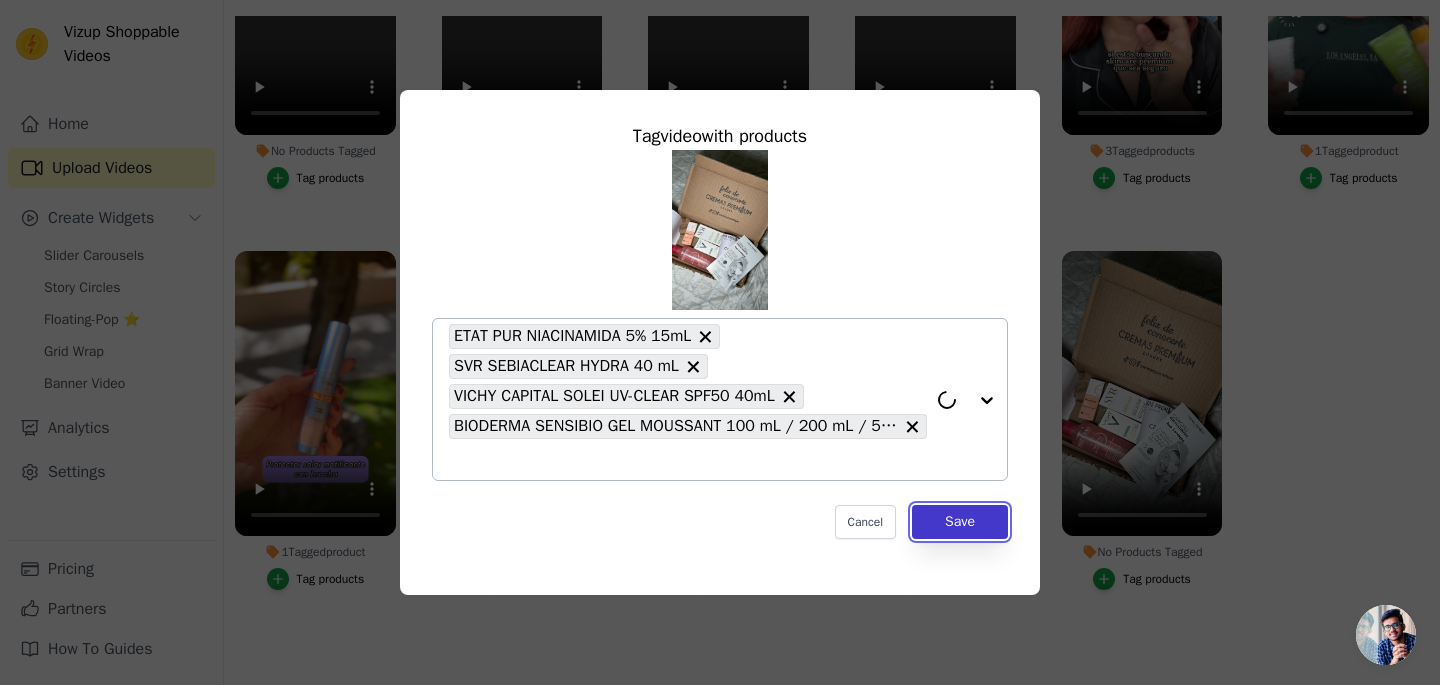 click on "Save" at bounding box center (960, 522) 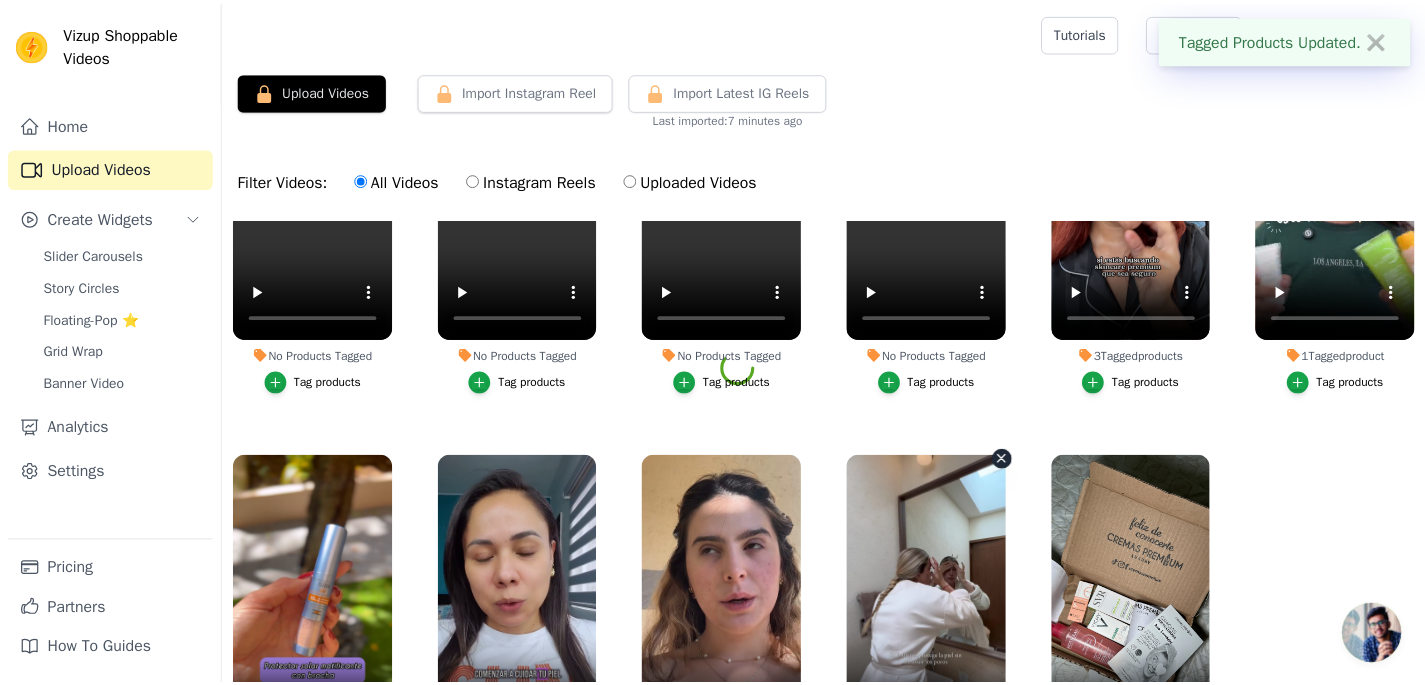 scroll, scrollTop: 204, scrollLeft: 0, axis: vertical 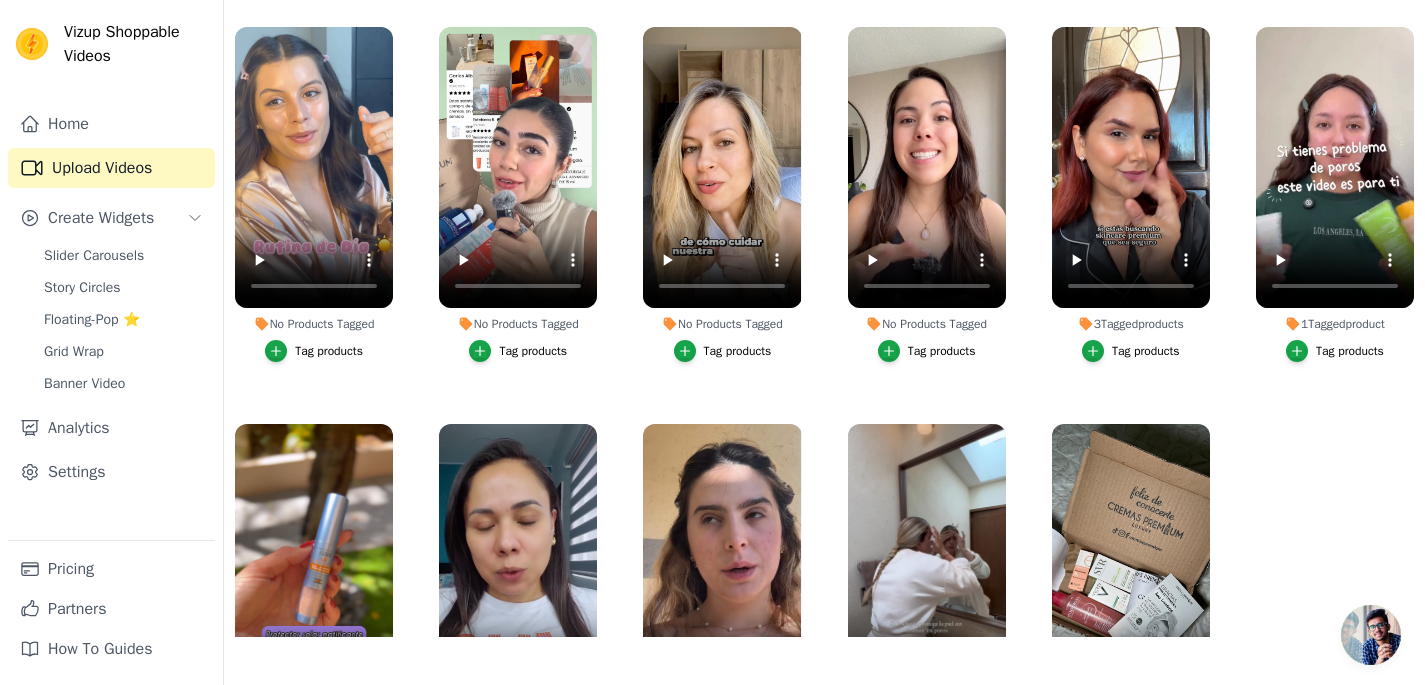 click on "Tag products" at bounding box center [738, 351] 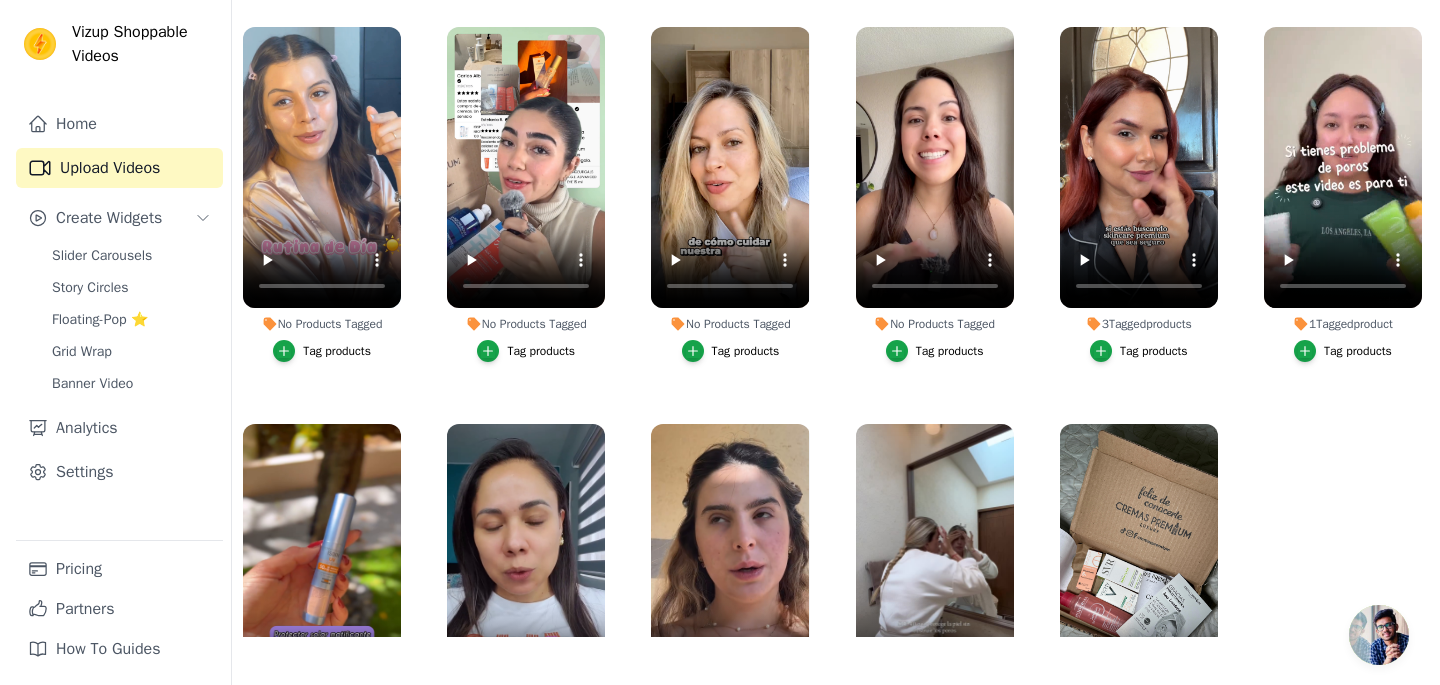 scroll, scrollTop: 0, scrollLeft: 0, axis: both 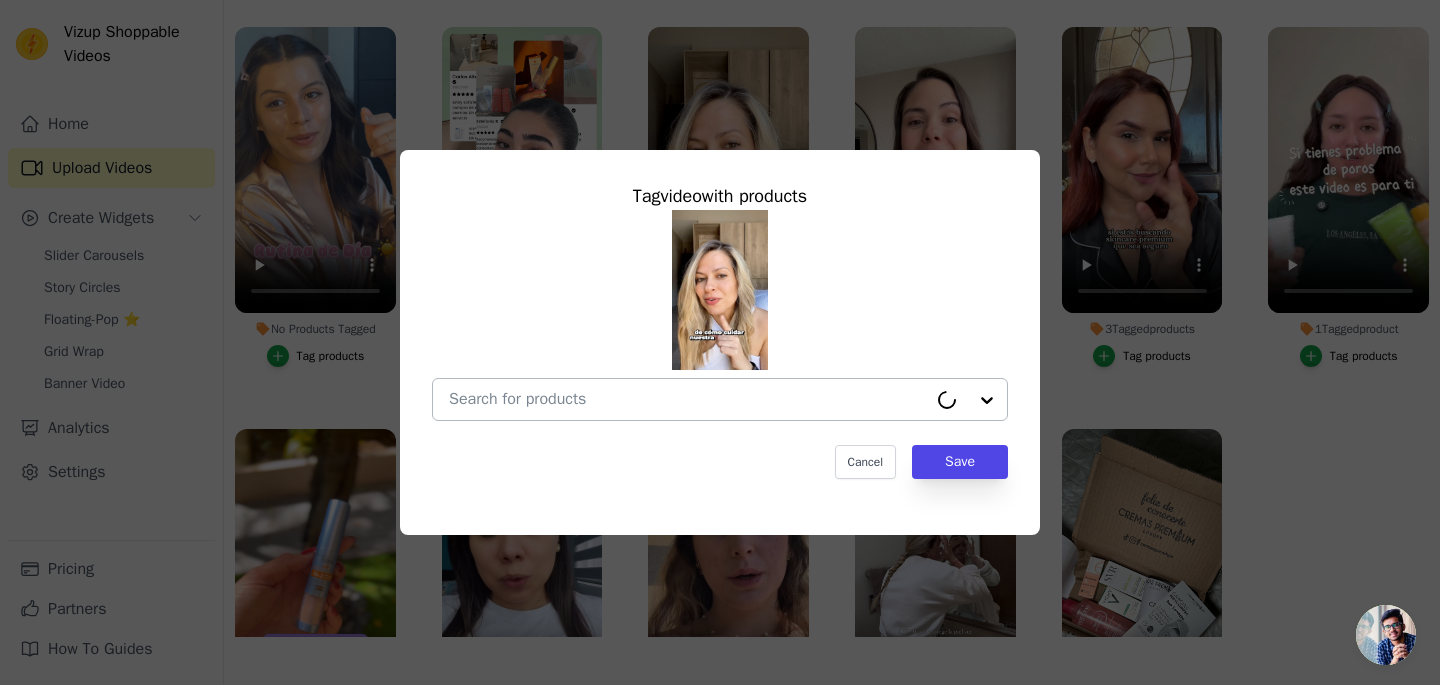 click on "No Products Tagged     Tag  video  with products                         Cancel   Save     Tag products" at bounding box center [688, 399] 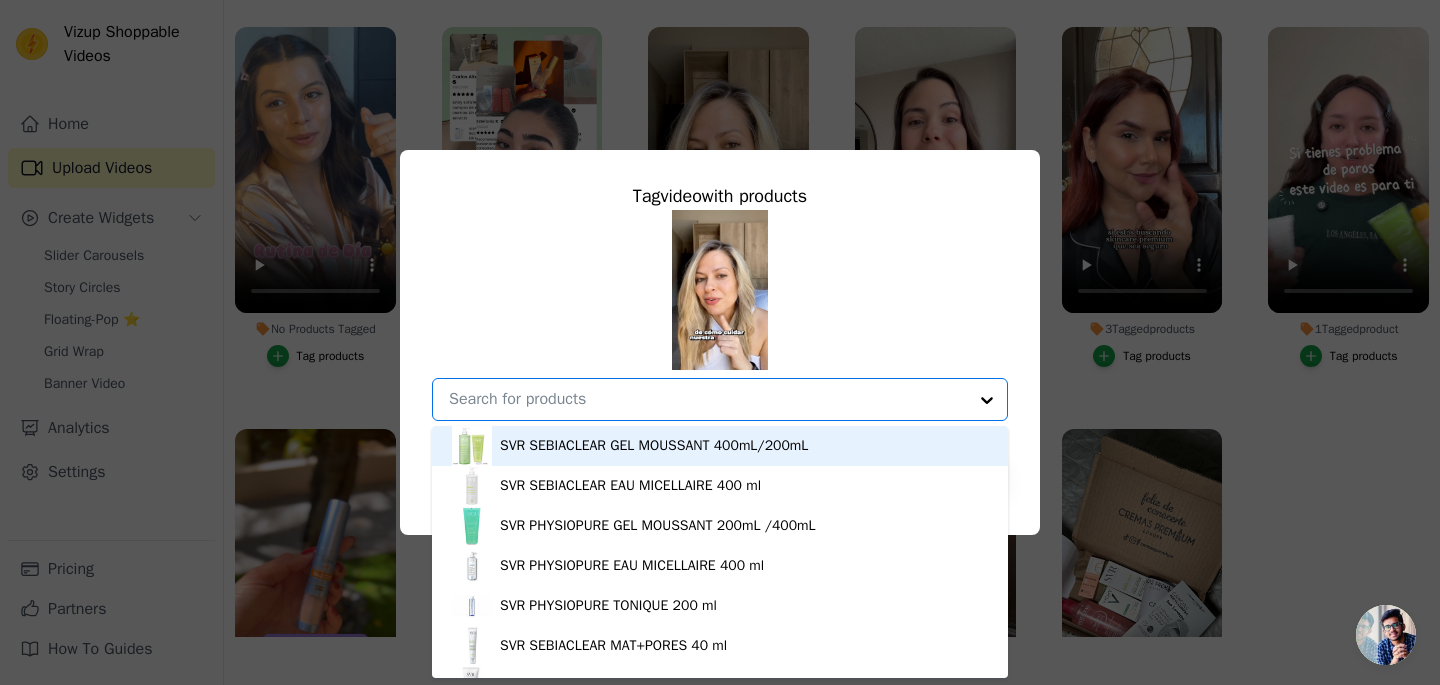 paste on "DUCRAY [PERSON_NAME]" 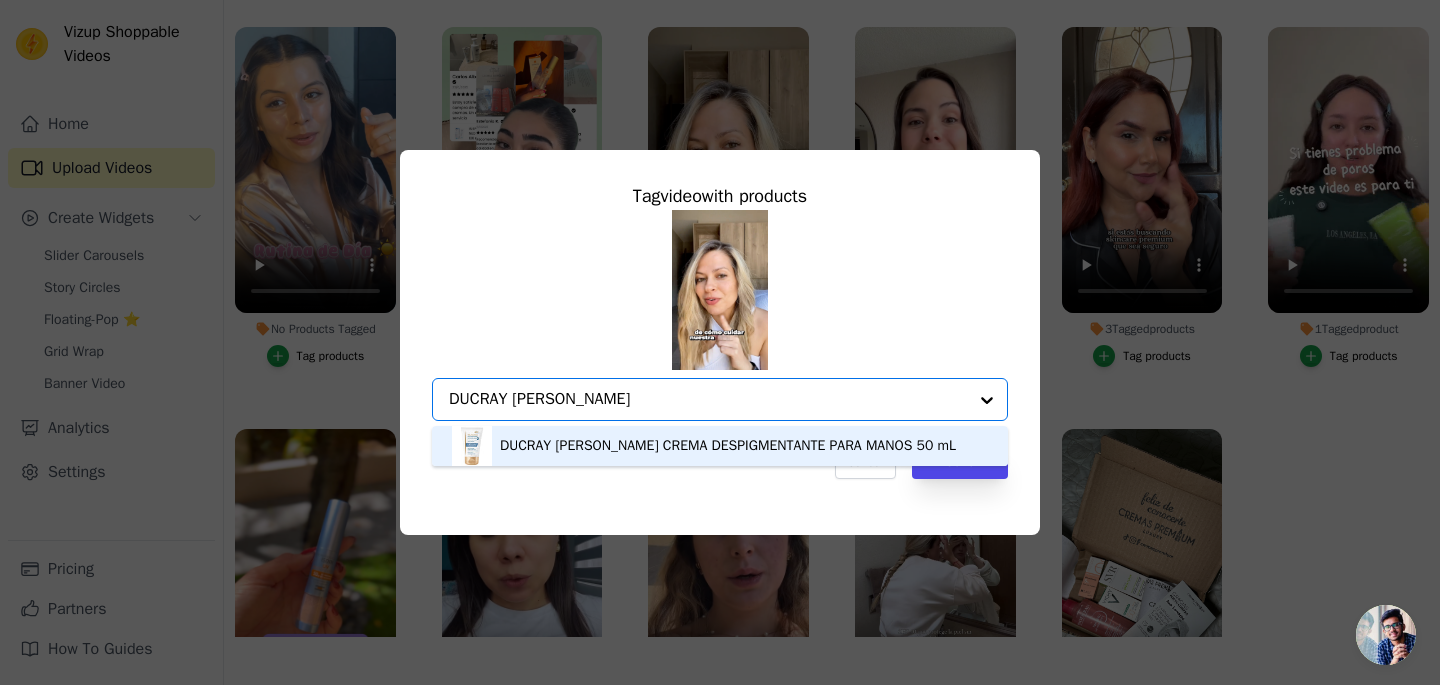 click on "DUCRAY [PERSON_NAME] CREMA DESPIGMENTANTE PARA MANOS 50 mL" at bounding box center [728, 446] 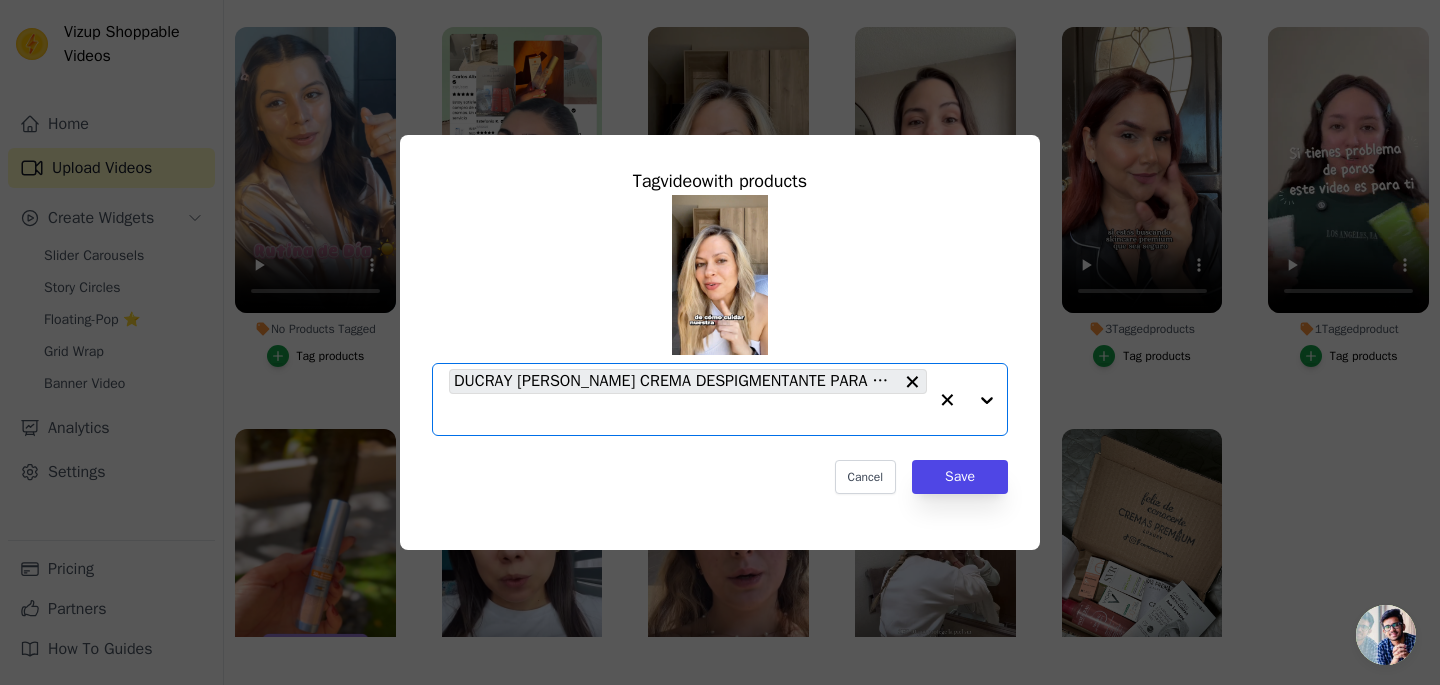 paste on "EUCERIN ANTI PIGMENT" 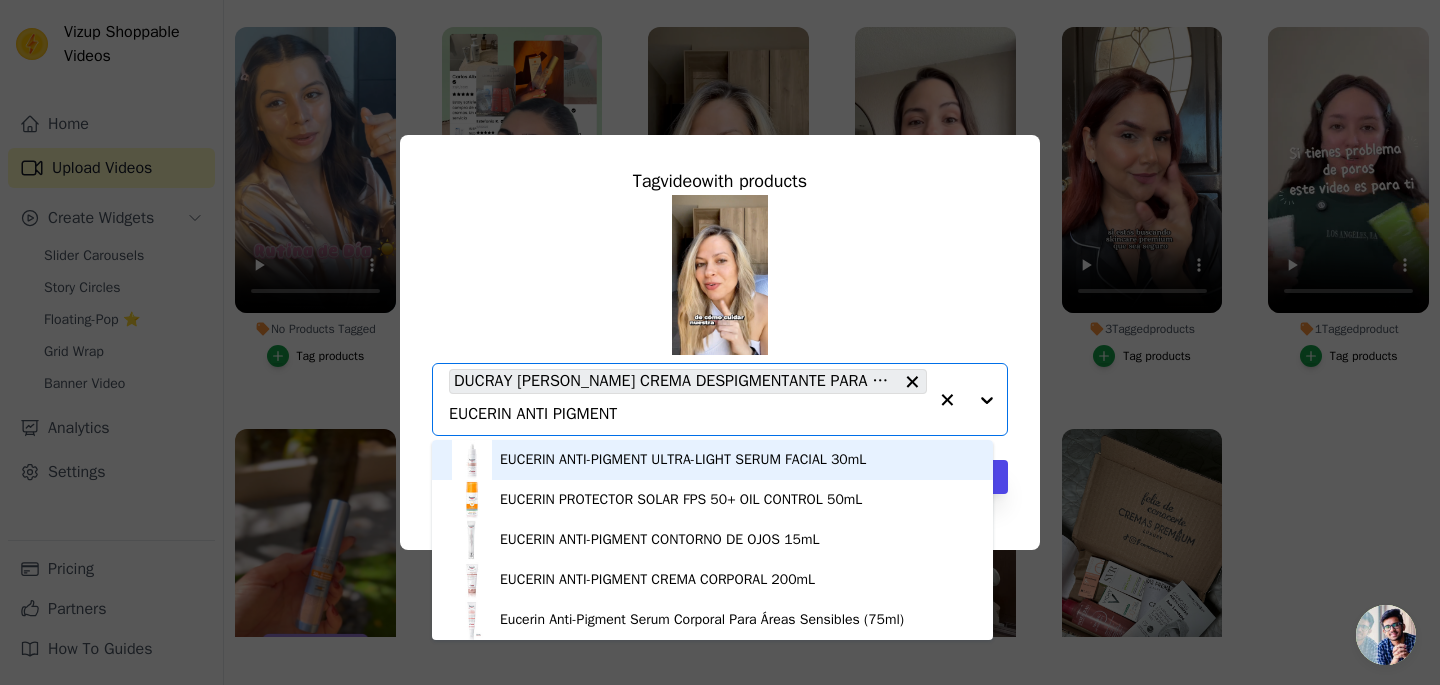 type on "EUCERIN ANTI PIGMENT" 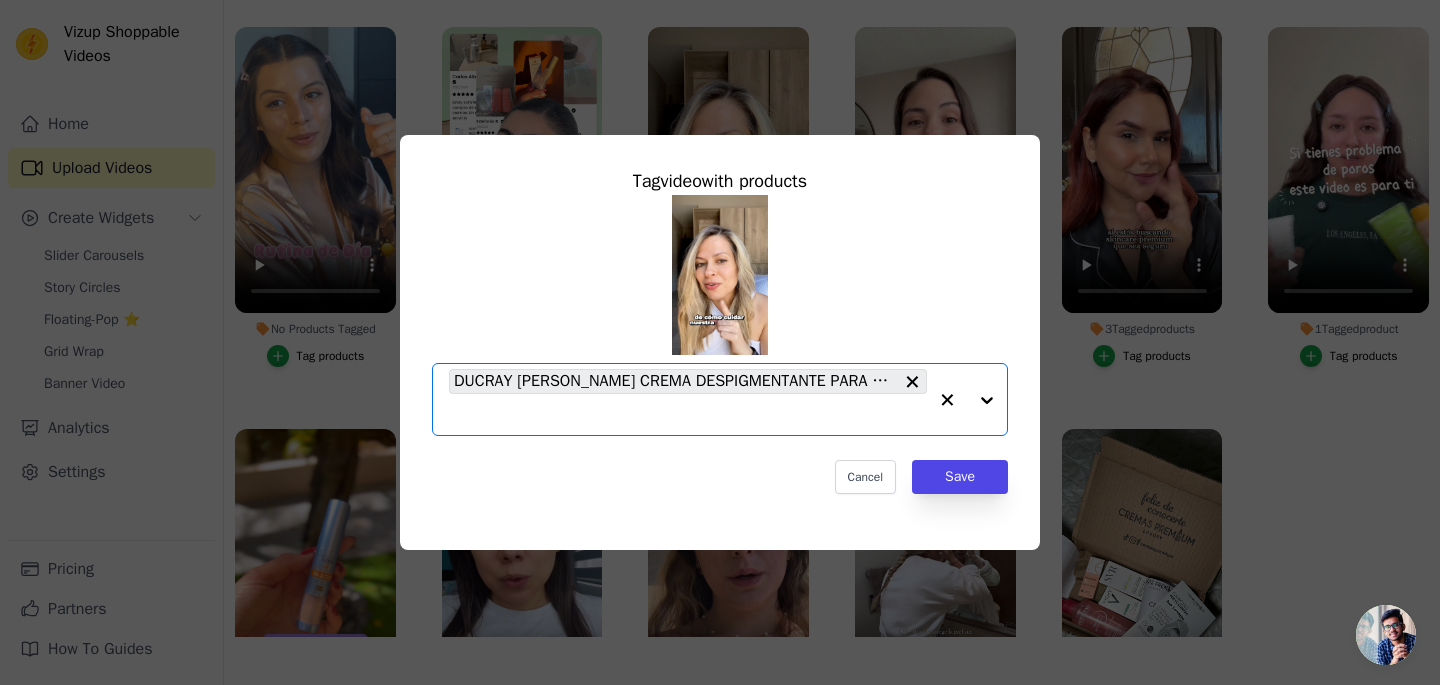 click on "No Products Tagged     Tag  video  with products       Option DUCRAY MELASCREEN CREMA DESPIGMENTANTE PARA MANOS 50 mL, selected.   Select is focused, type to refine list, press down to open the menu.     DUCRAY MELASCREEN CREMA DESPIGMENTANTE PARA MANOS 50 mL                   Cancel   Save     Tag products" 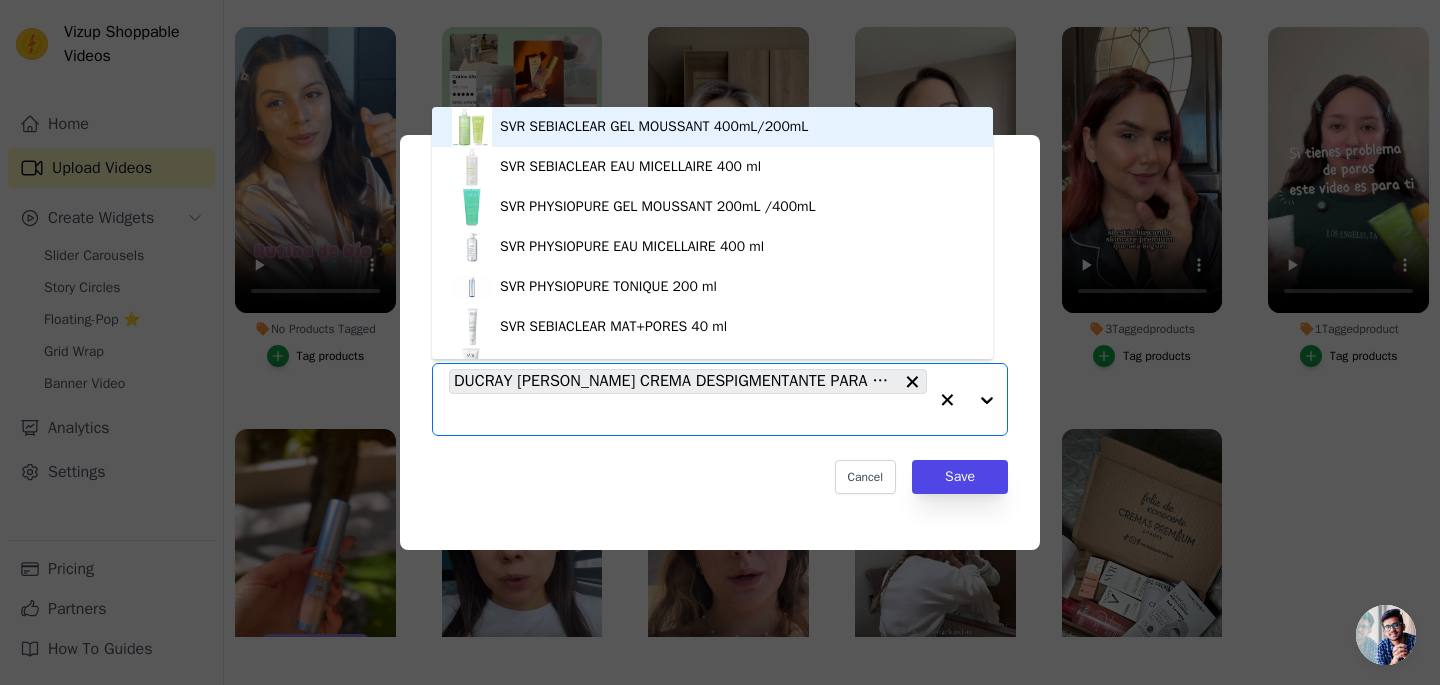 paste on "EUCERIN ANTI PIGMENT" 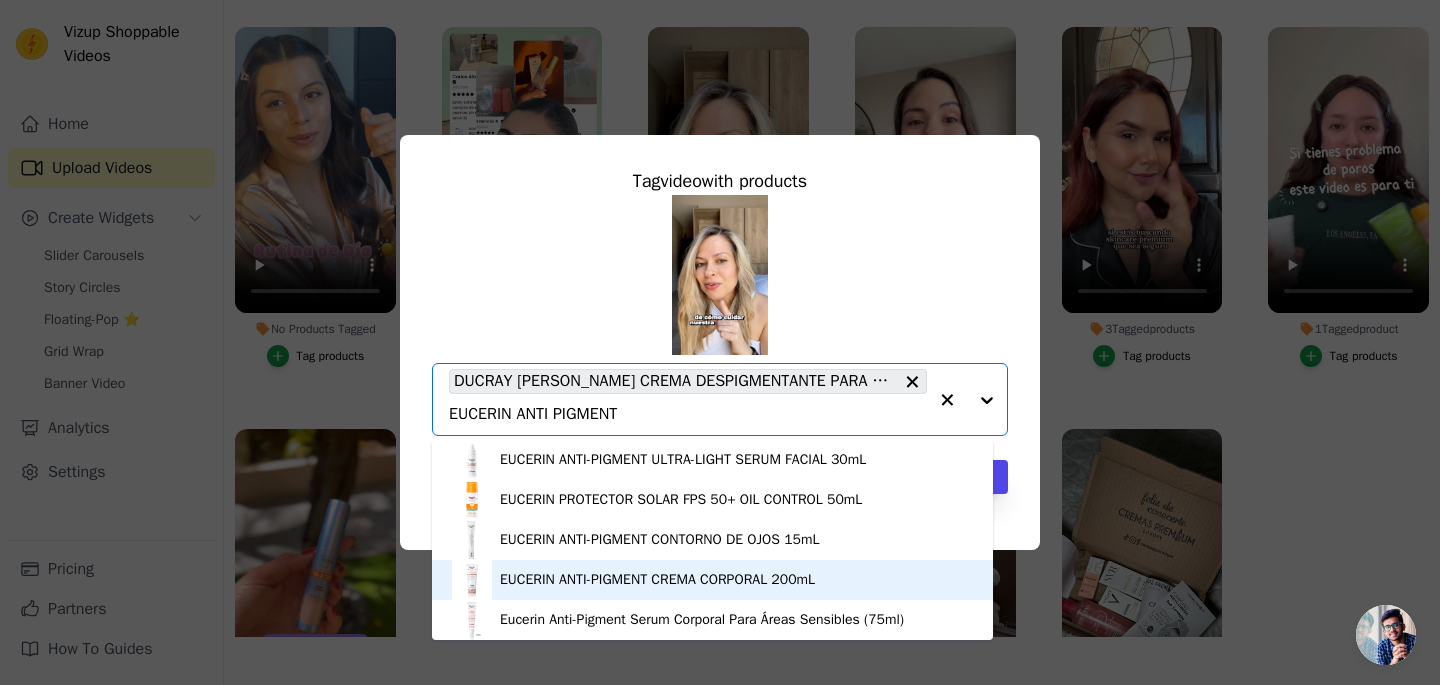 click on "EUCERIN ANTI-PIGMENT CREMA CORPORAL 200mL" at bounding box center [657, 580] 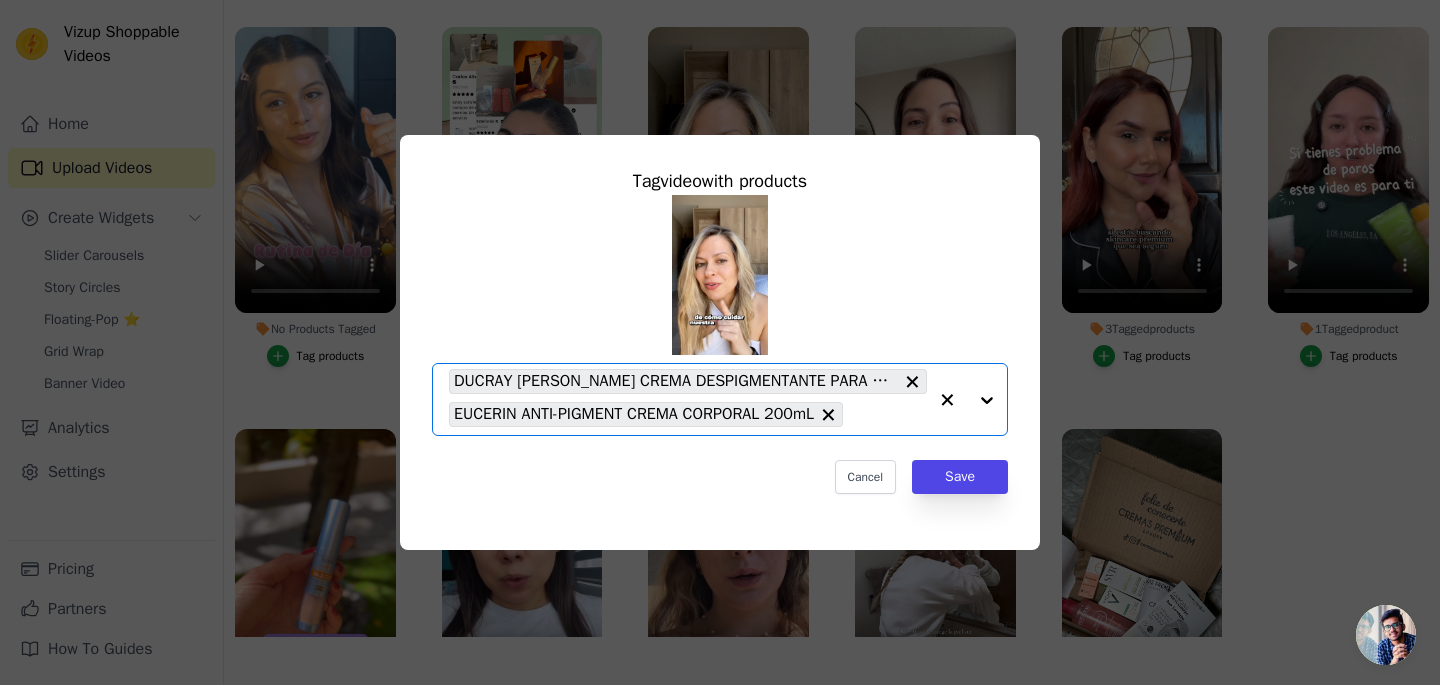 paste on "TIZO 3" 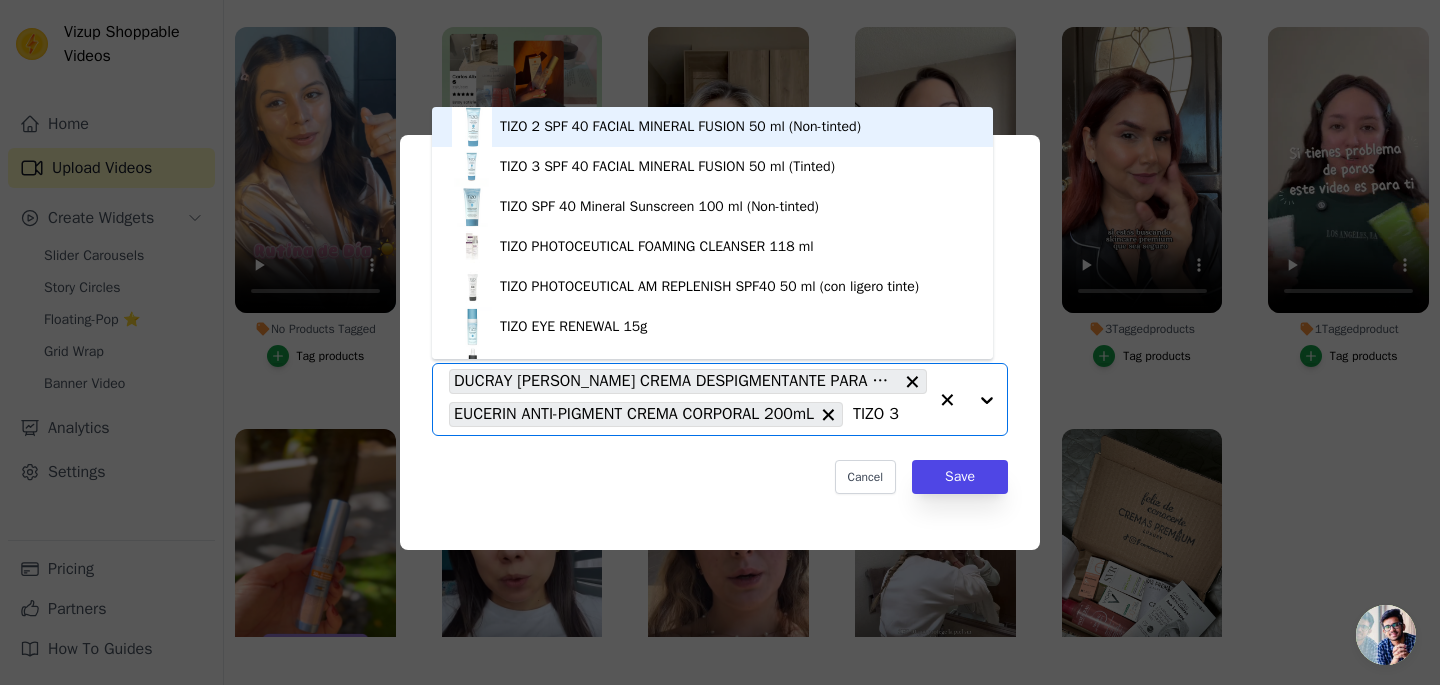 scroll, scrollTop: 0, scrollLeft: 0, axis: both 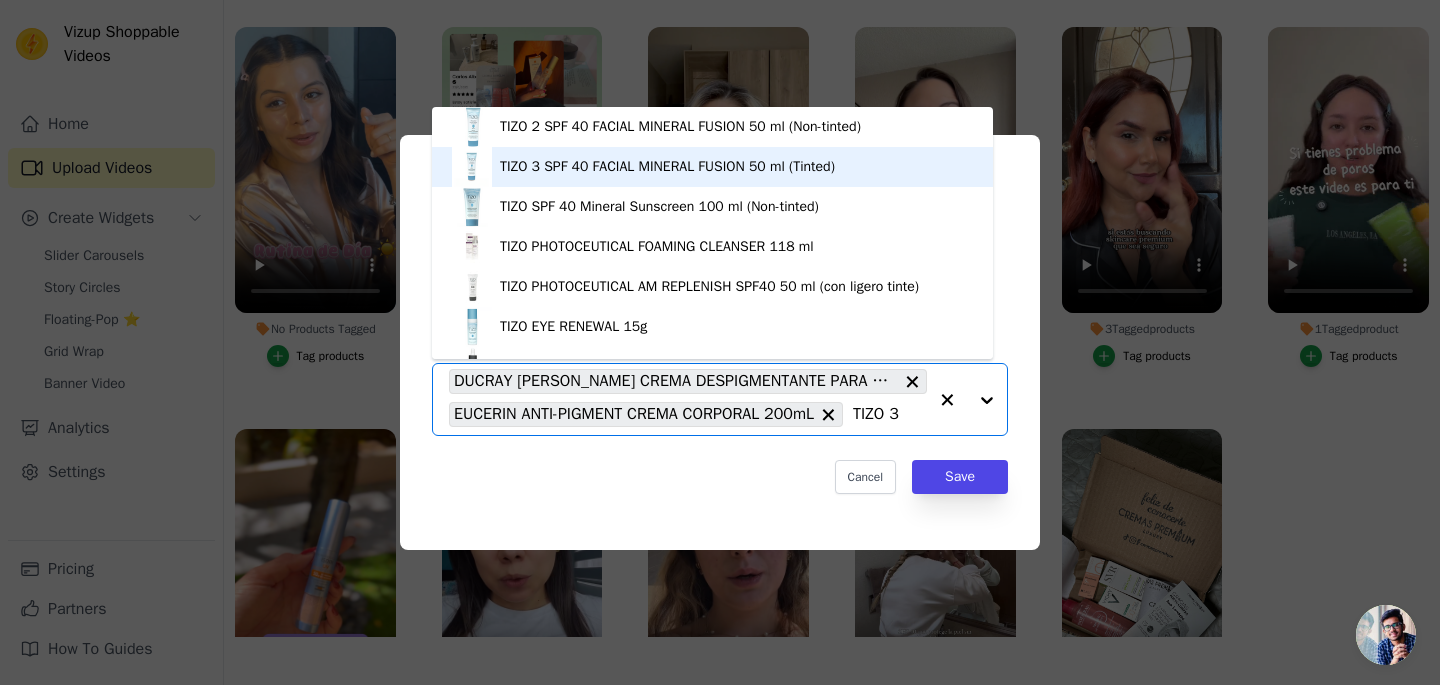 click on "TIZO 3 SPF 40 FACIAL MINERAL FUSION 50 ml (Tinted)" at bounding box center [667, 167] 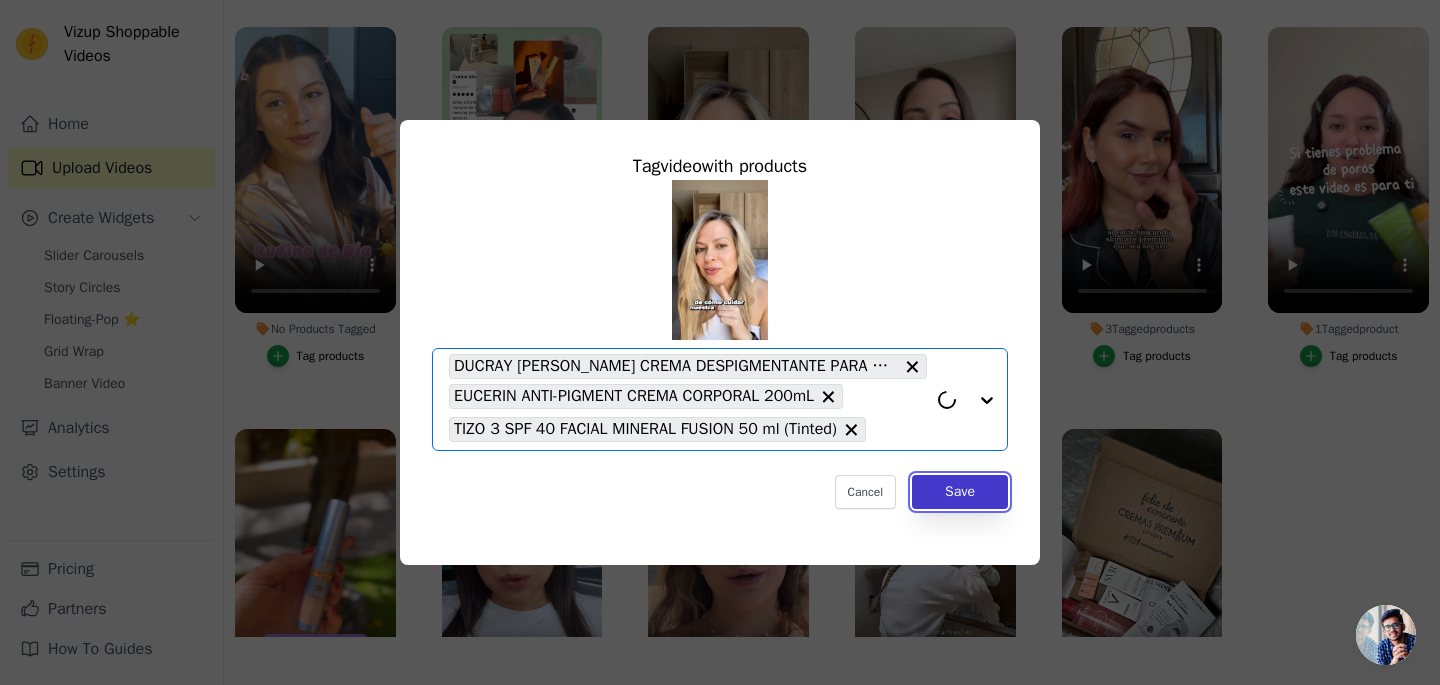 click on "Save" at bounding box center (960, 492) 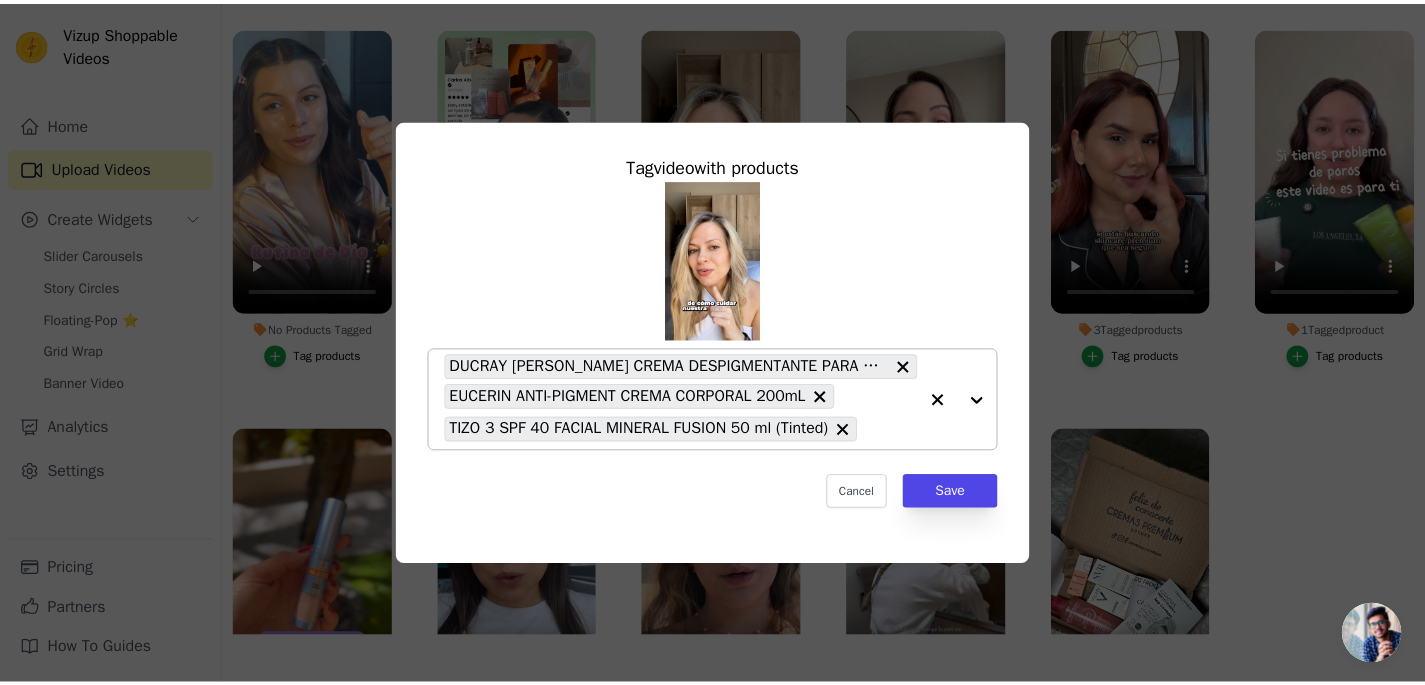 scroll, scrollTop: 204, scrollLeft: 0, axis: vertical 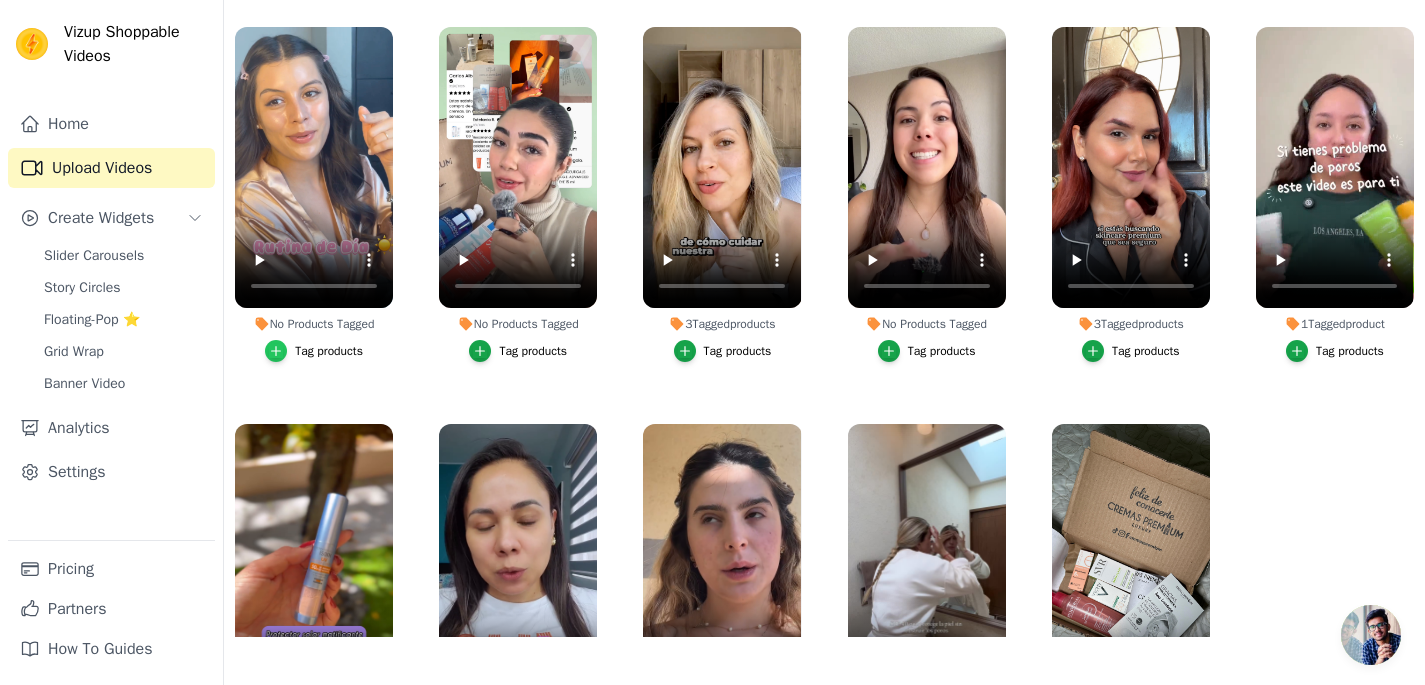 click 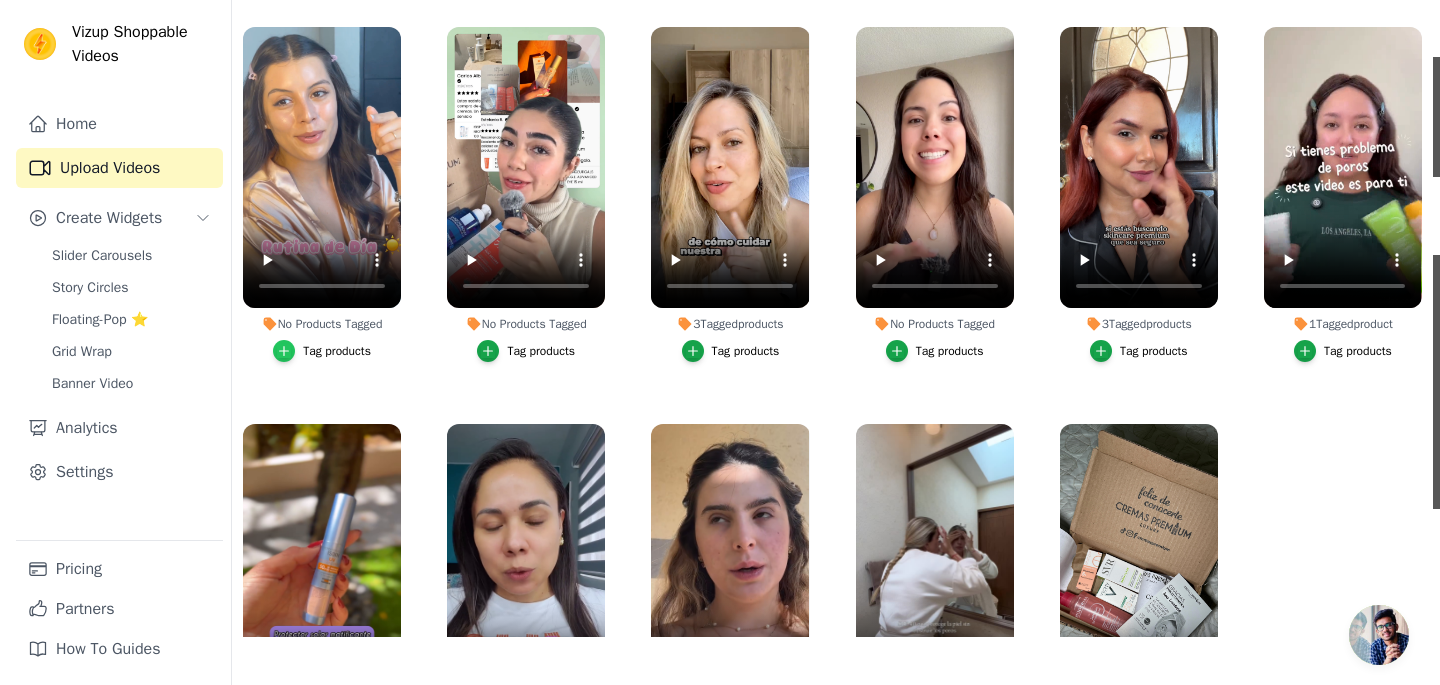 scroll, scrollTop: 0, scrollLeft: 0, axis: both 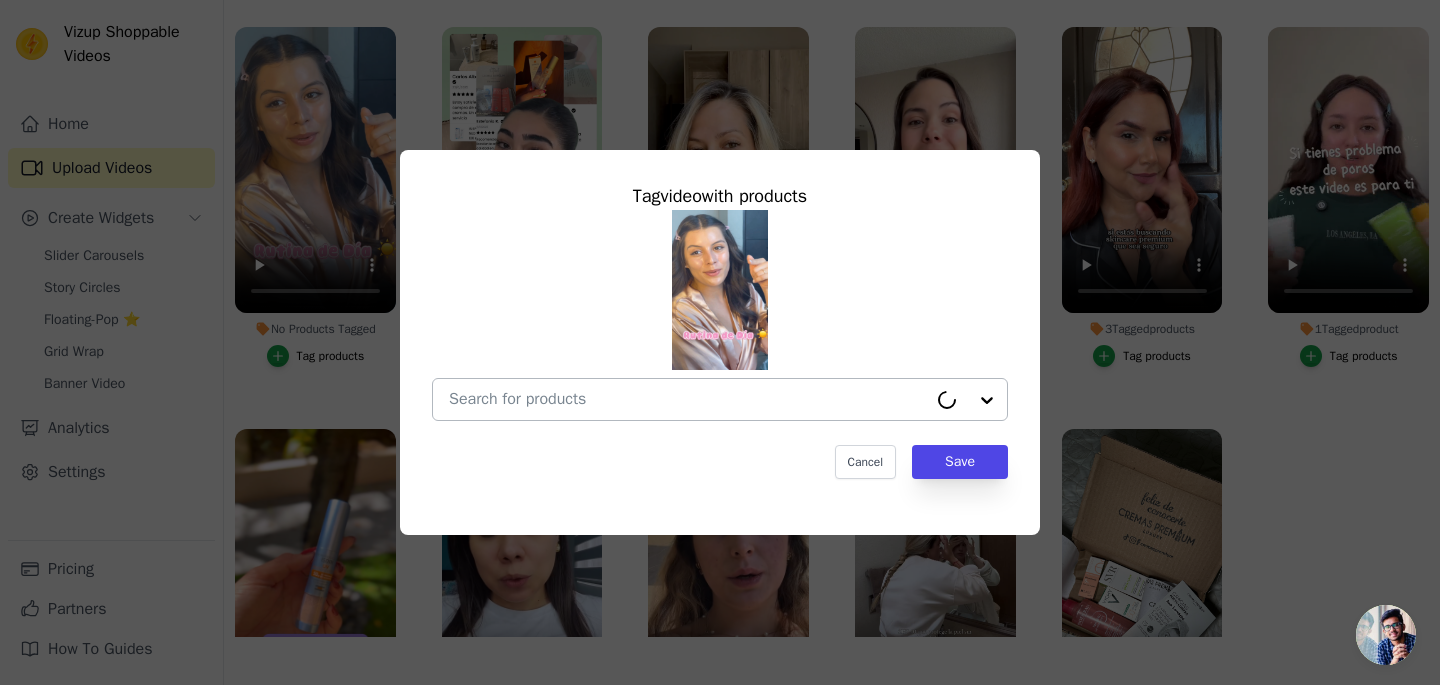 click on "No Products Tagged     Tag  video  with products                         Cancel   Save     Tag products" at bounding box center [688, 399] 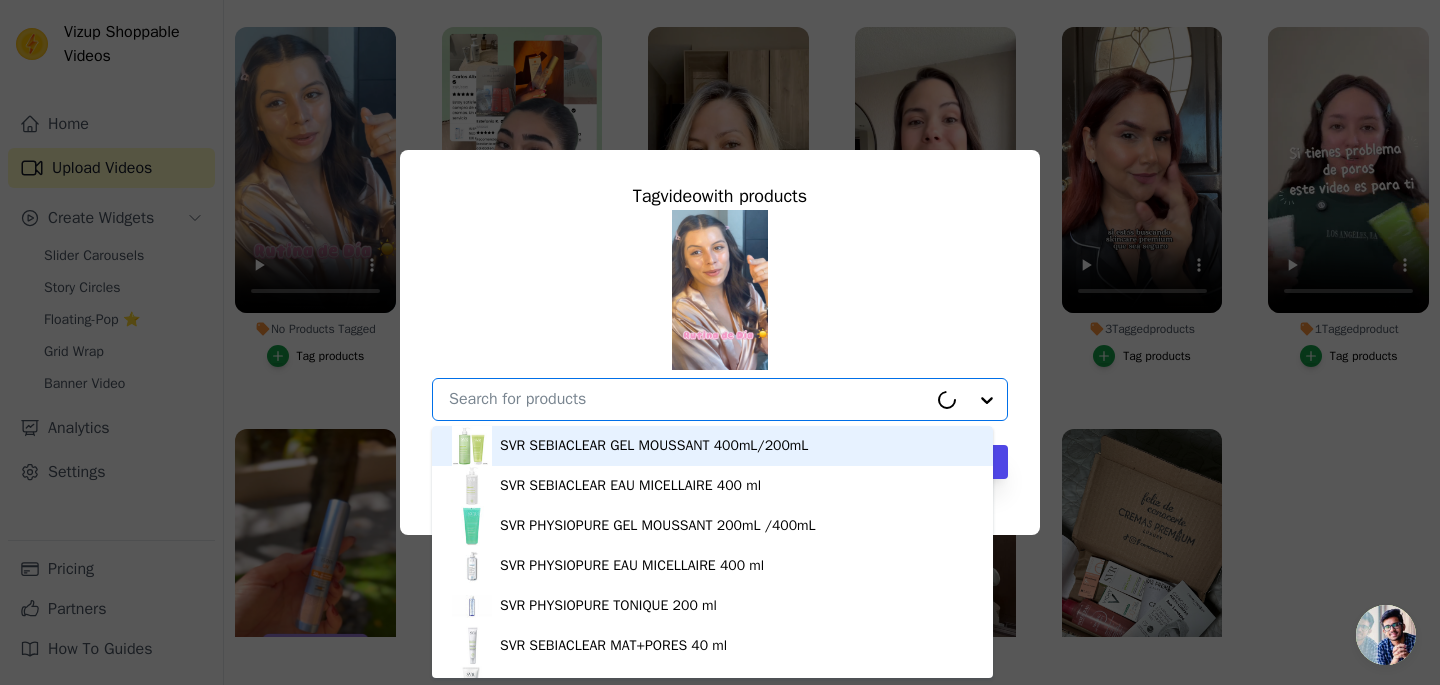 paste on "ISDIN FOTOULTRA 100 ACTIVE UNIFY COLOR SPF50 50 mL" 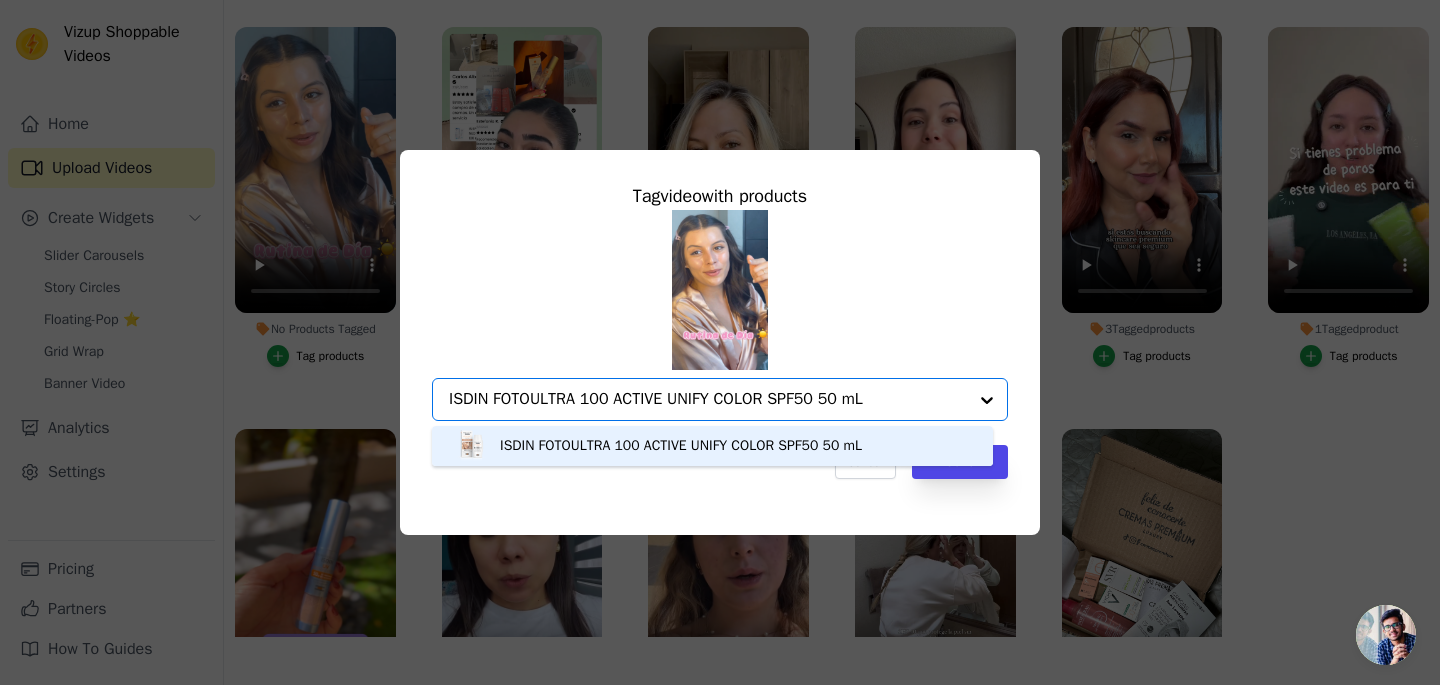 click on "ISDIN FOTOULTRA 100 ACTIVE UNIFY COLOR SPF50 50 mL" at bounding box center (681, 446) 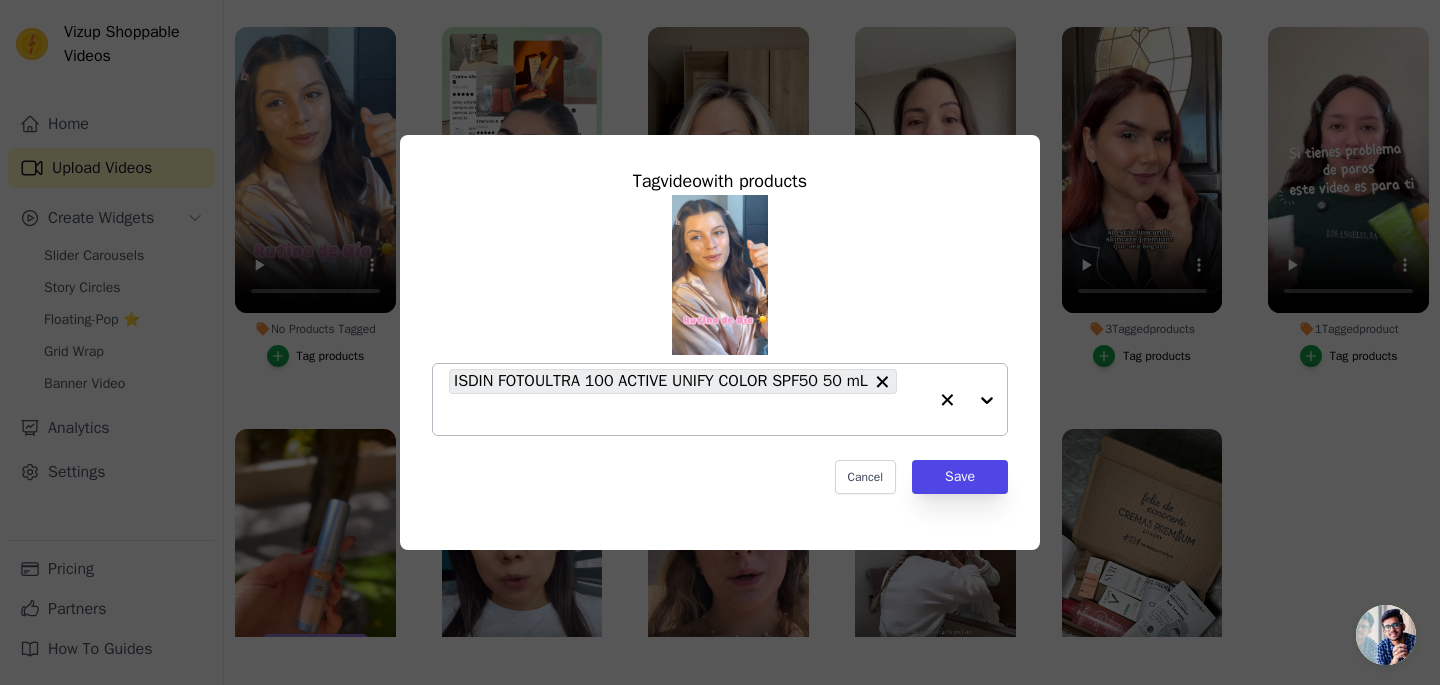 click on "No Products Tagged     Tag  video  with products           ISDIN FOTOULTRA 100 ACTIVE UNIFY COLOR SPF50 50 mL                   Cancel   Save     Tag products" 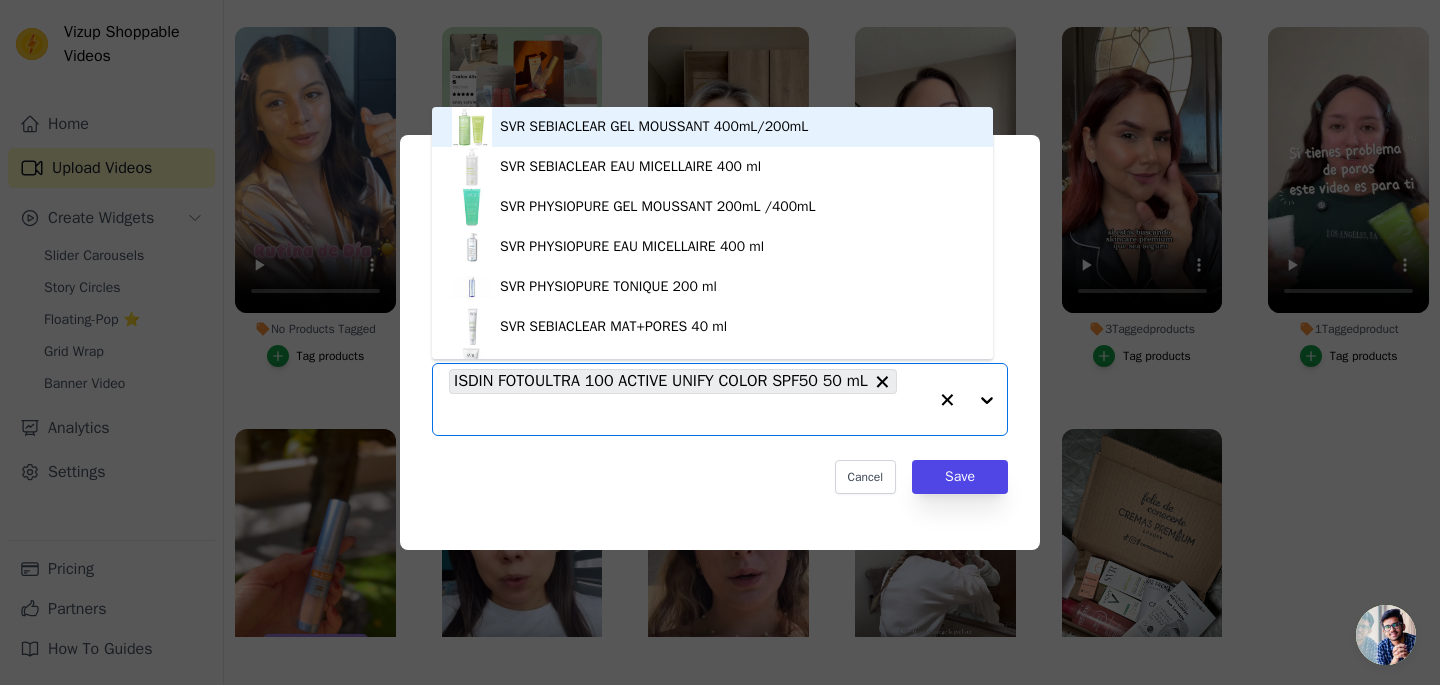paste on "VICHY MINERAL 89 GEL SORBETE MATE DE HIDRATACIÓN 48HRS 50mL" 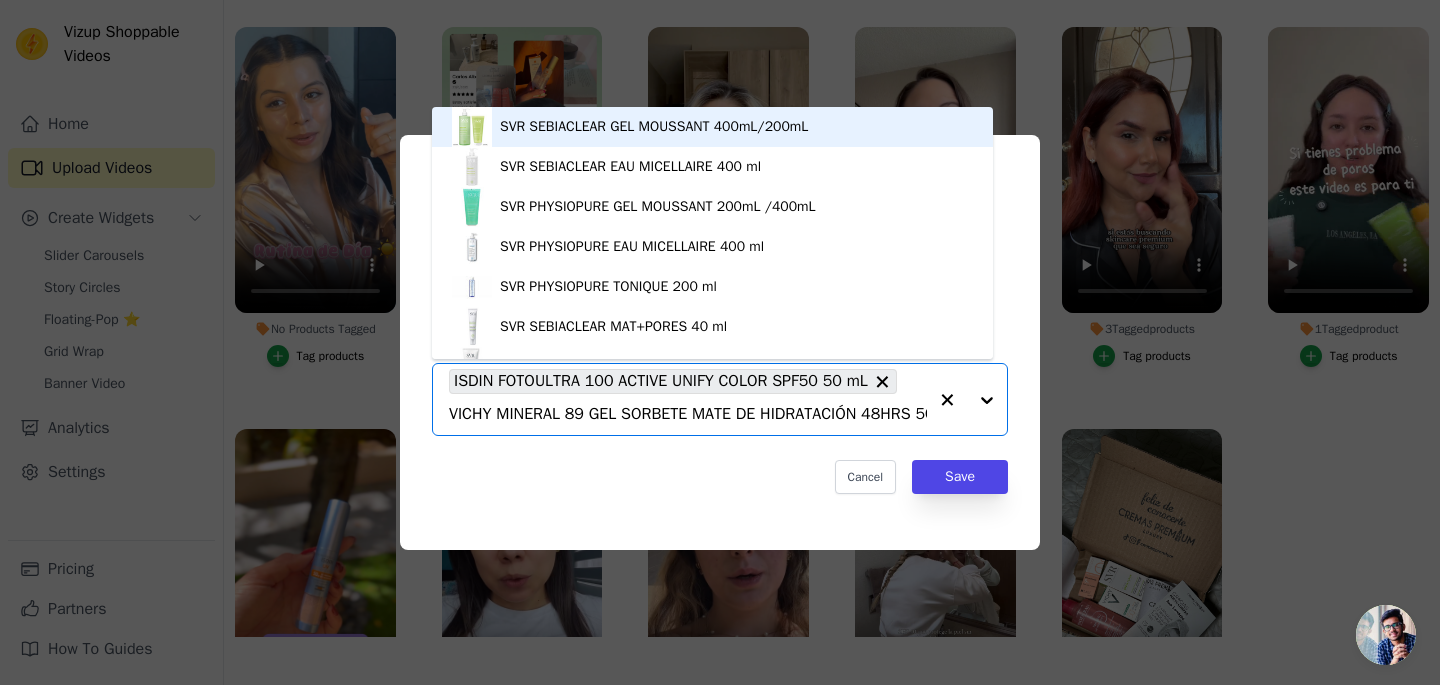 scroll, scrollTop: 0, scrollLeft: 53, axis: horizontal 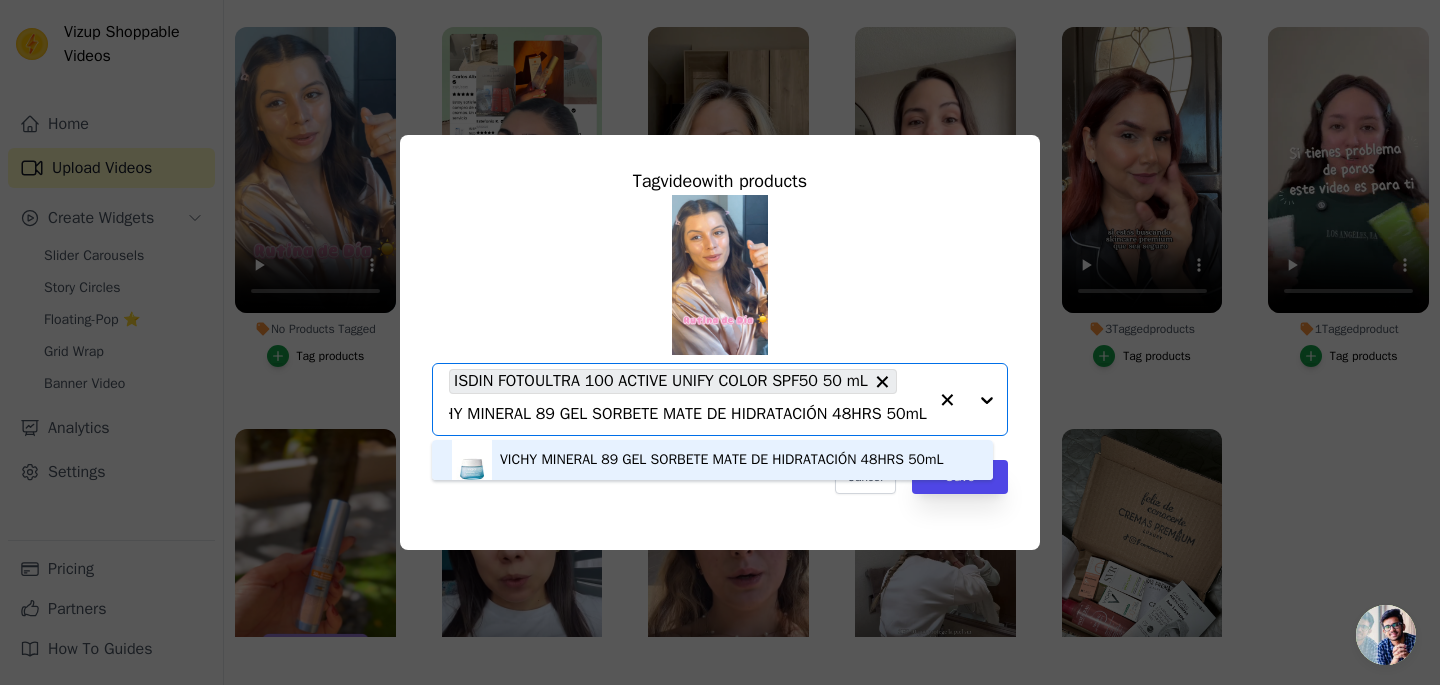 click on "VICHY MINERAL 89 GEL SORBETE MATE DE HIDRATACIÓN 48HRS 50mL" at bounding box center (712, 460) 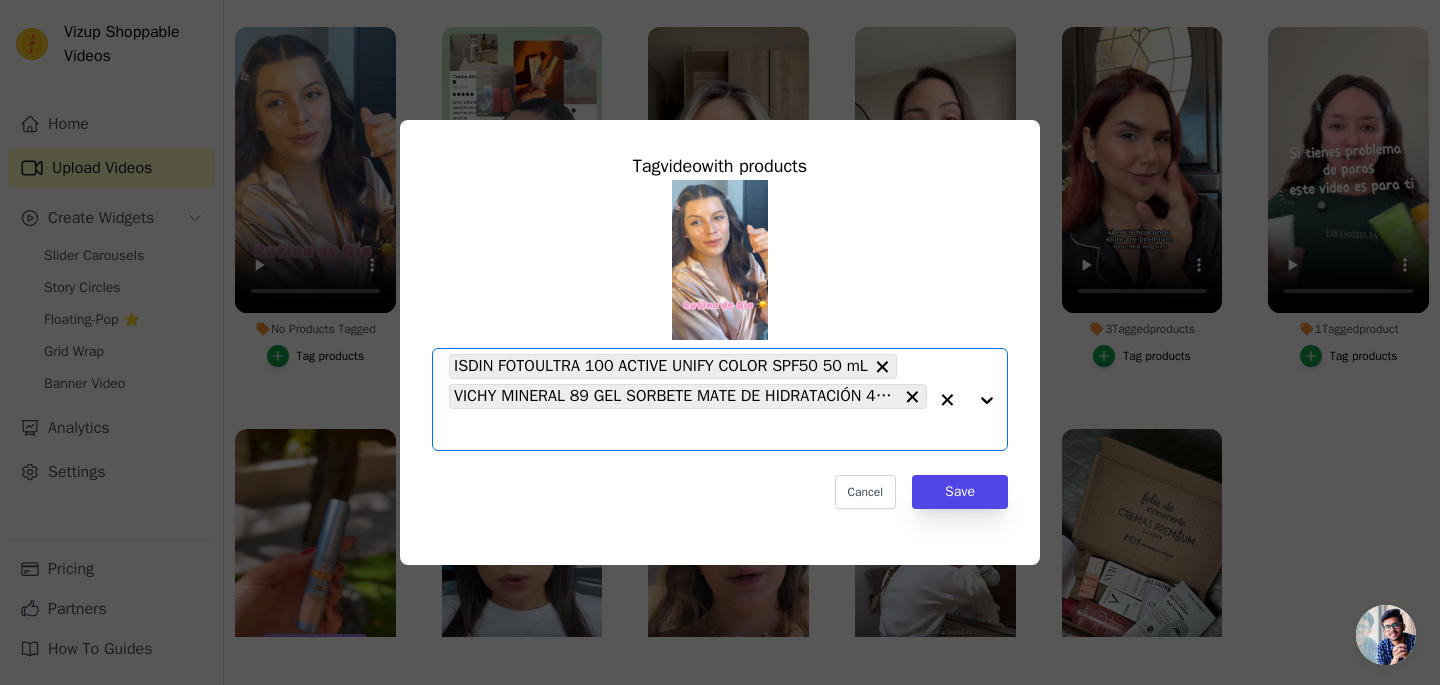 scroll, scrollTop: 0, scrollLeft: 0, axis: both 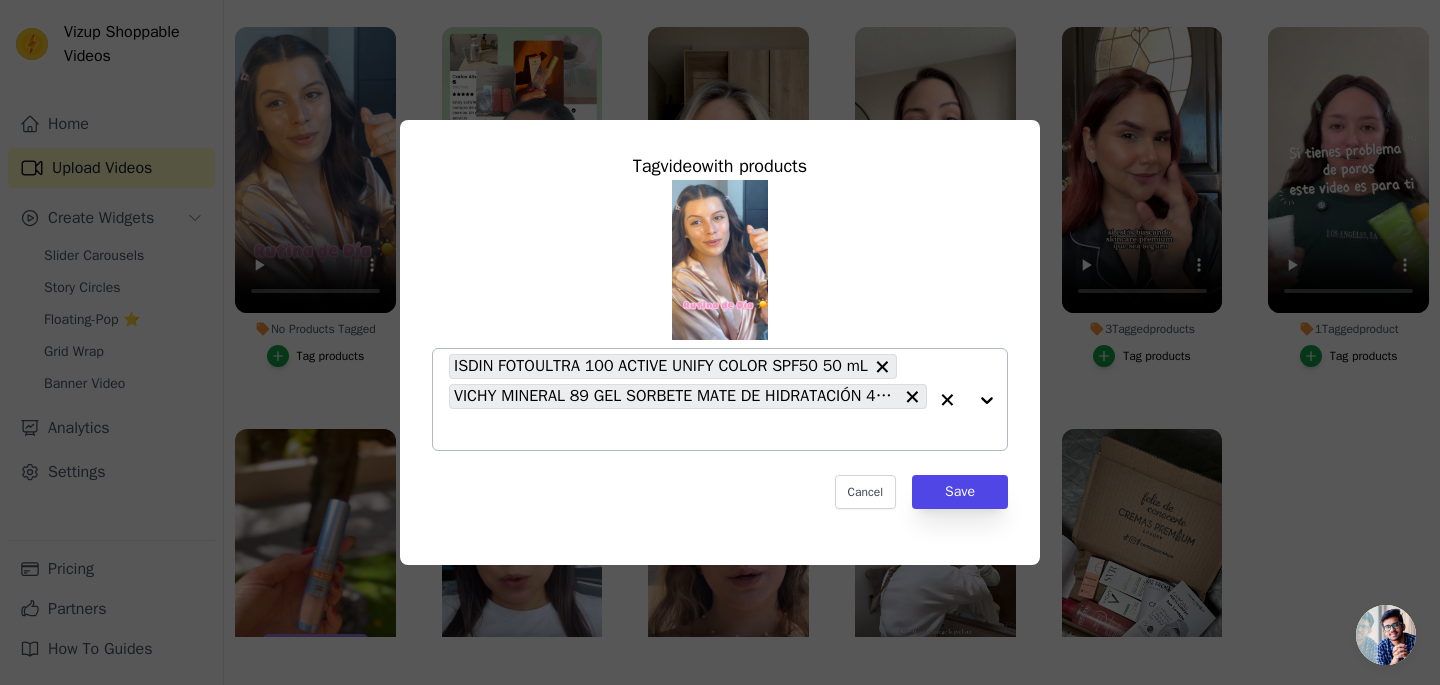 click on "VICHY MINERAL 89 GEL SORBETE MATE DE HIDRATACIÓN 48HRS 50mL" at bounding box center [676, 396] 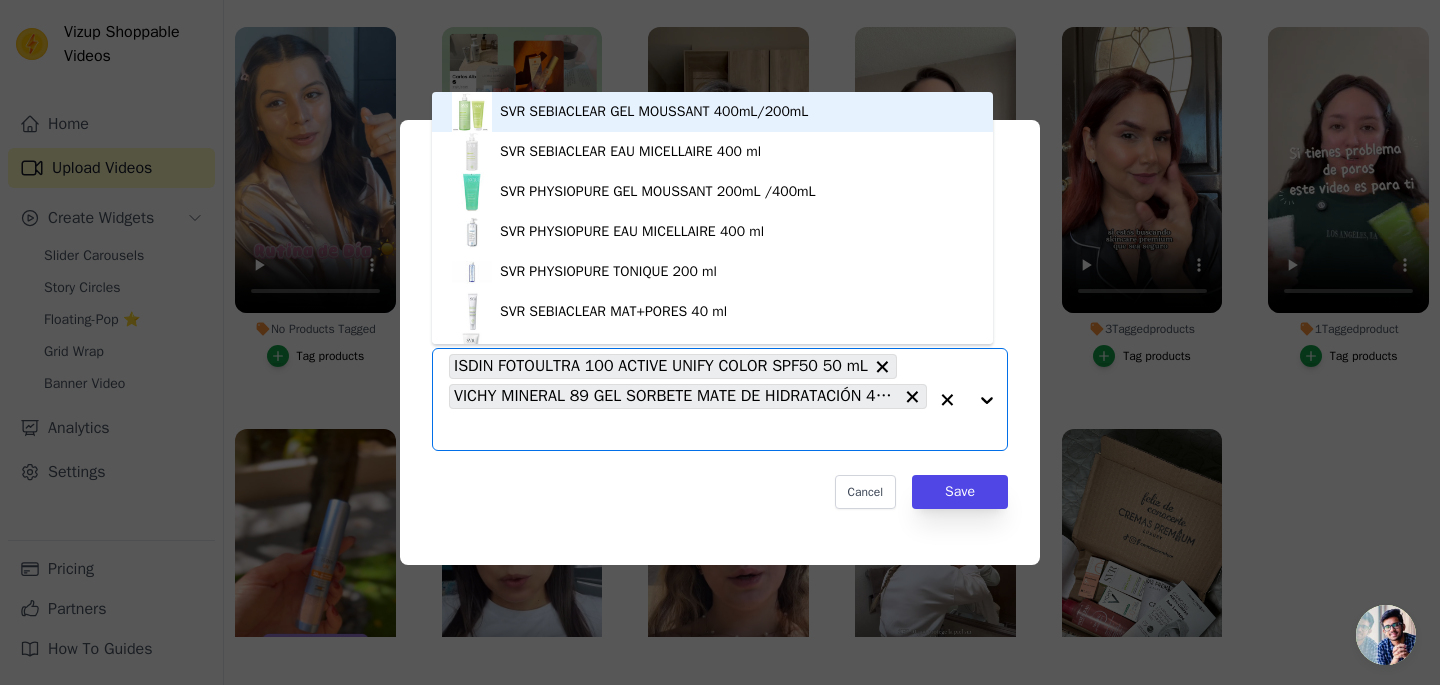 click on "No Products Tagged     Tag  video  with products         SVR SEBIACLEAR GEL MOUSSANT 400mL/200mL     SVR SEBIACLEAR EAU MICELLAIRE 400 ml     SVR PHYSIOPURE GEL MOUSSANT 200mL /400mL     SVR PHYSIOPURE EAU MICELLAIRE 400 ml     SVR PHYSIOPURE TONIQUE 200 ml     SVR SEBIACLEAR MAT+PORES 40 ml     SVR CICAVIT+ CREME 40mL/100mL     SVR SEBIACLEAR SERUM 30 ml     SVR C MASQUE ANTI-OX 50 ml     FILORGA OXYGEN-GLOW [MASK] 75 ml     GLISODIN ADVANCED ANTI-AGING FORMULA (90 cápsulas)     FILORGA TIME-FILLER EYES 5XP 15 ml     FILORGA OPTIM-EYES 15 ml     FILORGA SCRUB & MASK 55 ml     FILORGA MICELLAR SOLUTION 400 ml     FILORGA LIFT-STRUCTURE 50 ml     FILORGA MOUSSE DÉSMAQUILLANTE 150 ml     FILORGA OXYGEN-GLOW [EYES] 15 ml     FILORGA LIFT-DESIGNER SERUM 30 ml     FILORGA SLEEP & LIFT 50 ml     FILORGA OXYGEN-GLOW CREAM 50 ml     FILORGA NCEF-REVERSE CREMA 50 ml     FILORGA NCEF-REVERSE EYES 15 ml     FILORGA HYDRA-HYAL SERUM 30 ml     SVR SEBIACLEAR HYDRA 40 mL" 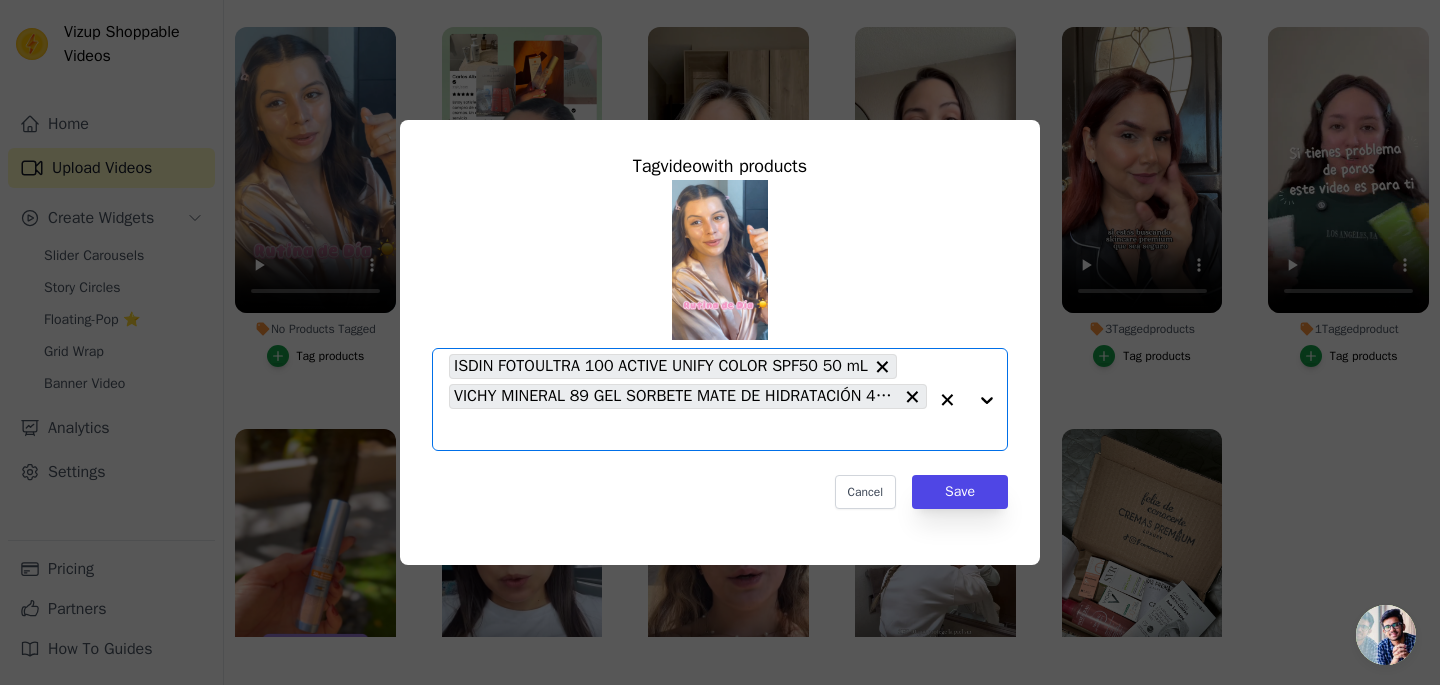paste on "ETAT PUR VITAMINA C 10% 15mL" 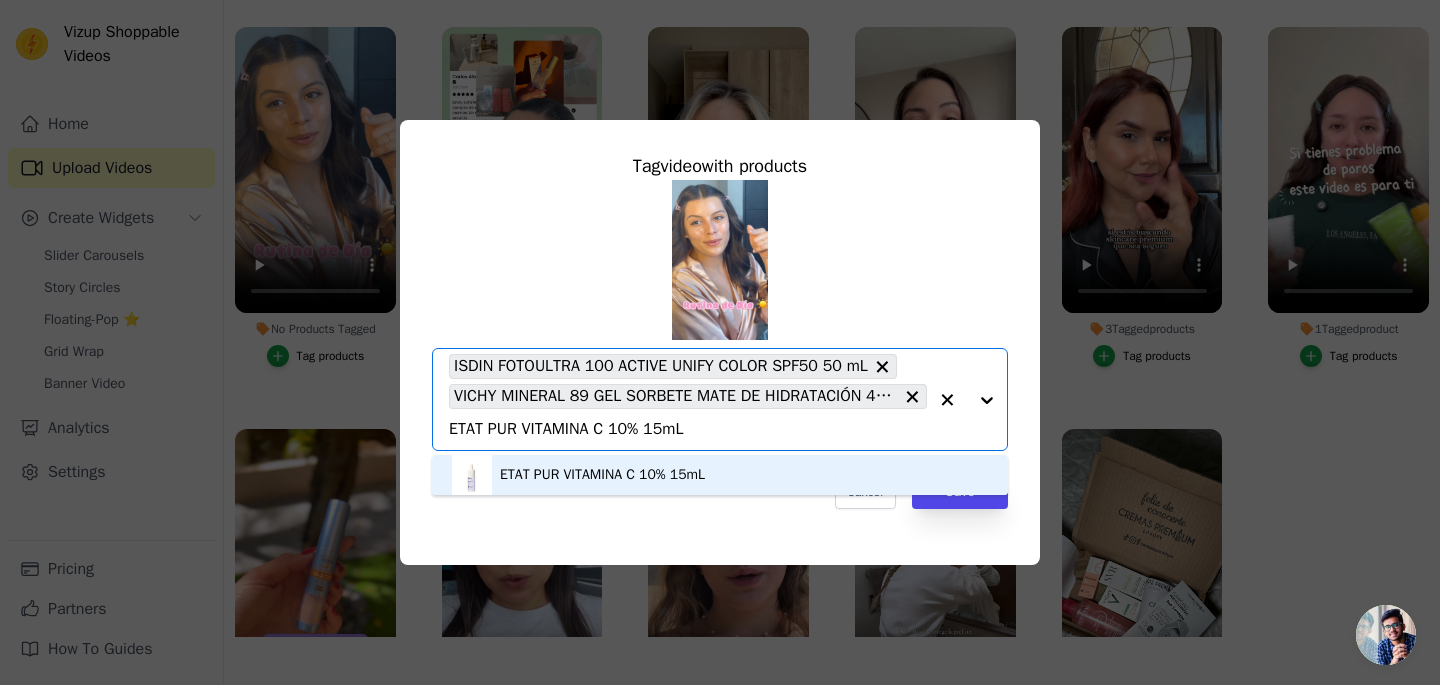 click on "ETAT PUR VITAMINA C 10% 15mL" at bounding box center [602, 475] 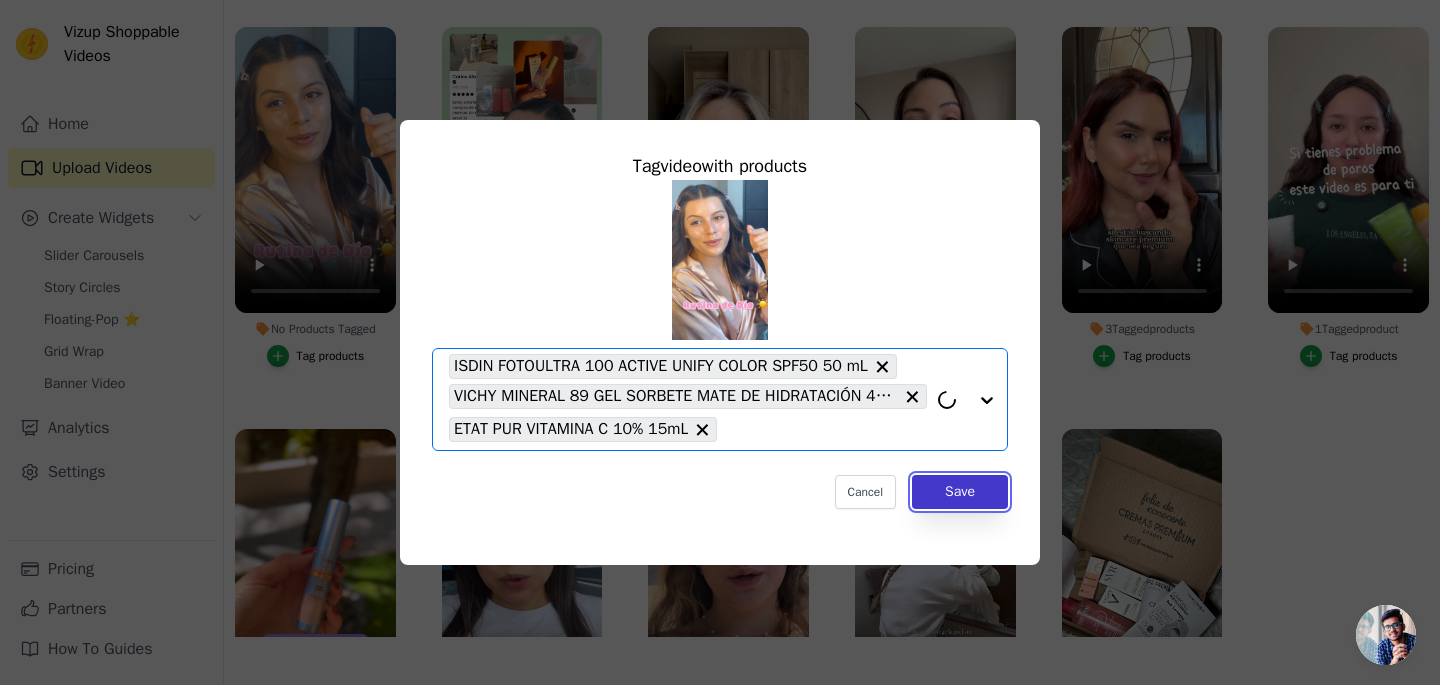 click on "Save" at bounding box center (960, 492) 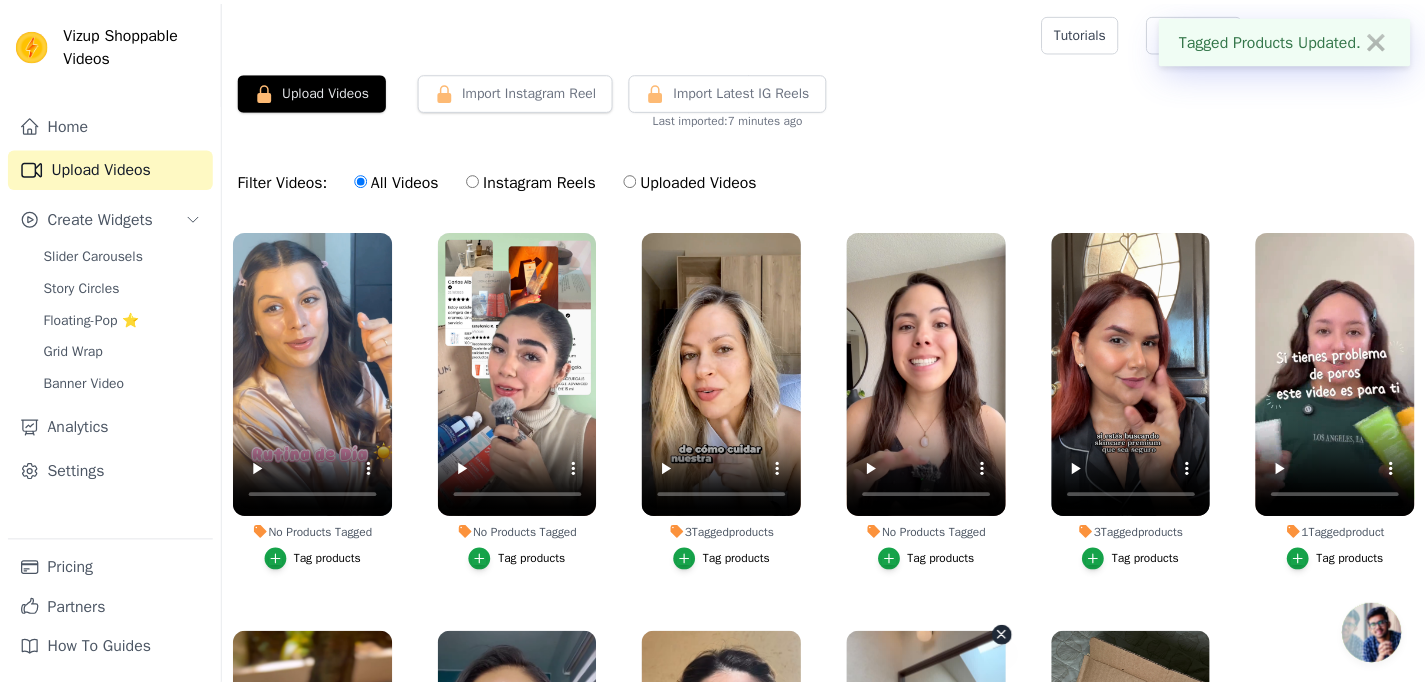 scroll, scrollTop: 204, scrollLeft: 0, axis: vertical 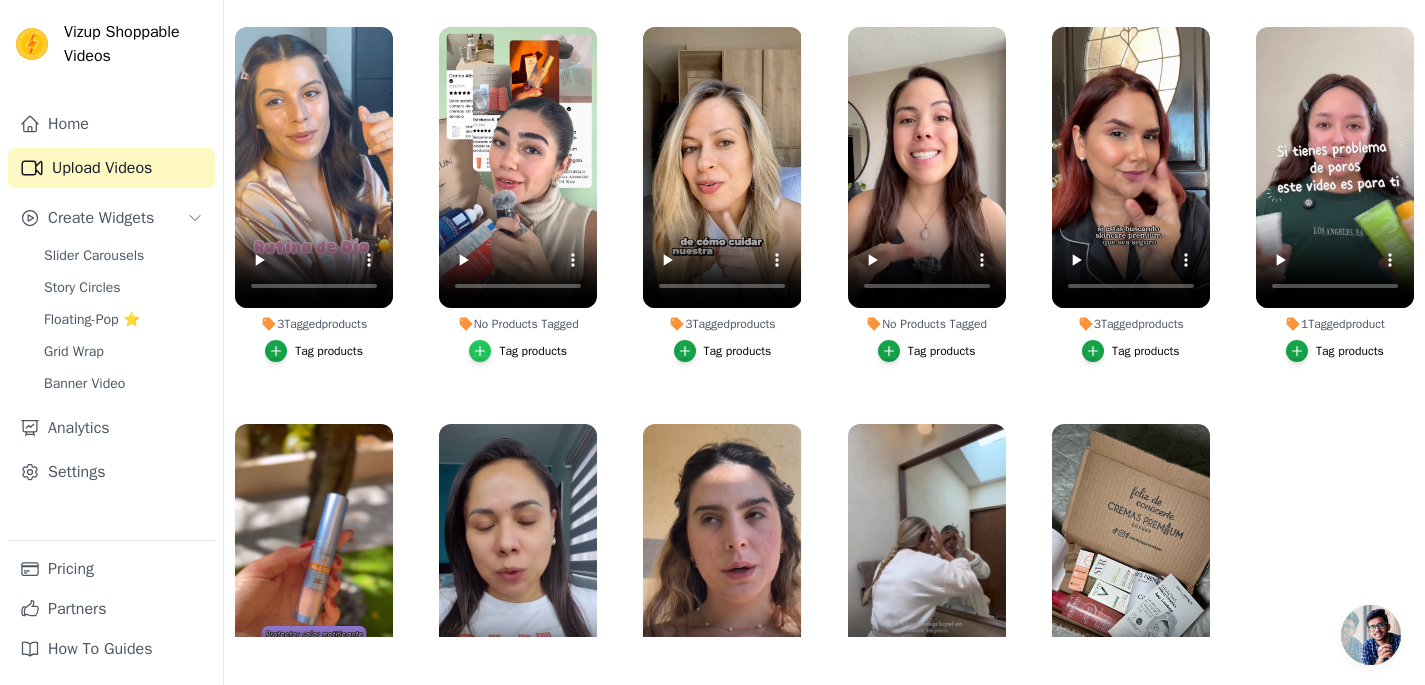 click at bounding box center (480, 351) 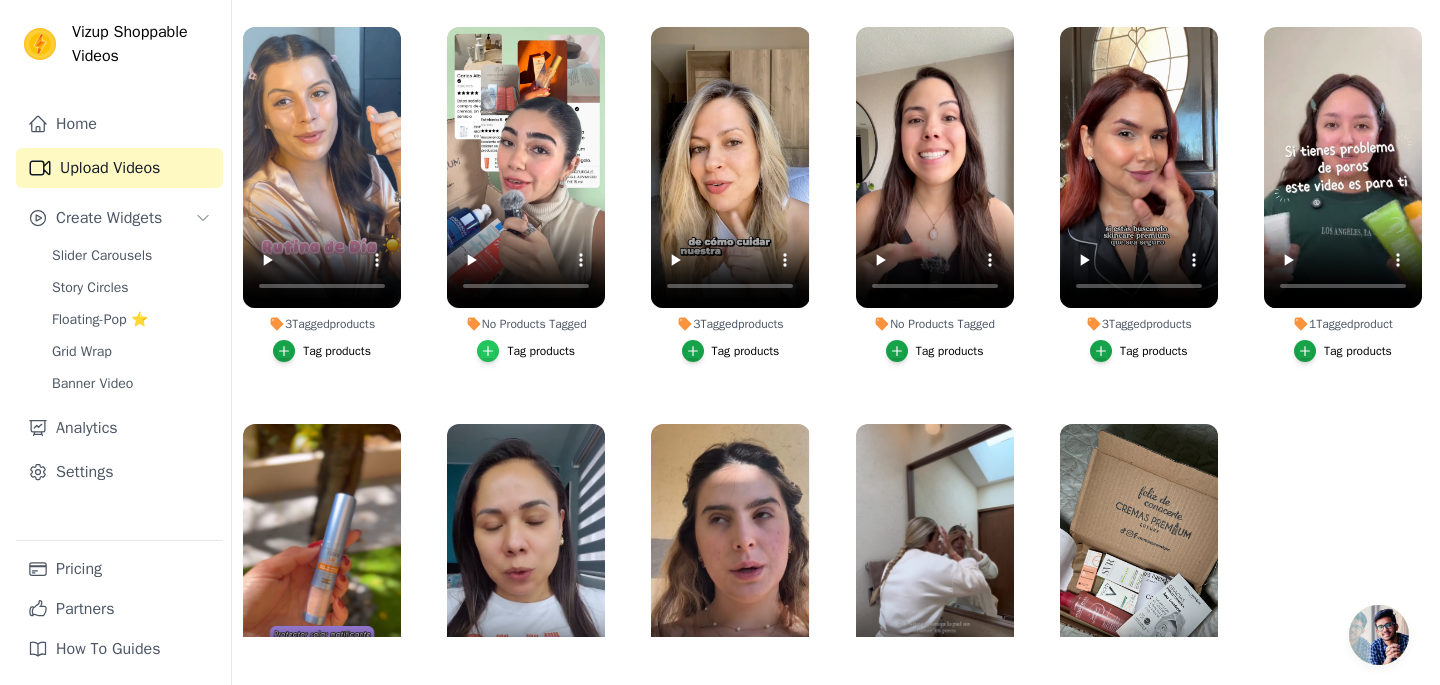 scroll, scrollTop: 0, scrollLeft: 0, axis: both 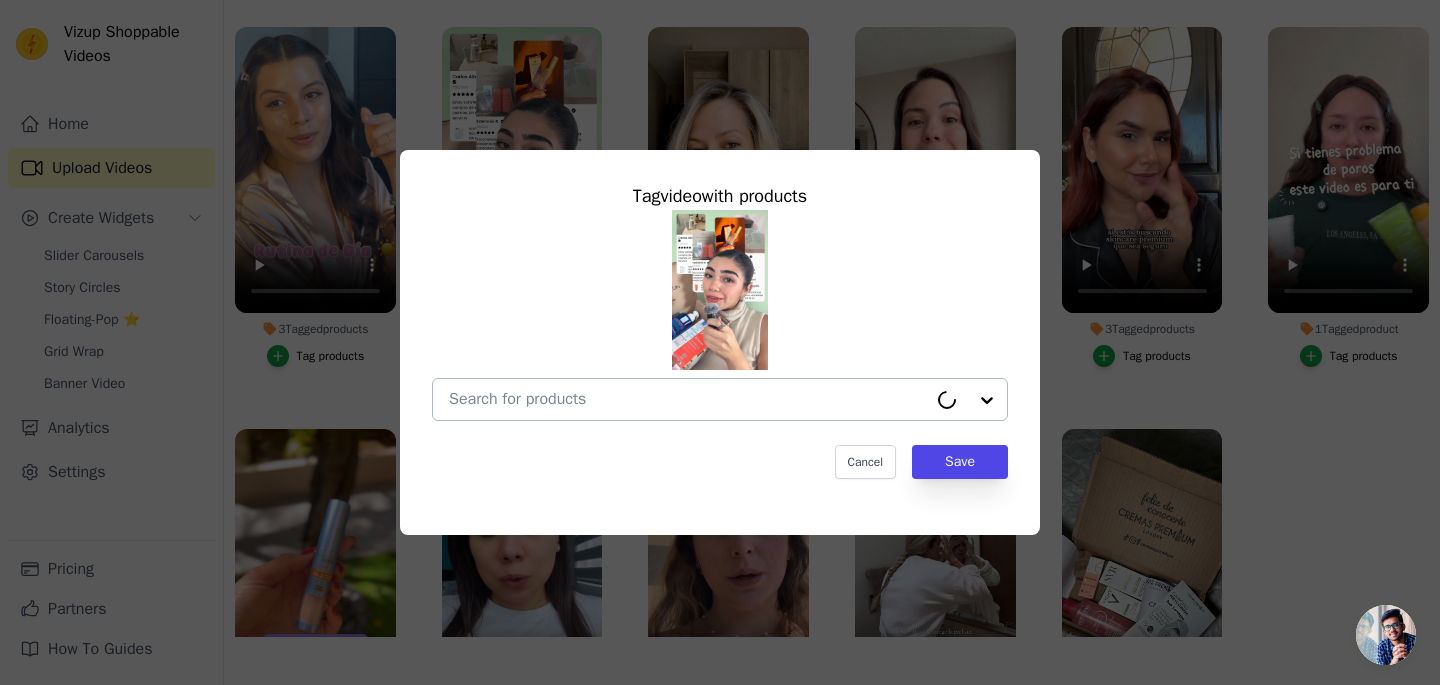 click on "No Products Tagged     Tag  video  with products                         Cancel   Save     Tag products" at bounding box center (688, 399) 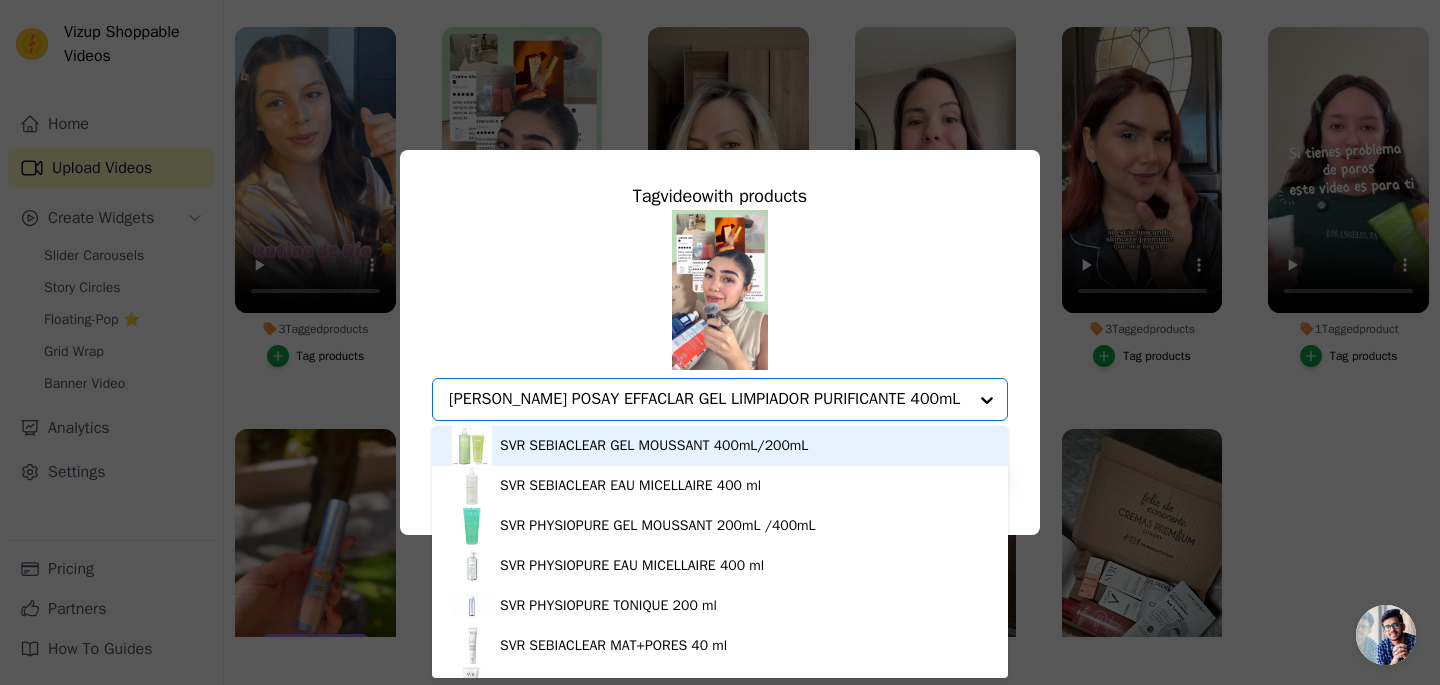 scroll, scrollTop: 0, scrollLeft: 0, axis: both 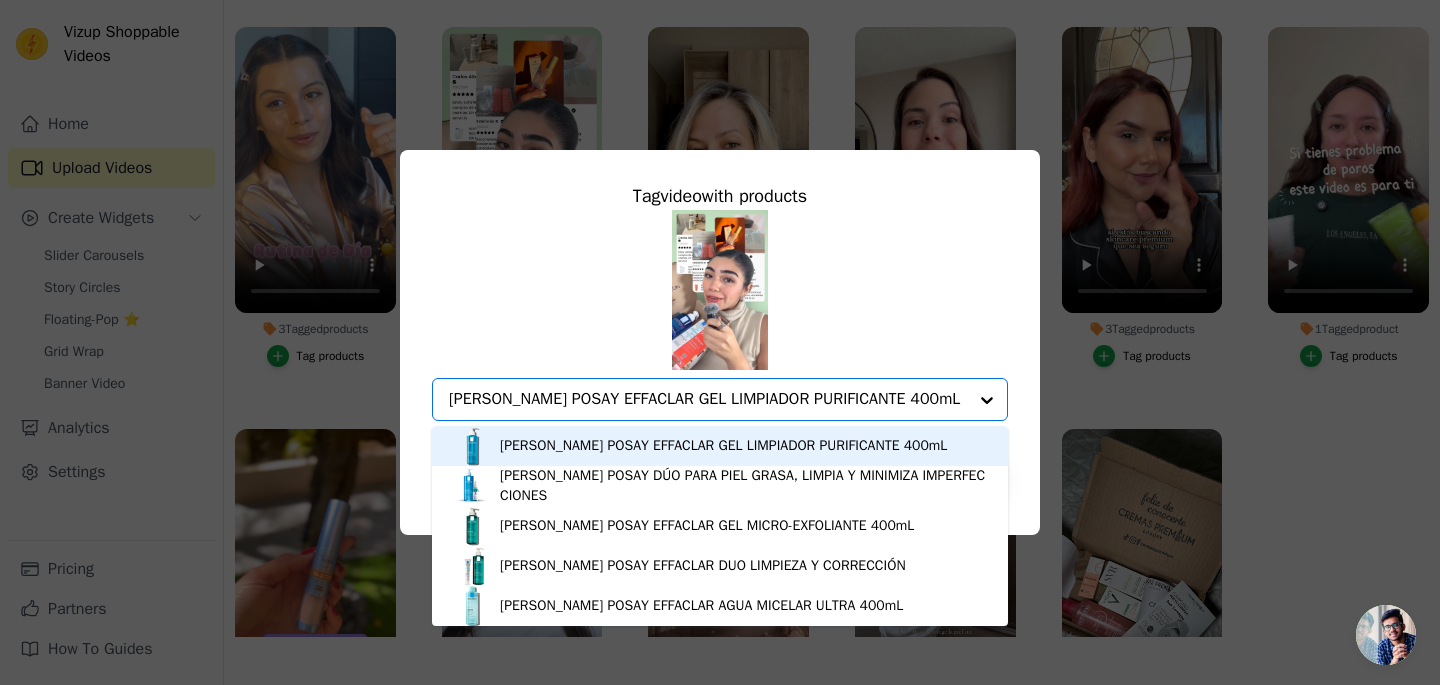 click on "[PERSON_NAME] POSAY EFFACLAR GEL LIMPIADOR PURIFICANTE 400mL" at bounding box center (723, 446) 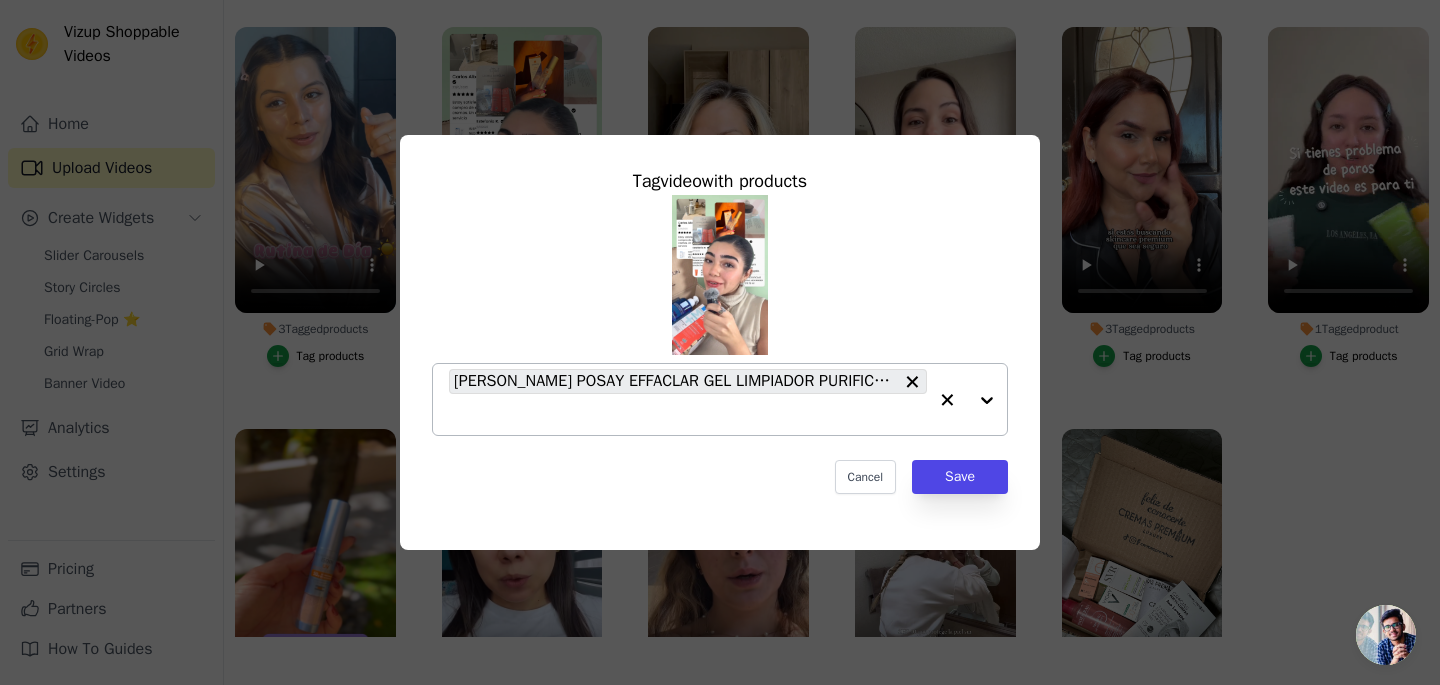 click on "No Products Tagged     Tag  video  with products           [PERSON_NAME] POSAY EFFACLAR GEL LIMPIADOR PURIFICANTE 400mL                   Cancel   Save     Tag products" 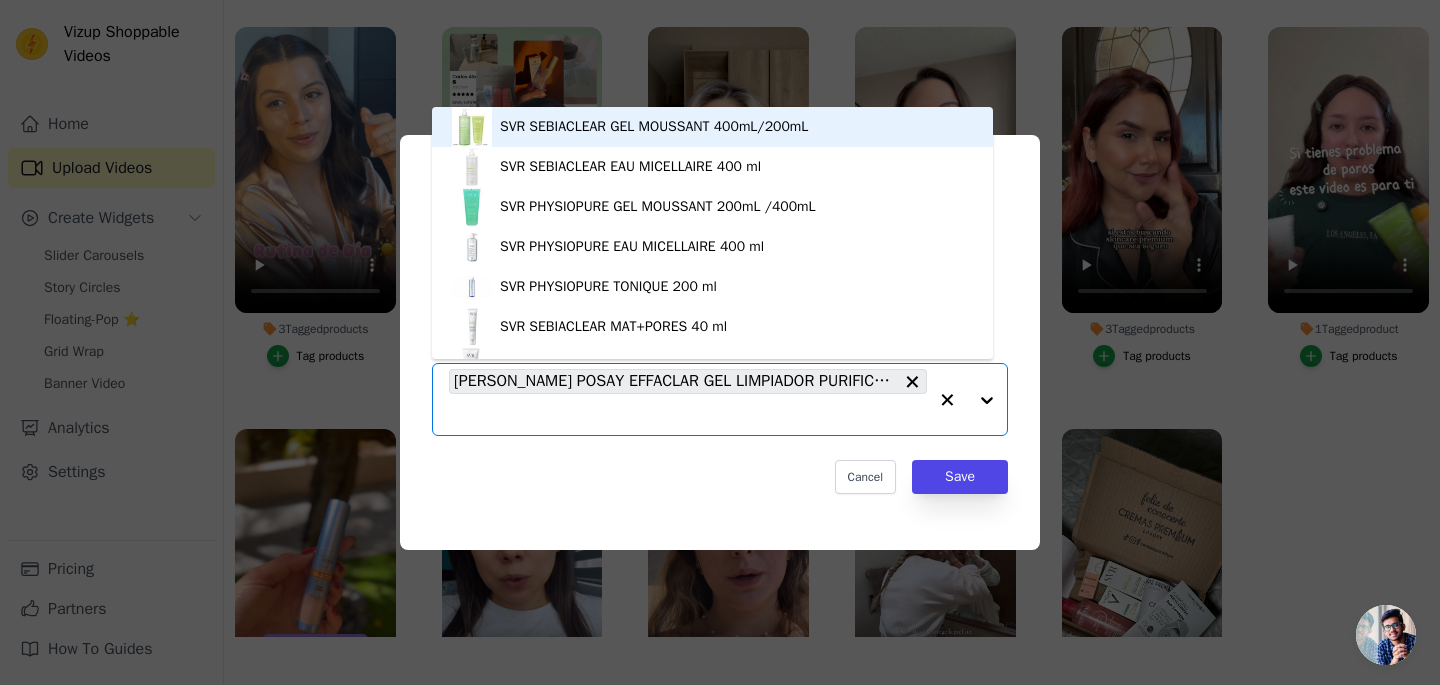 paste on "[PERSON_NAME] POSAY EFFACLAR DUO + M 40mL" 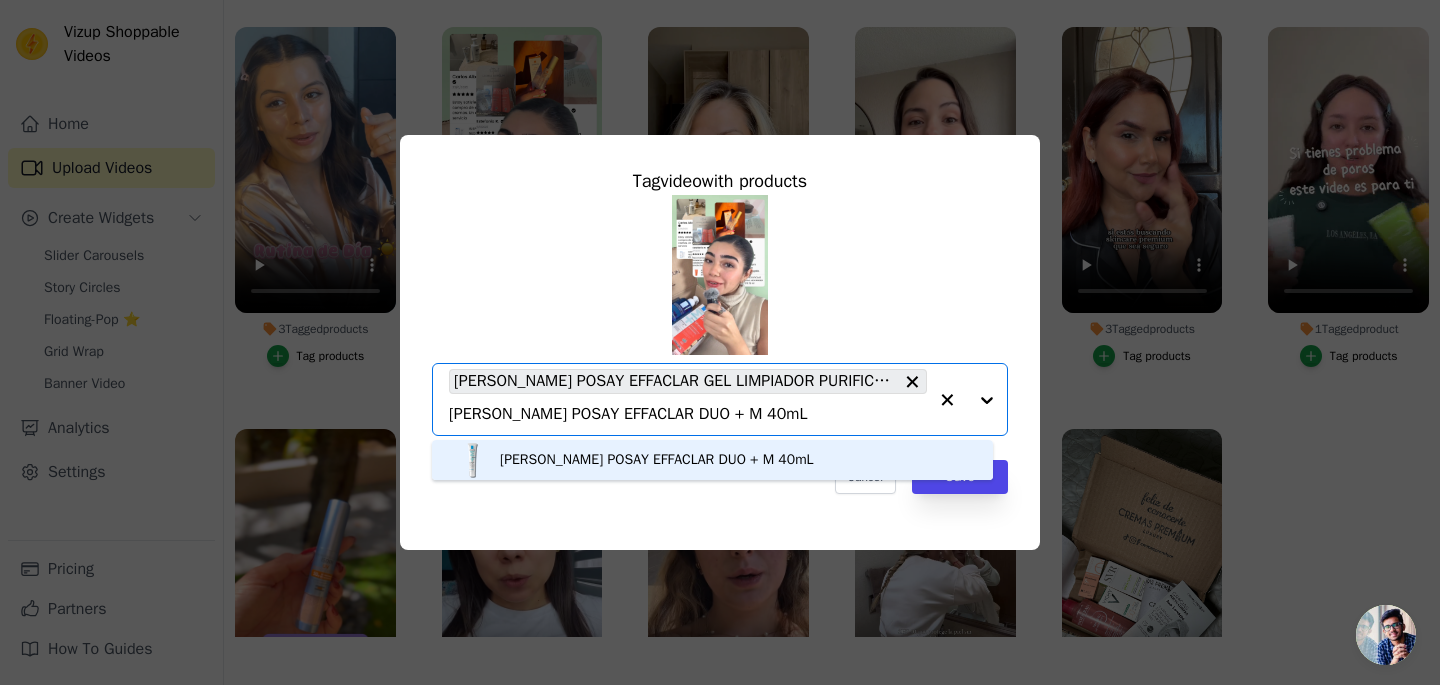 click on "[PERSON_NAME] POSAY EFFACLAR DUO + M 40mL" at bounding box center (712, 460) 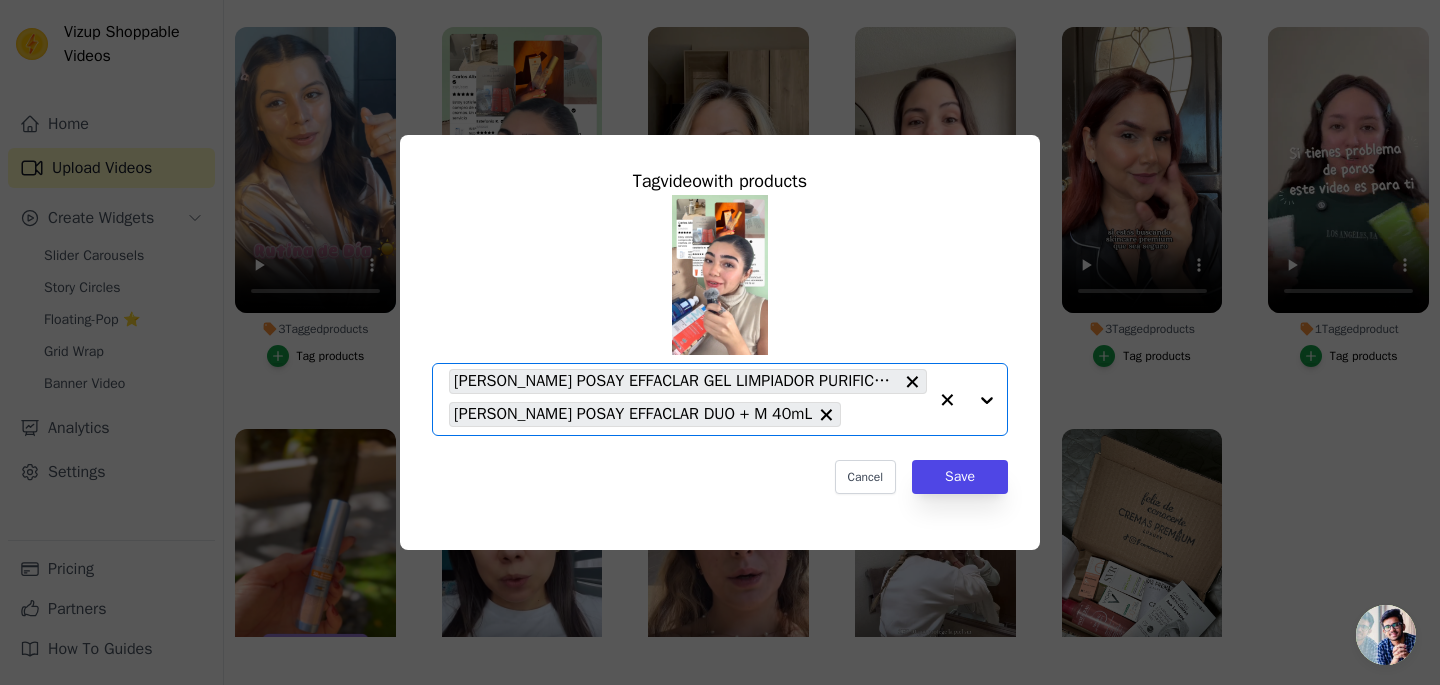 paste on "SVR BLUR SUN SECURE SPF50+ 50 ml" 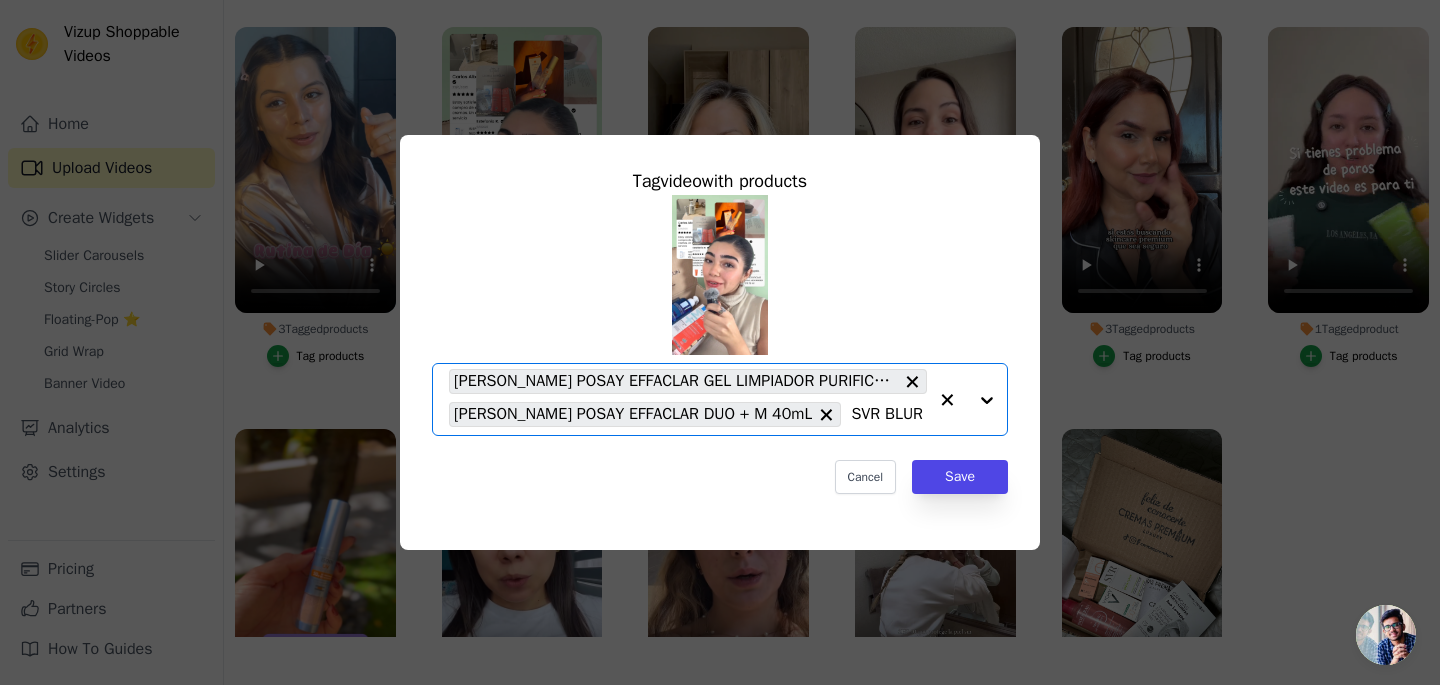 scroll, scrollTop: 0, scrollLeft: 181, axis: horizontal 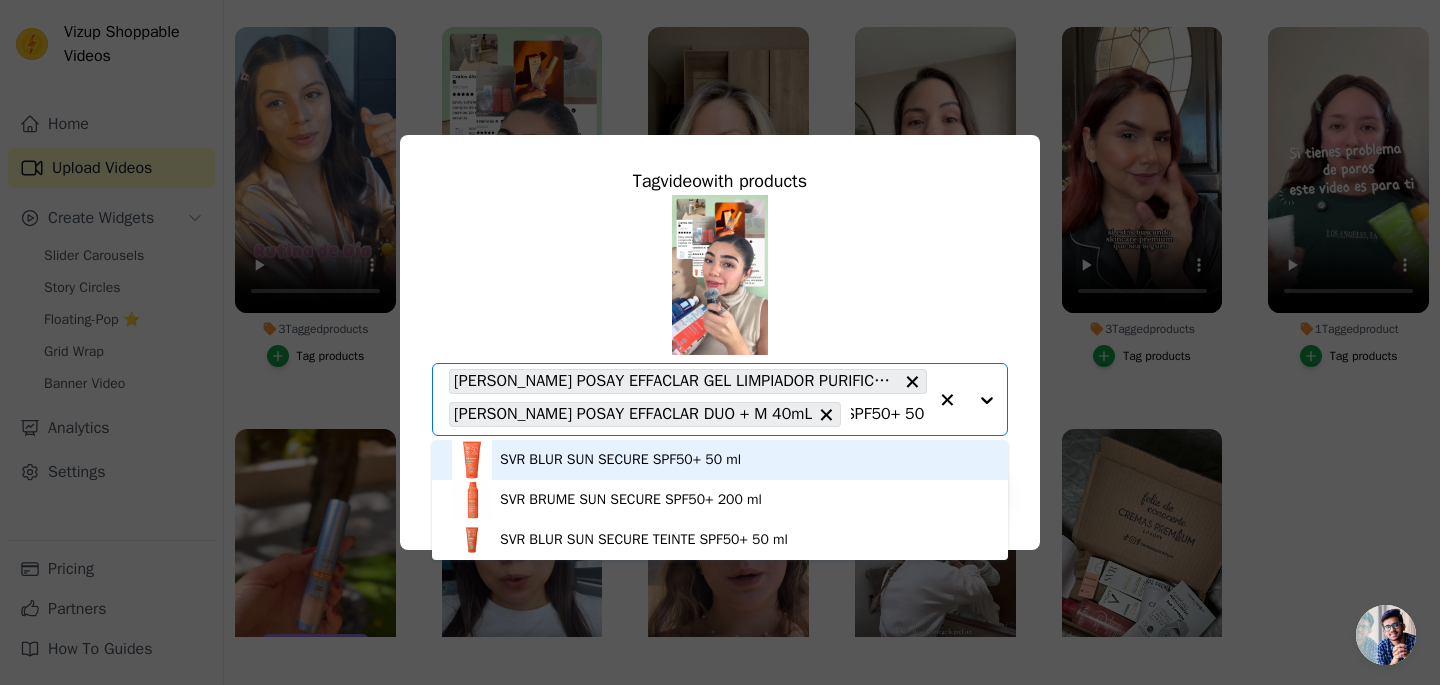 click on "SVR BLUR SUN SECURE SPF50+ 50 ml" at bounding box center [620, 460] 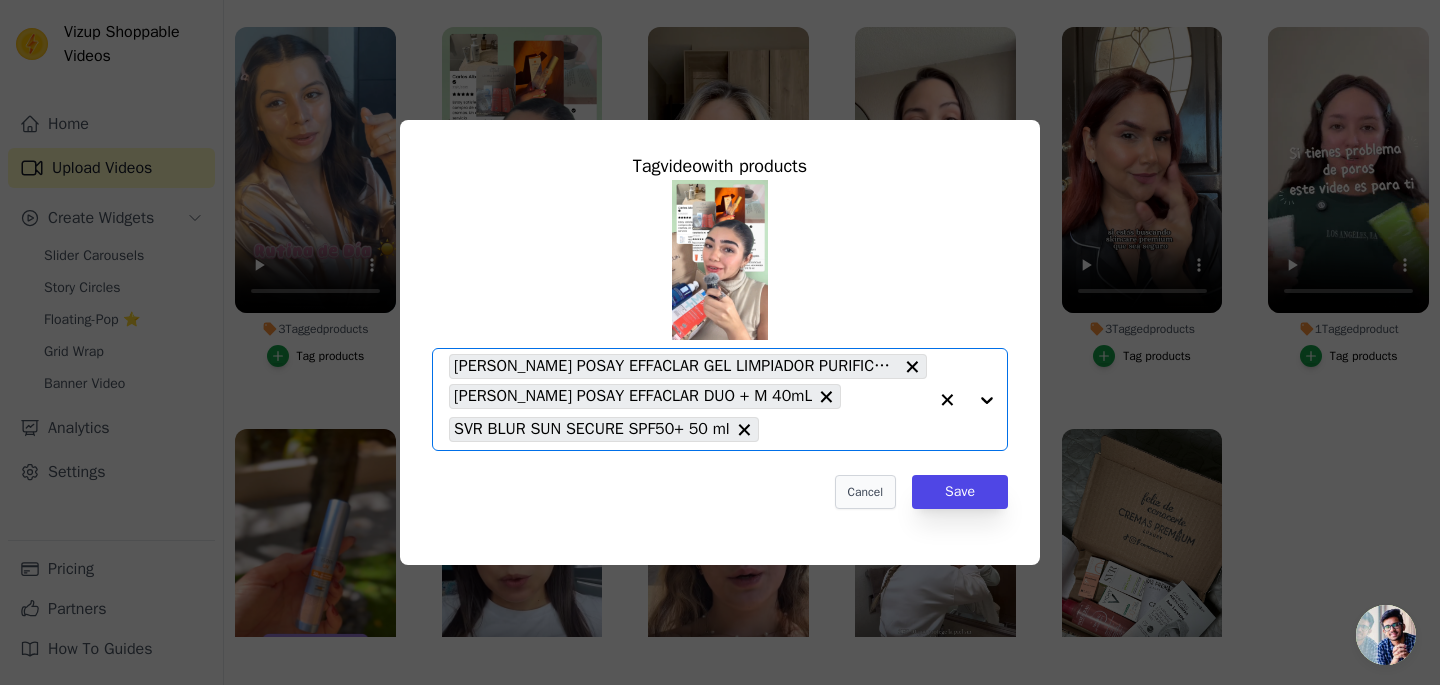 scroll, scrollTop: 0, scrollLeft: 0, axis: both 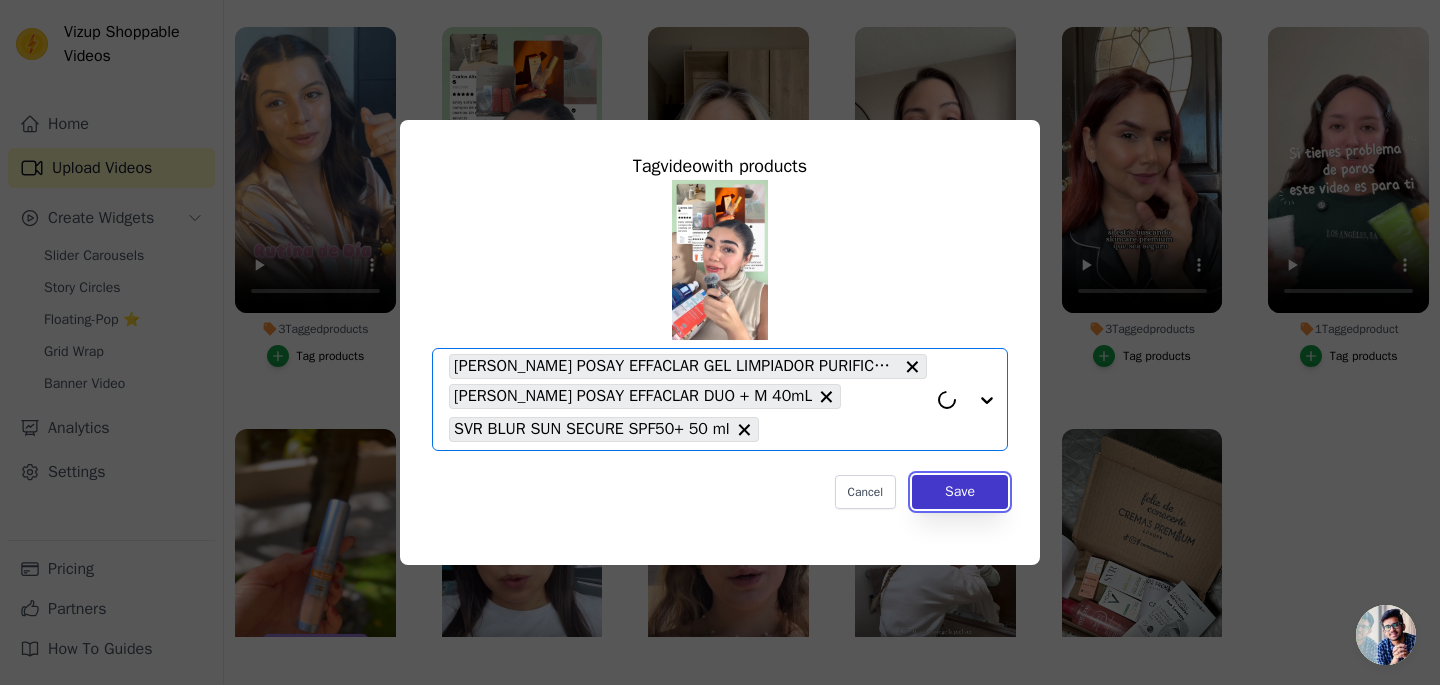 click on "Save" at bounding box center [960, 492] 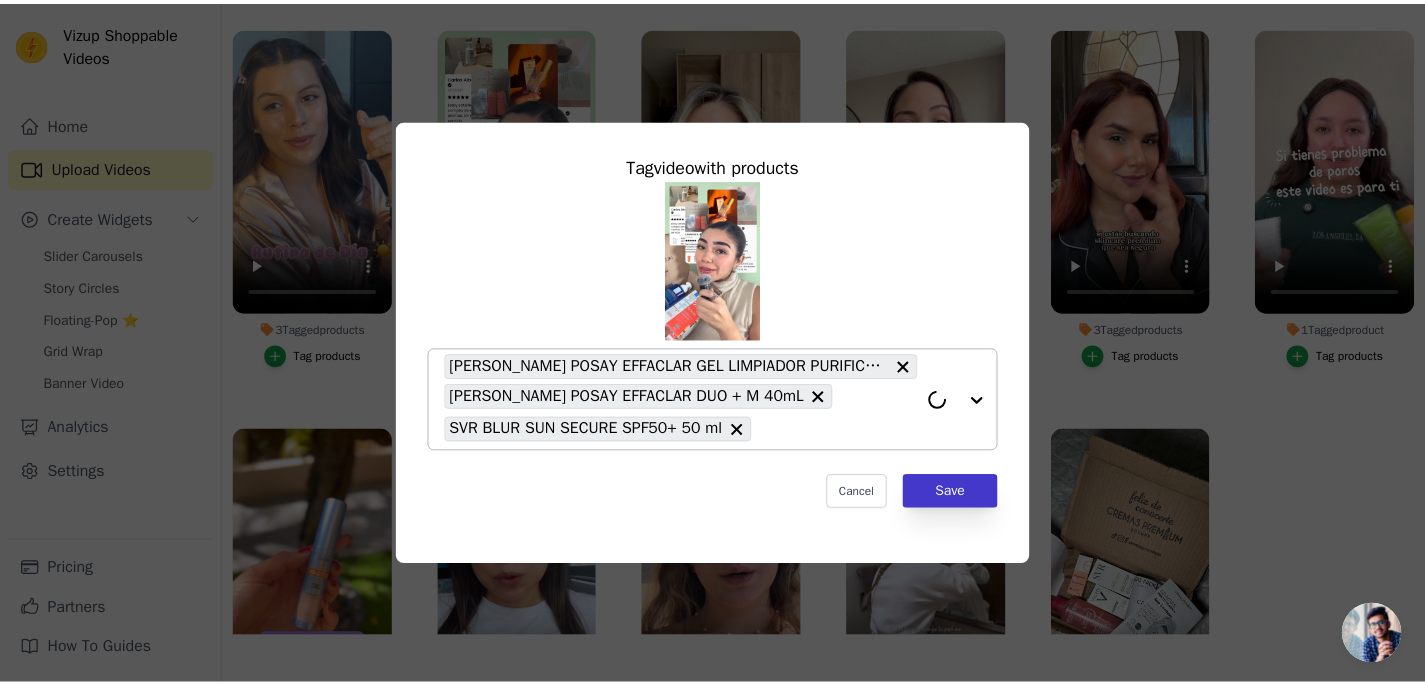 scroll, scrollTop: 204, scrollLeft: 0, axis: vertical 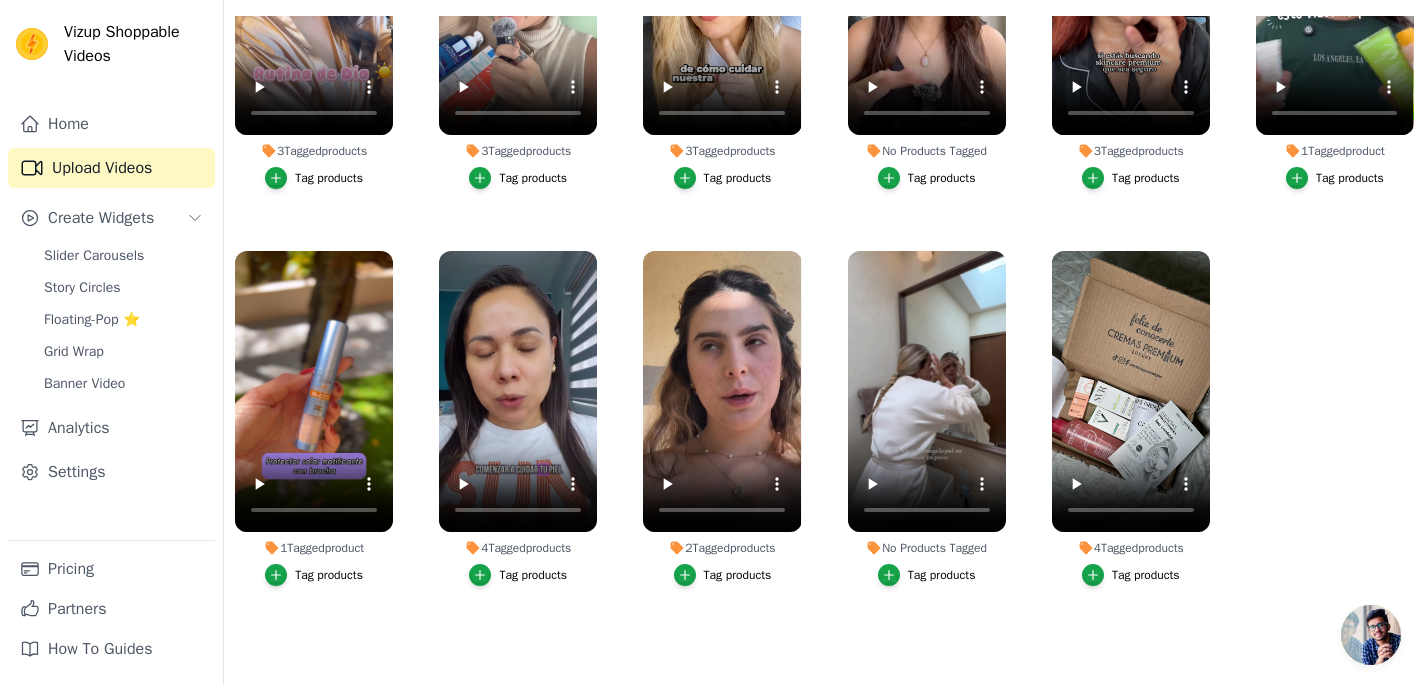 click on "Tag products" at bounding box center [927, 575] 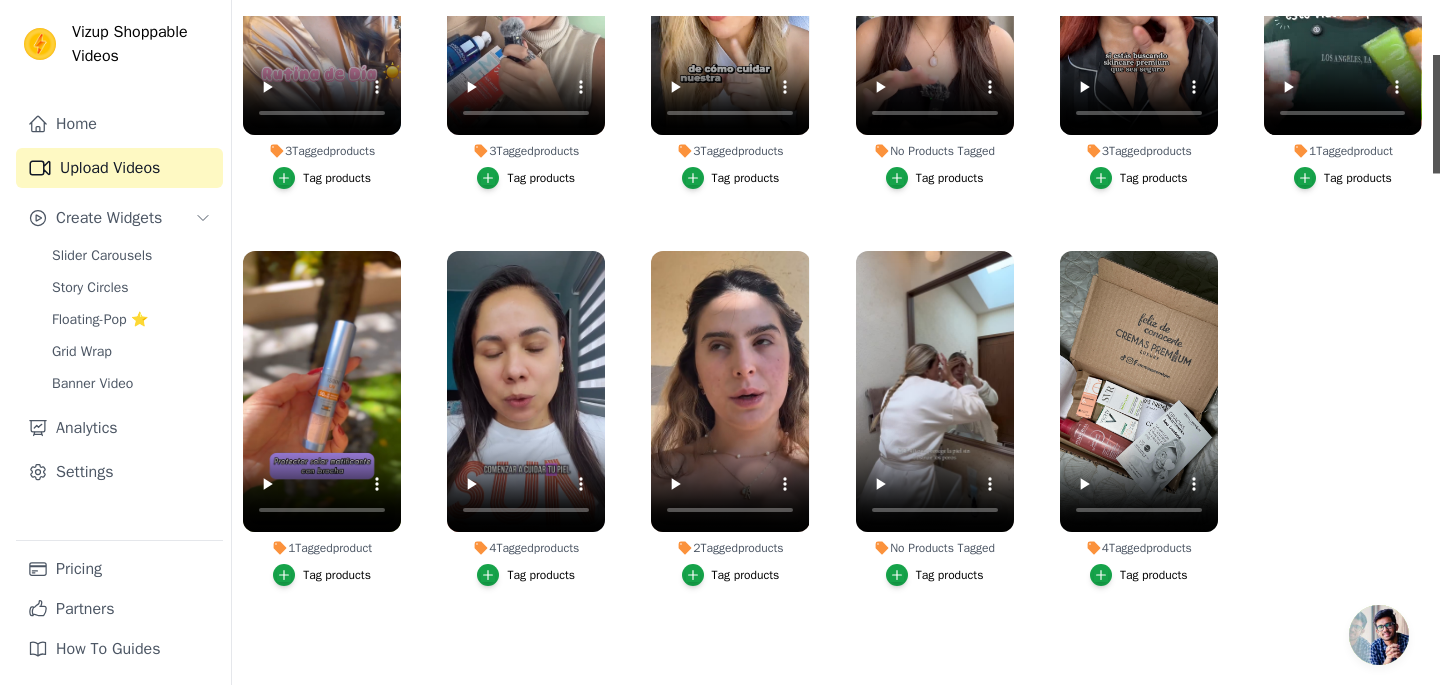 scroll, scrollTop: 0, scrollLeft: 0, axis: both 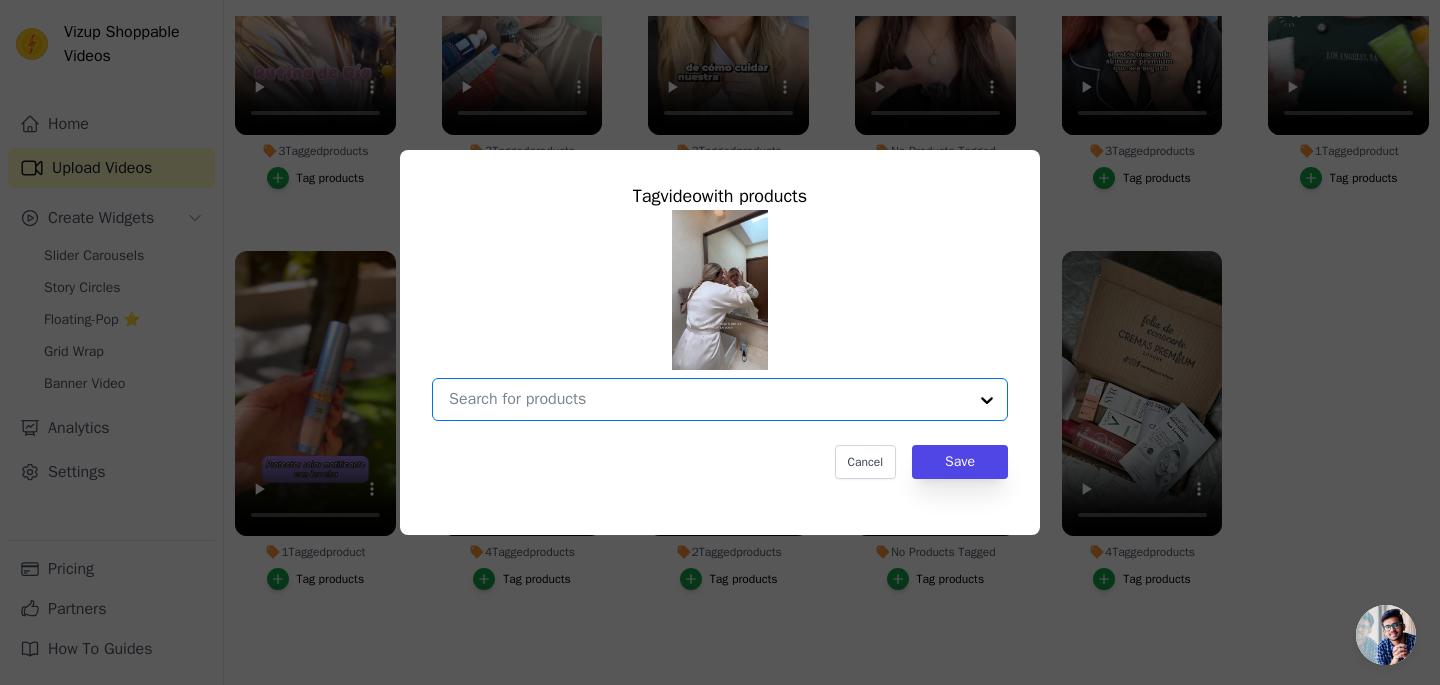 click on "No Products Tagged     Tag  video  with products       Option undefined, selected.   Select is focused, type to refine list, press down to open the menu.                   Cancel   Save     Tag products" at bounding box center [708, 399] 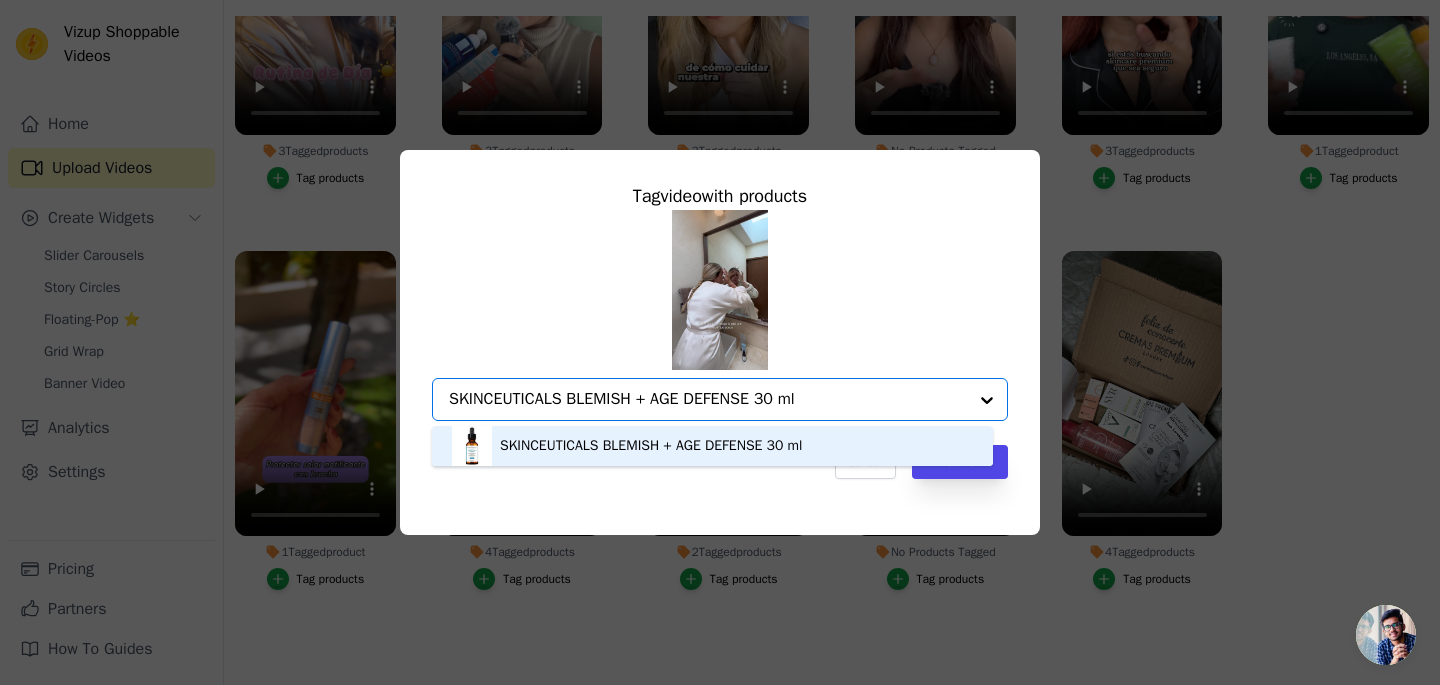 click on "SKINCEUTICALS BLEMISH + AGE DEFENSE 30 ml" at bounding box center (651, 446) 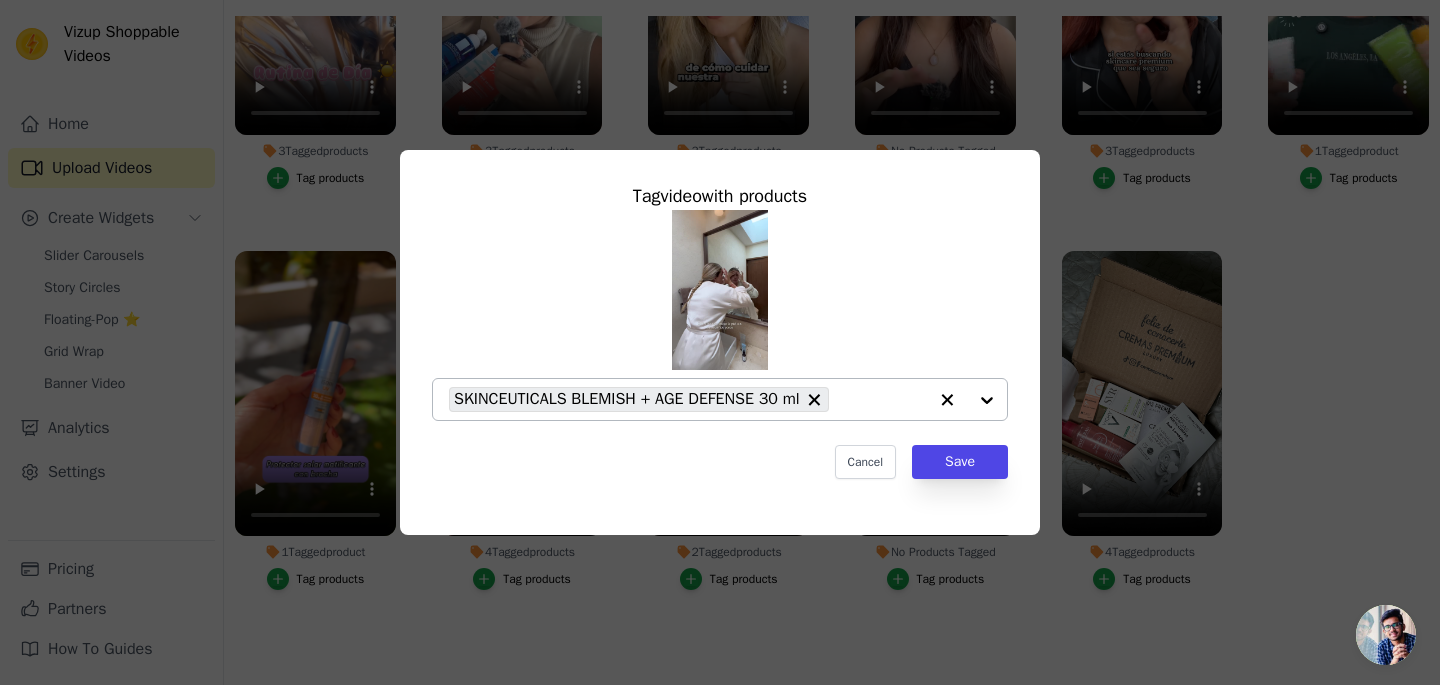 click on "No Products Tagged     Tag  video  with products           SKINCEUTICALS BLEMISH + AGE DEFENSE 30 ml                   Cancel   Save     Tag products" 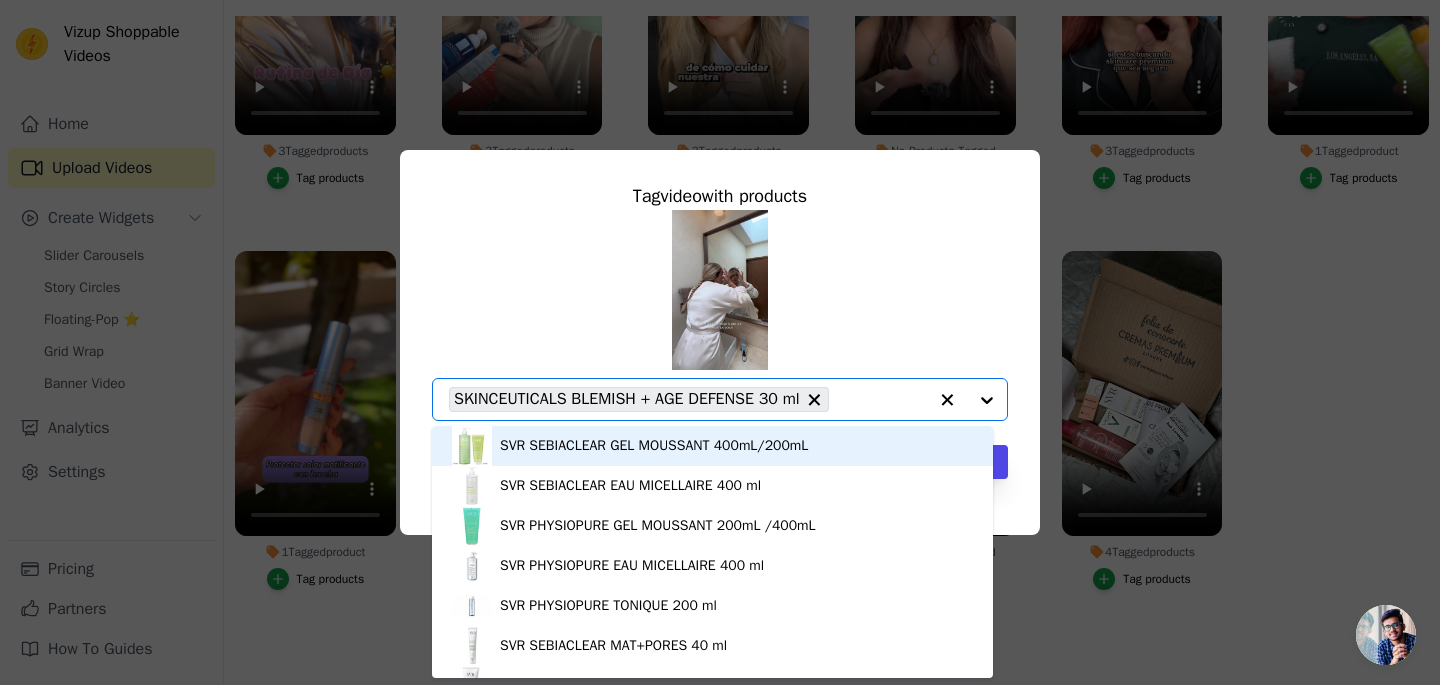 paste on "SKINCEUTICALS BLEMISH + AGE CLEANSER 240 ml" 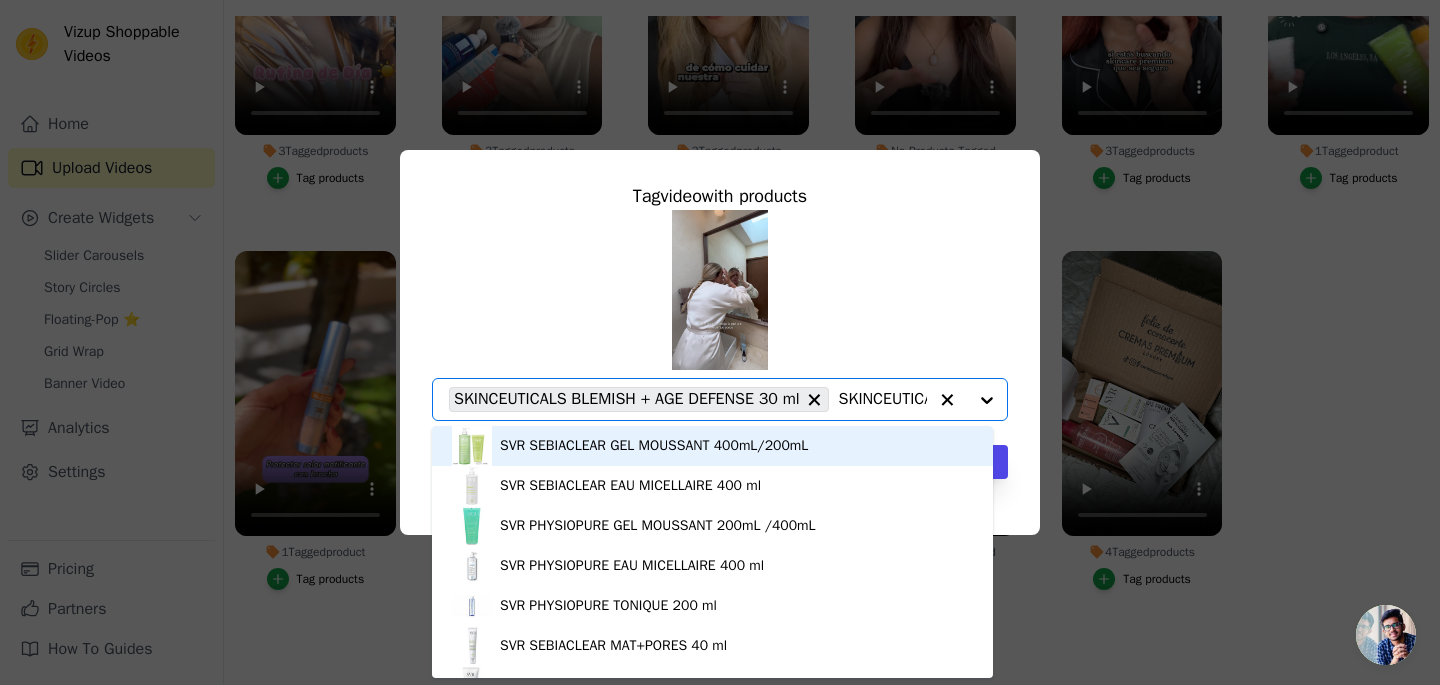 scroll, scrollTop: 0, scrollLeft: 307, axis: horizontal 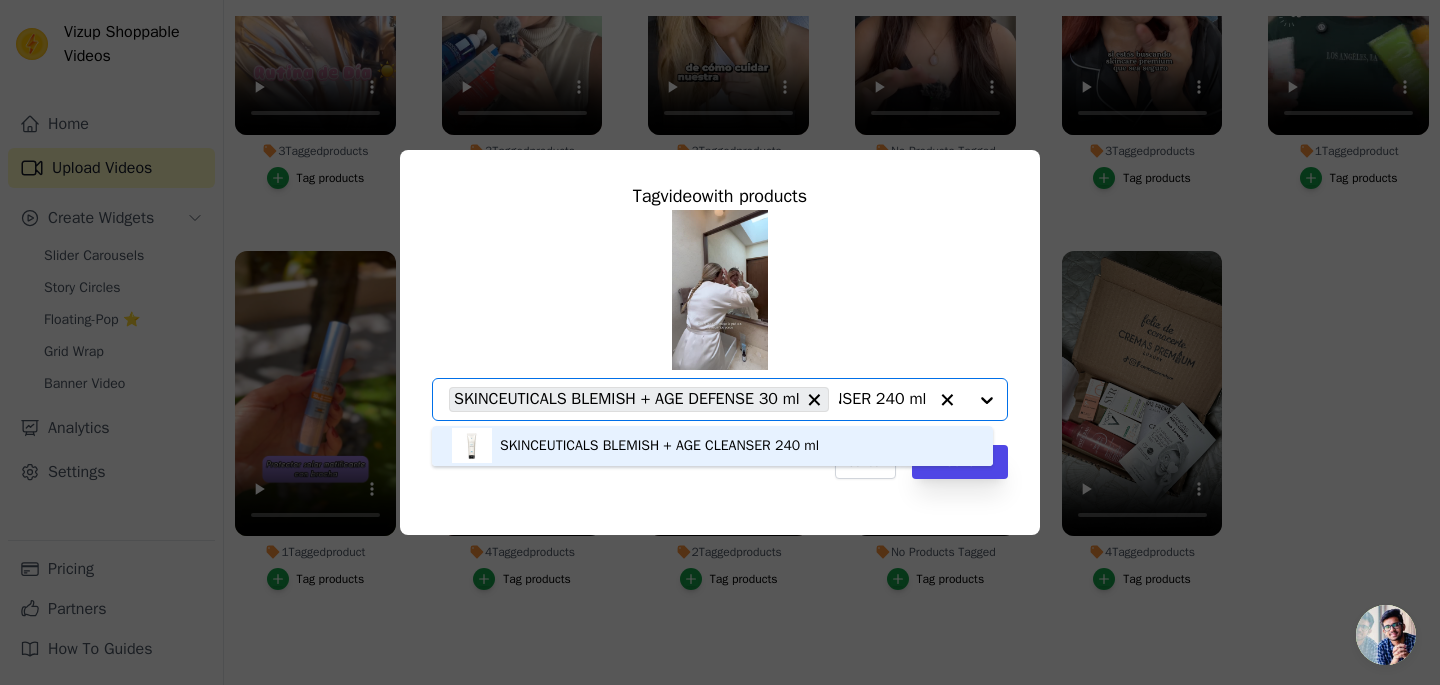 click on "SKINCEUTICALS BLEMISH + AGE CLEANSER 240 ml" at bounding box center [659, 446] 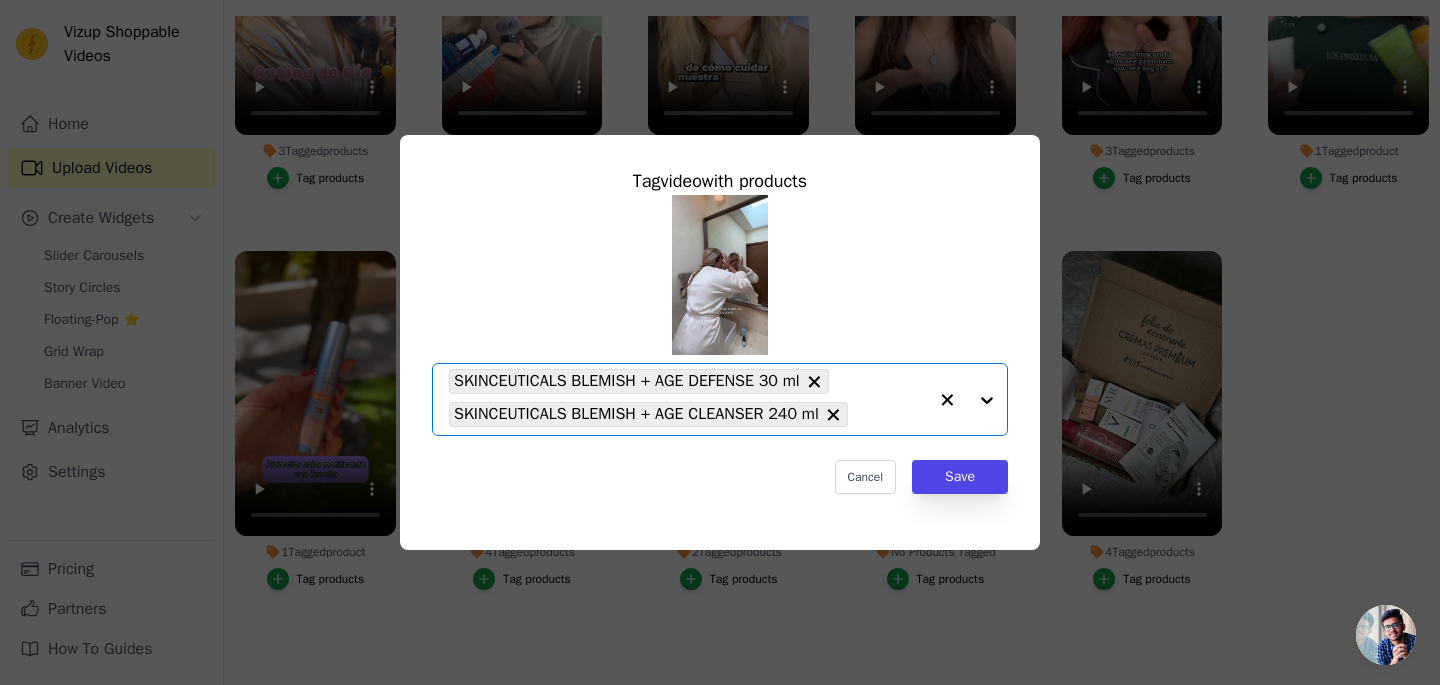 scroll, scrollTop: 0, scrollLeft: 0, axis: both 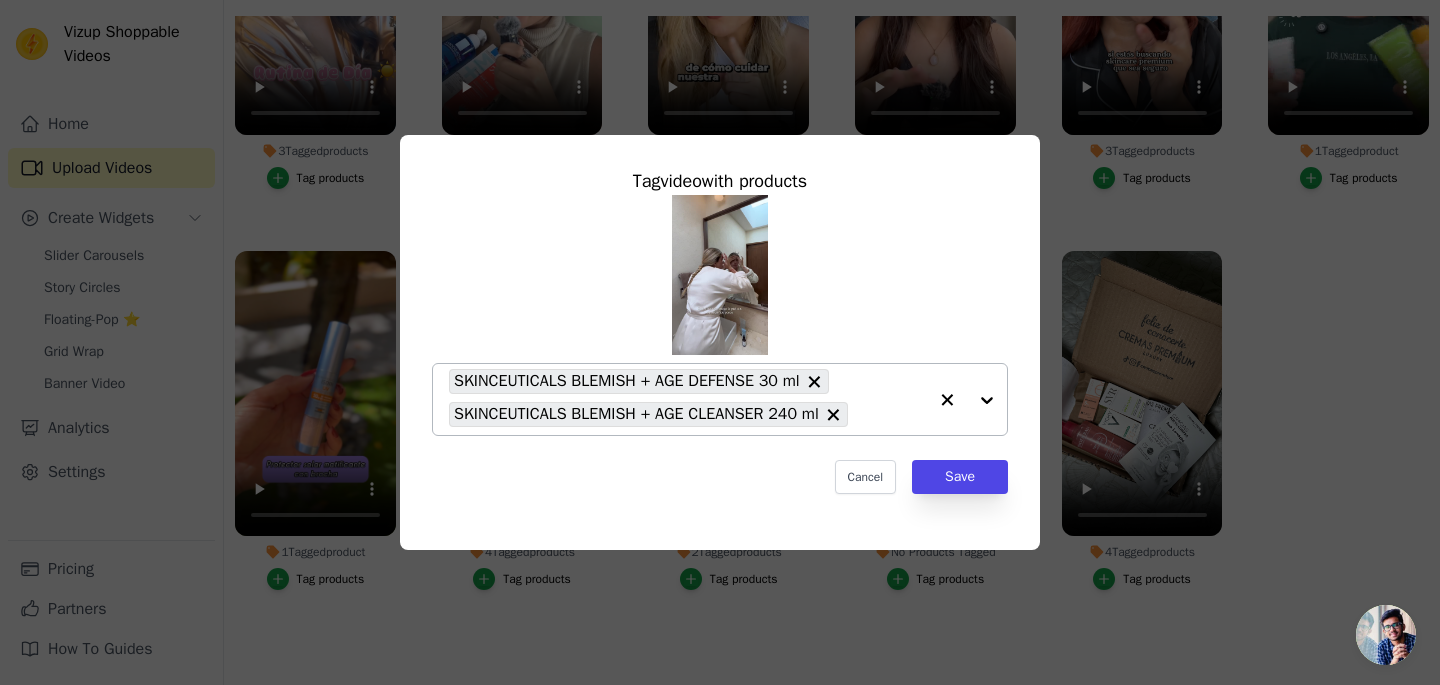 click on "No Products Tagged     Tag  video  with products           SKINCEUTICALS BLEMISH + AGE DEFENSE 30 ml     SKINCEUTICALS BLEMISH + AGE CLEANSER 240 ml                   Cancel   Save     Tag products" 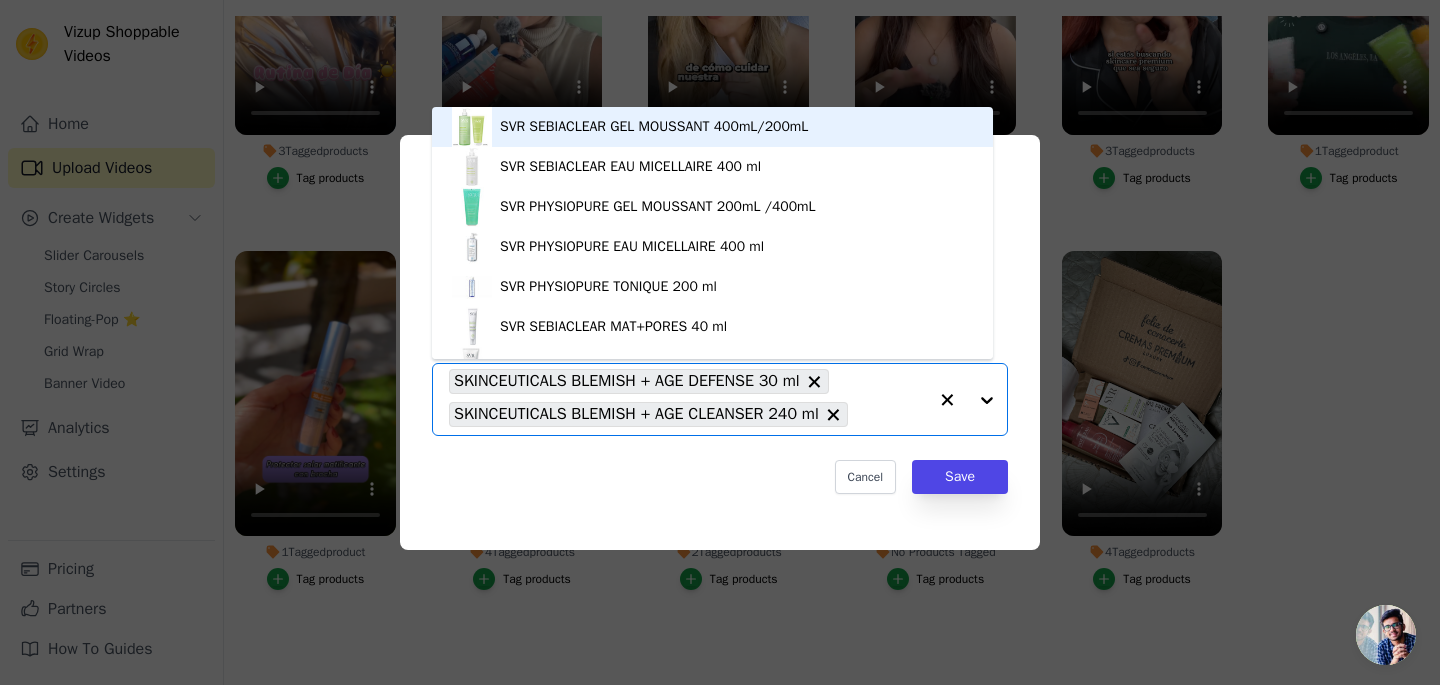 paste on "SKINCEUTICALS BLEMISH + AGE CLEANSER 240 ml" 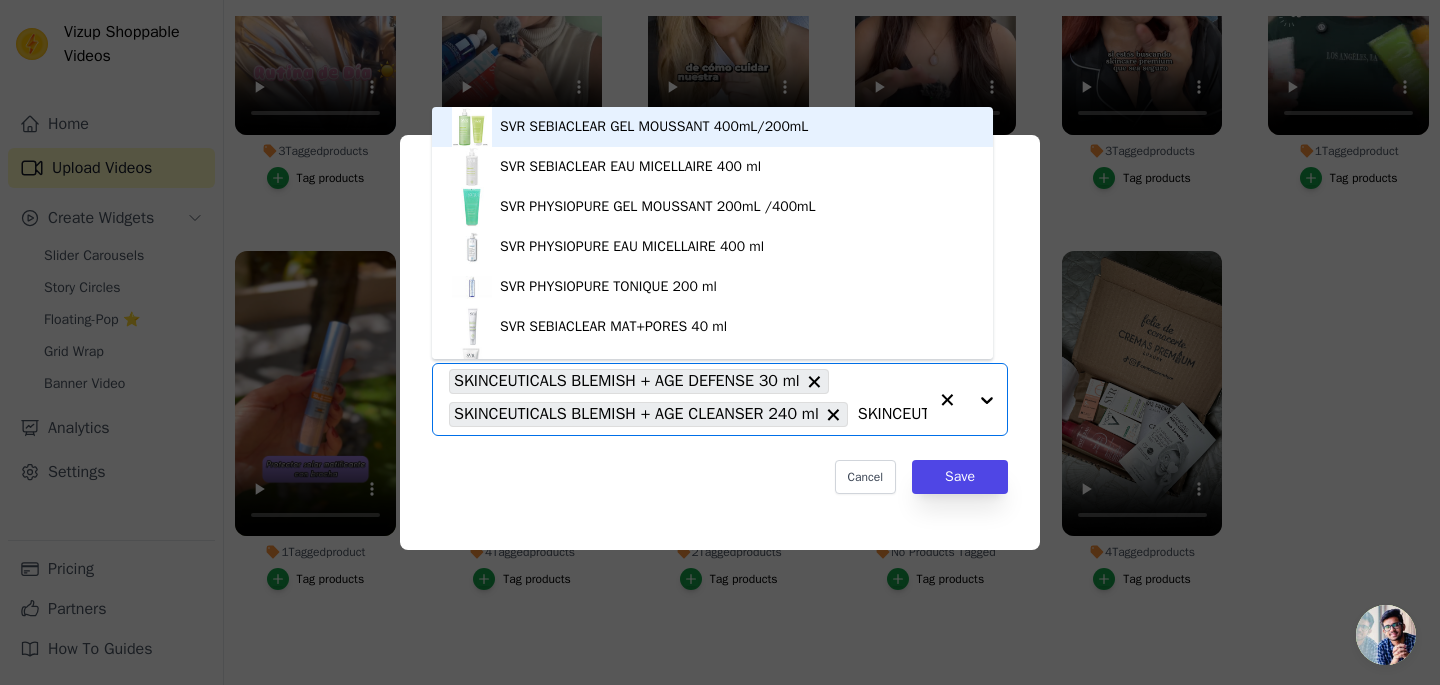 scroll, scrollTop: 0, scrollLeft: 327, axis: horizontal 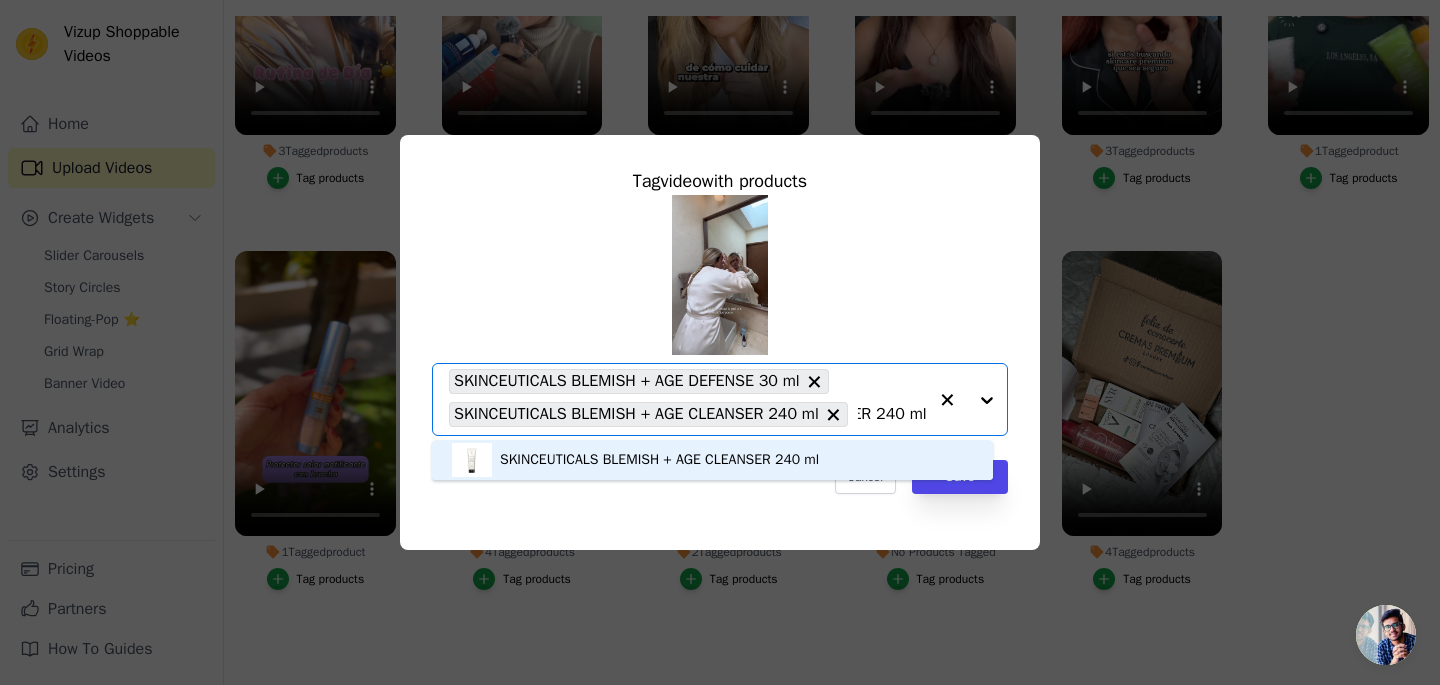 click on "SKINCEUTICALS BLEMISH + AGE CLEANSER 240 ml" at bounding box center [659, 460] 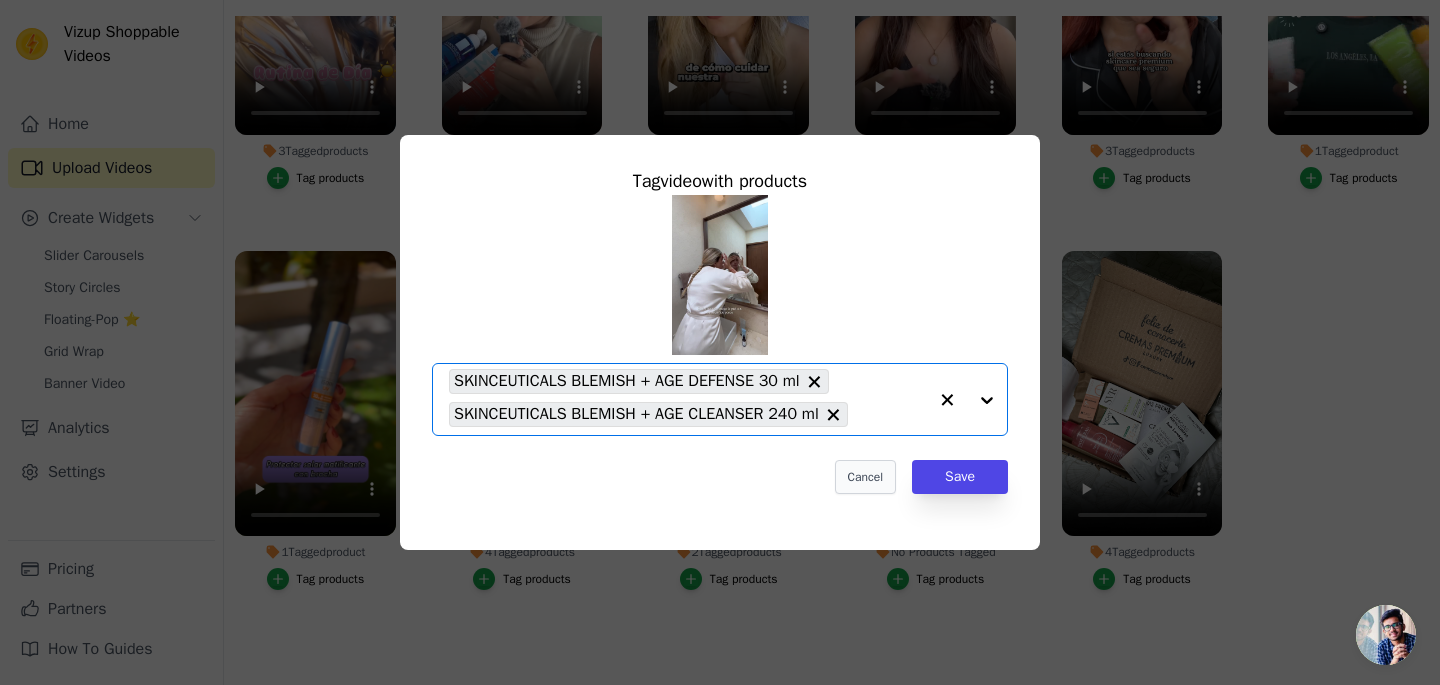 scroll, scrollTop: 0, scrollLeft: 0, axis: both 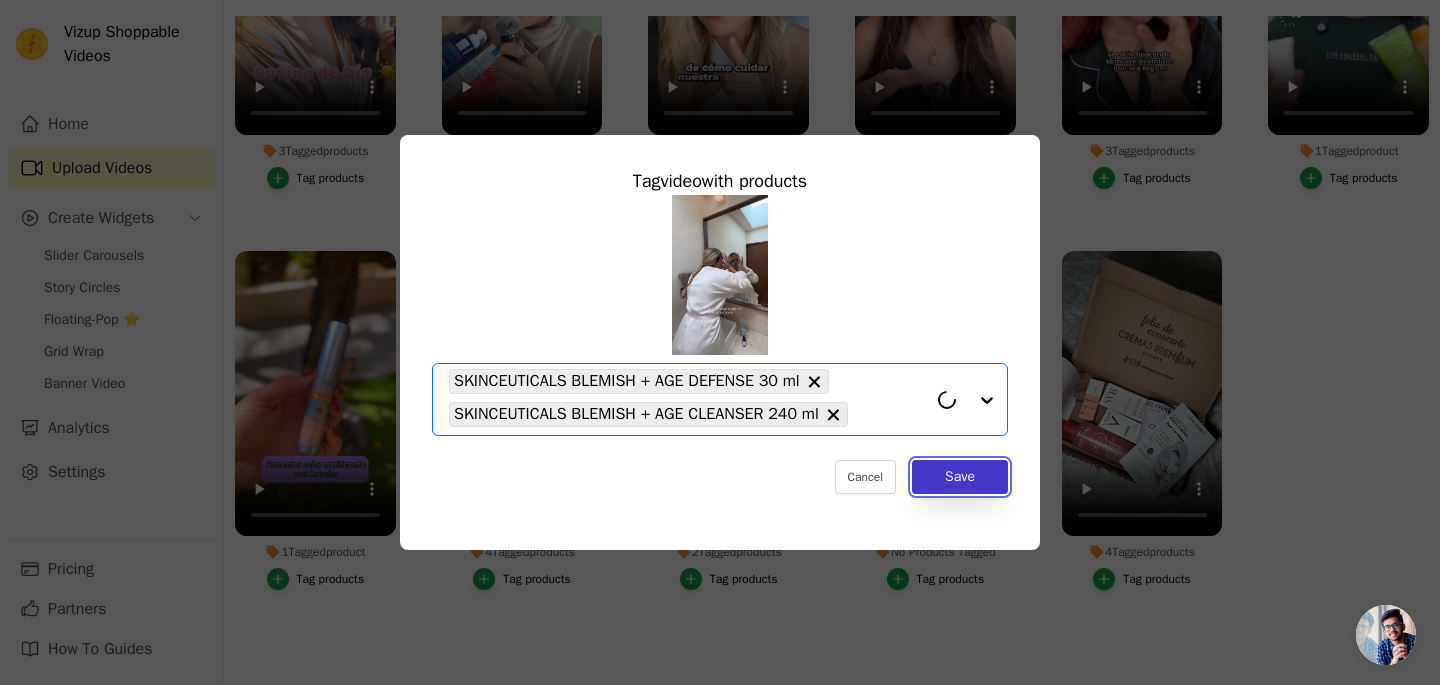 click on "Save" at bounding box center [960, 477] 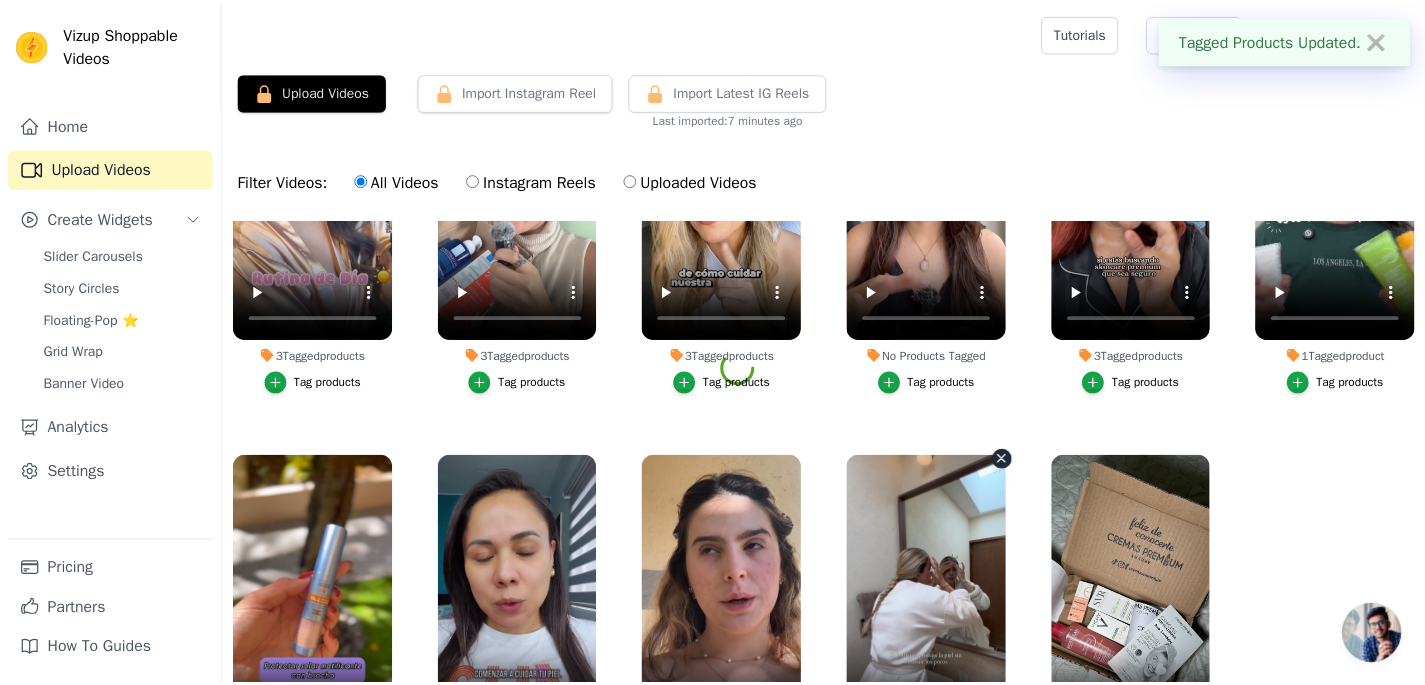scroll, scrollTop: 204, scrollLeft: 0, axis: vertical 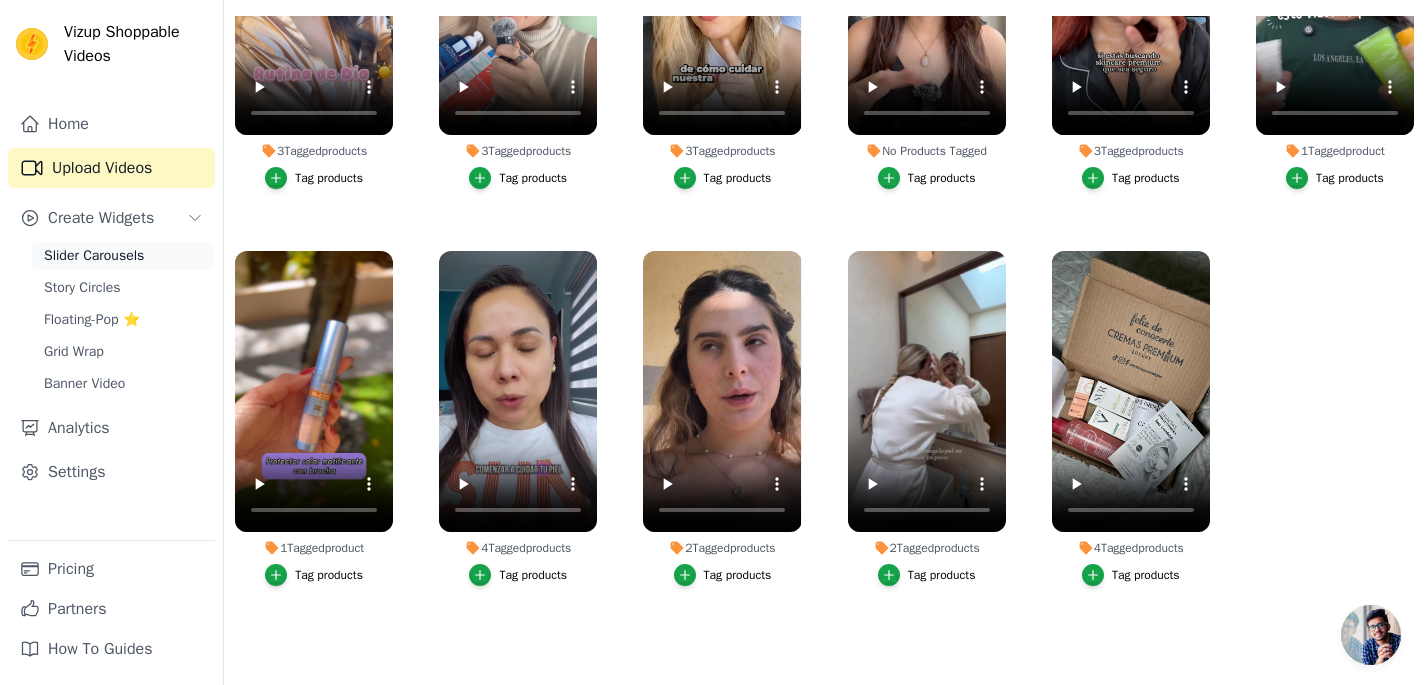 click on "Slider Carousels" at bounding box center (94, 256) 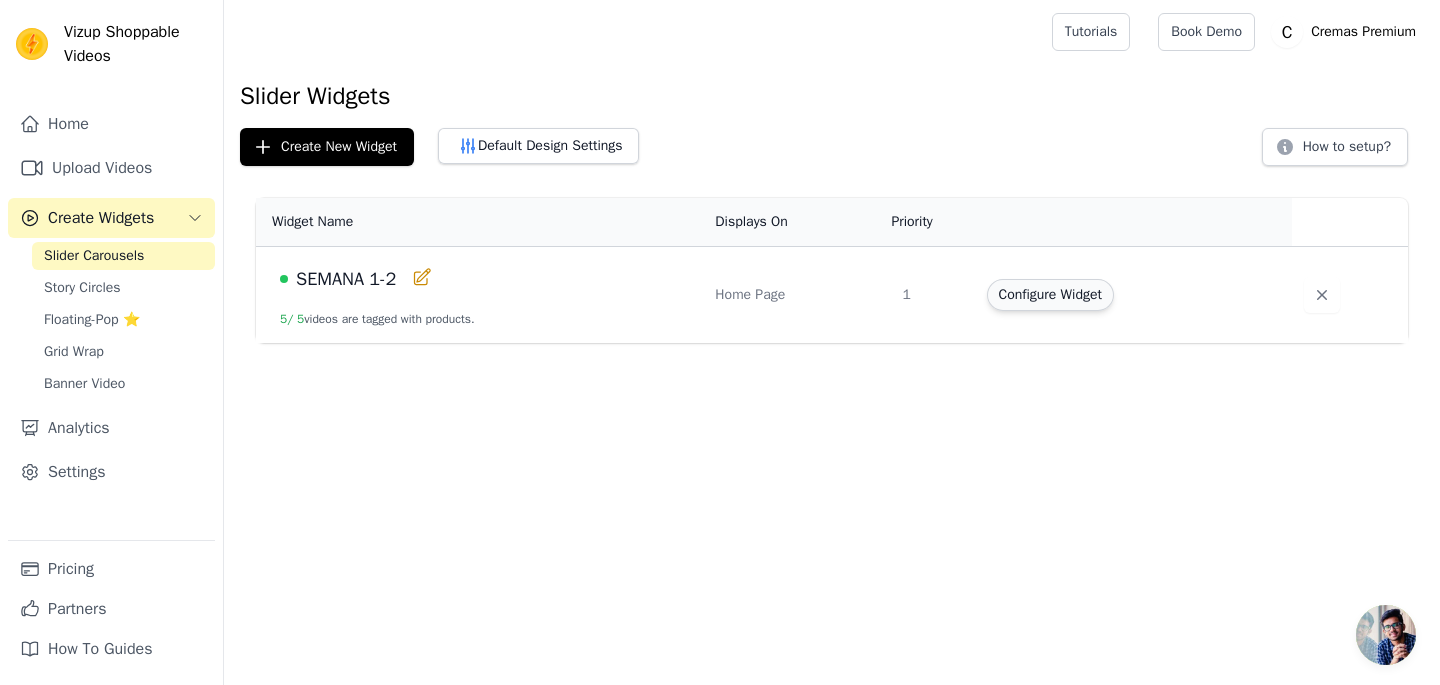 click on "Configure Widget" at bounding box center [1050, 295] 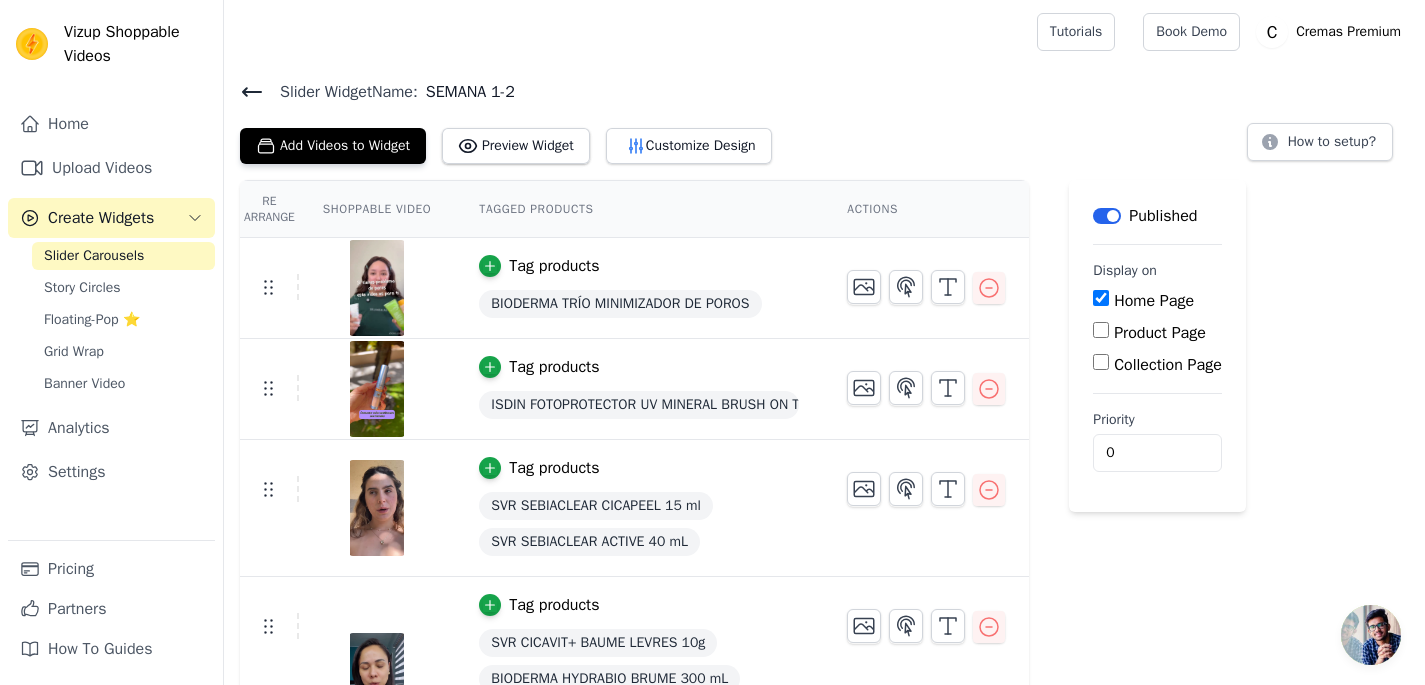scroll, scrollTop: 1, scrollLeft: 0, axis: vertical 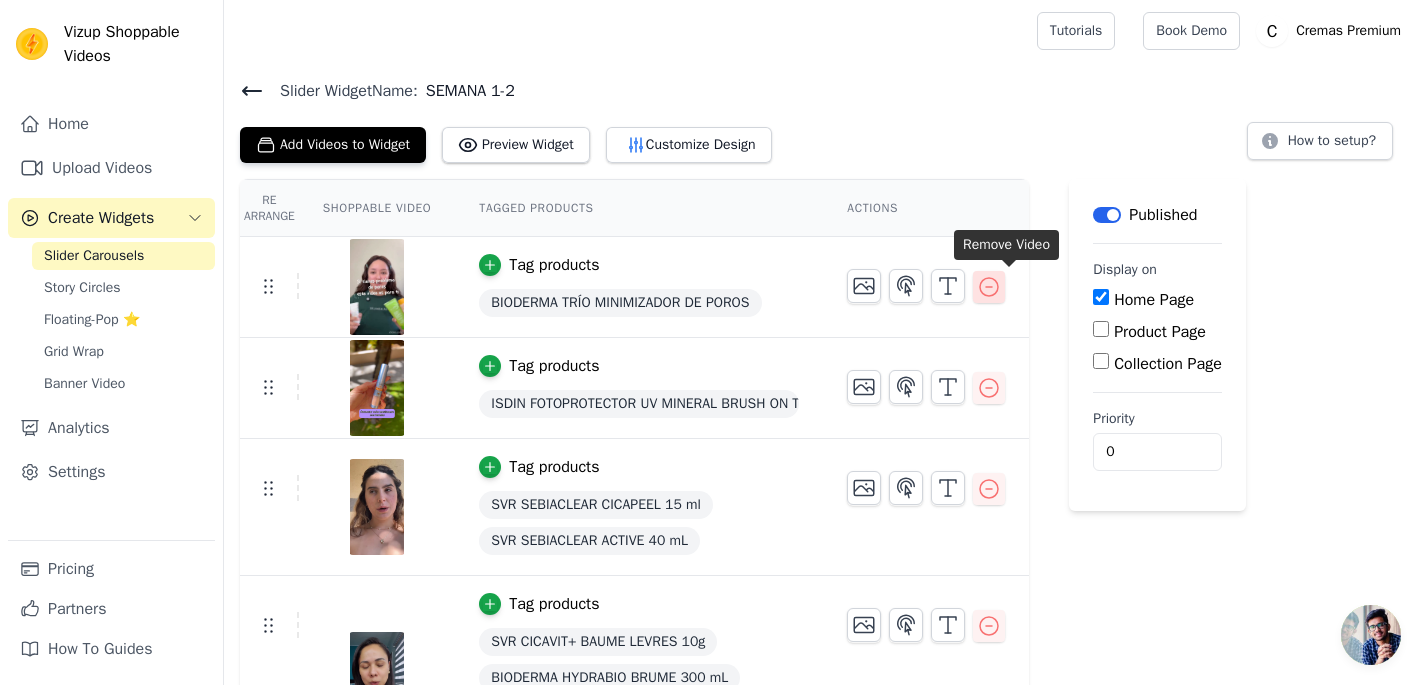 click 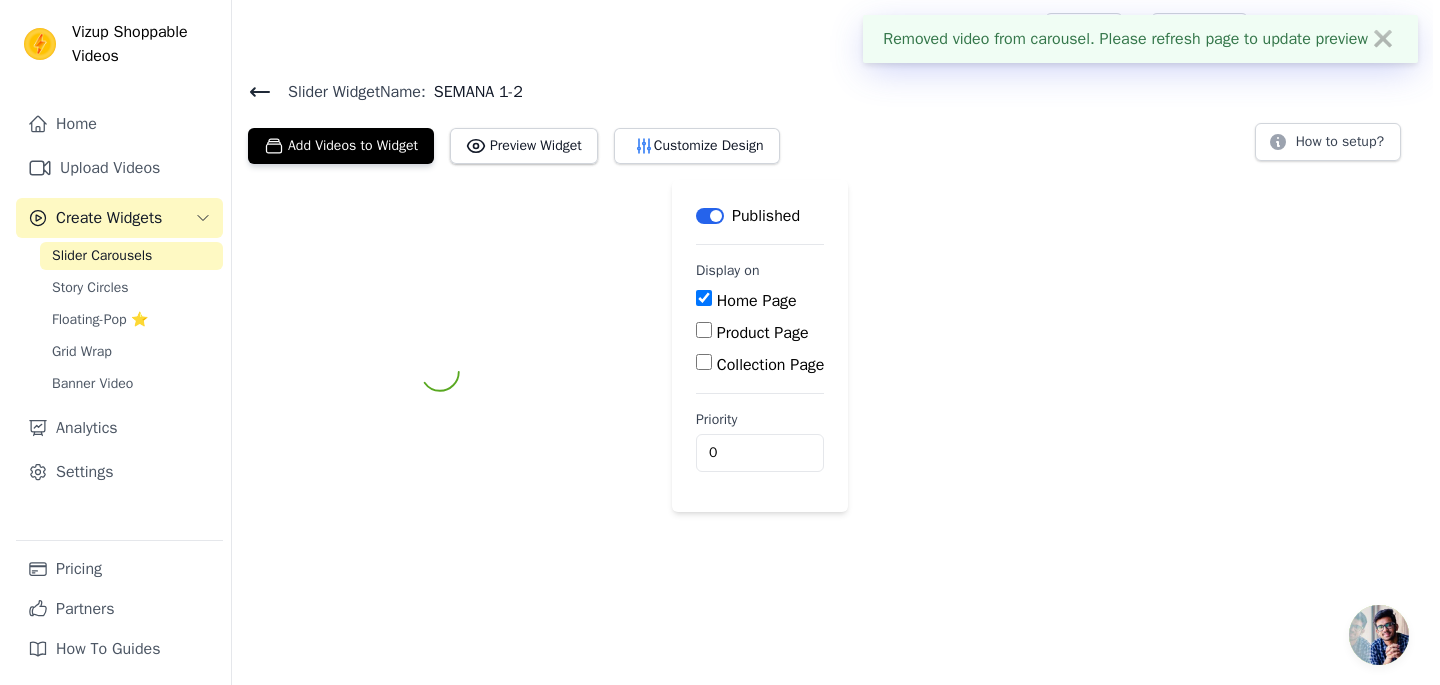 scroll, scrollTop: 0, scrollLeft: 0, axis: both 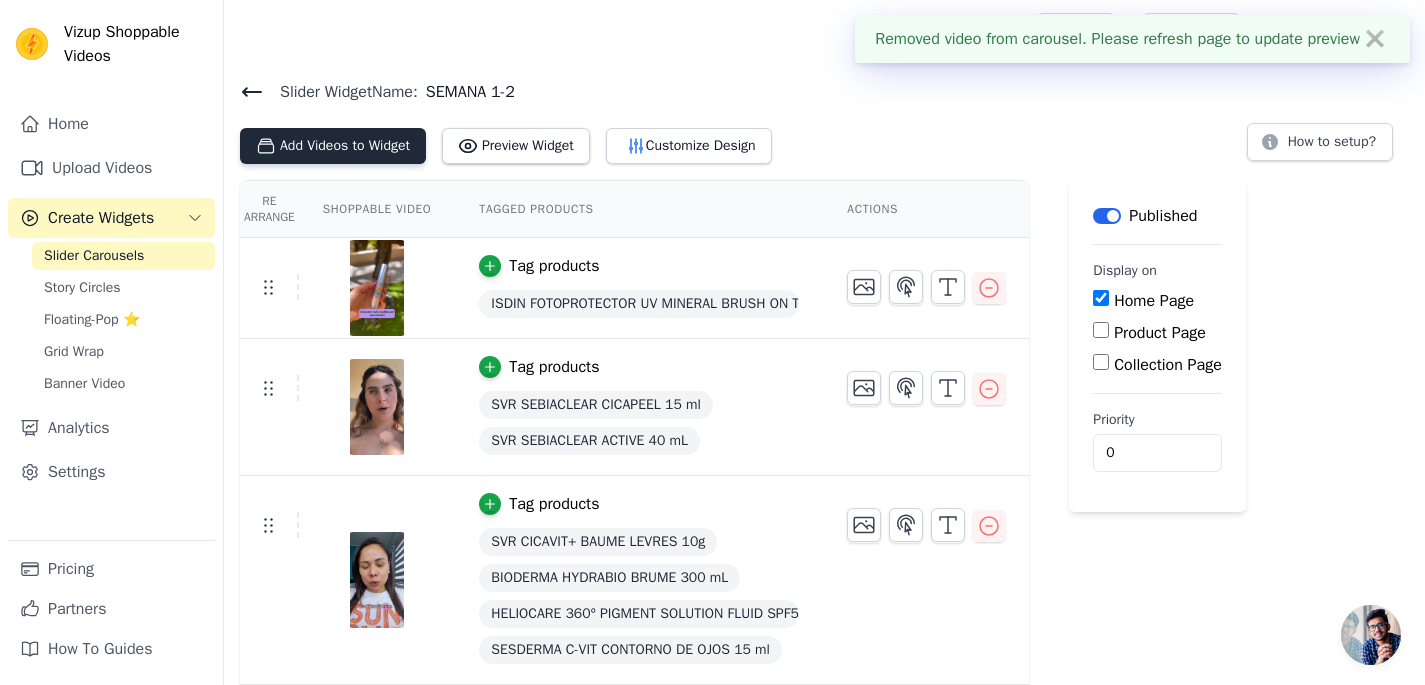 click on "Add Videos to Widget" at bounding box center (333, 146) 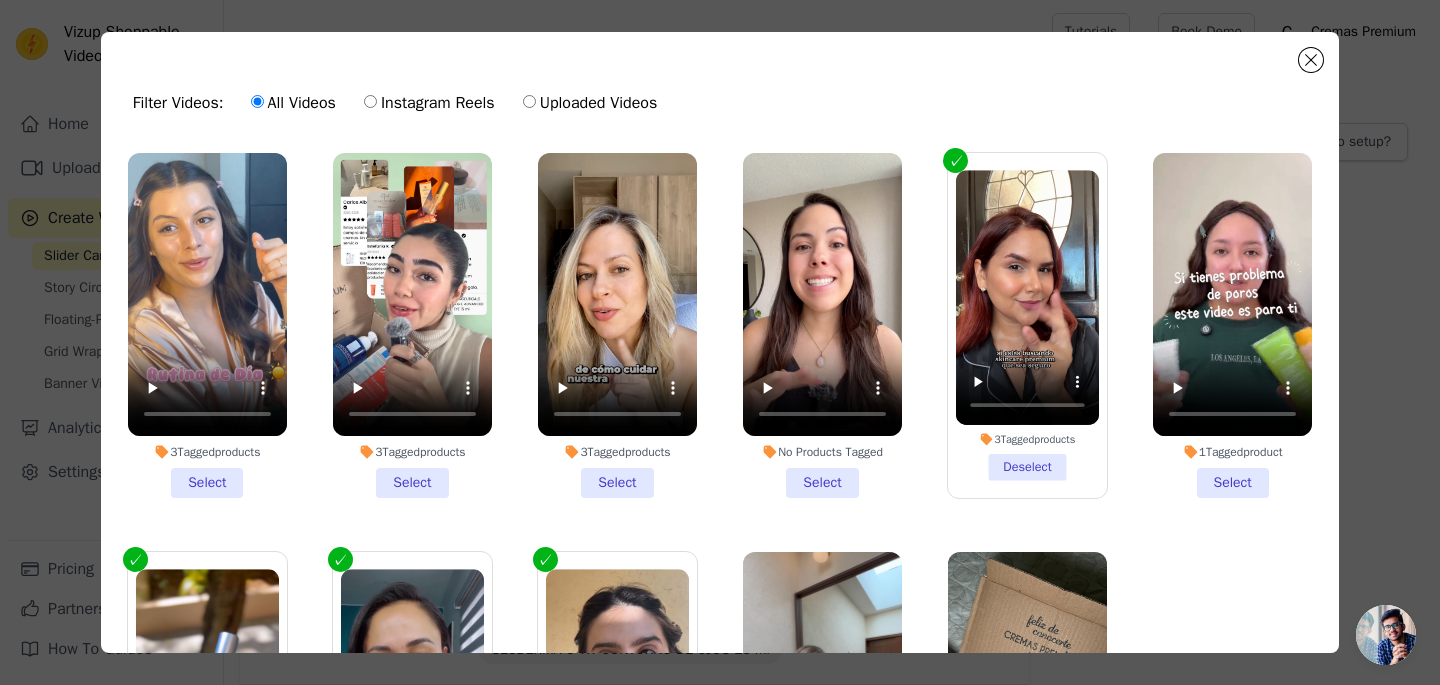 click on "3  Tagged  products     Select" at bounding box center (207, 325) 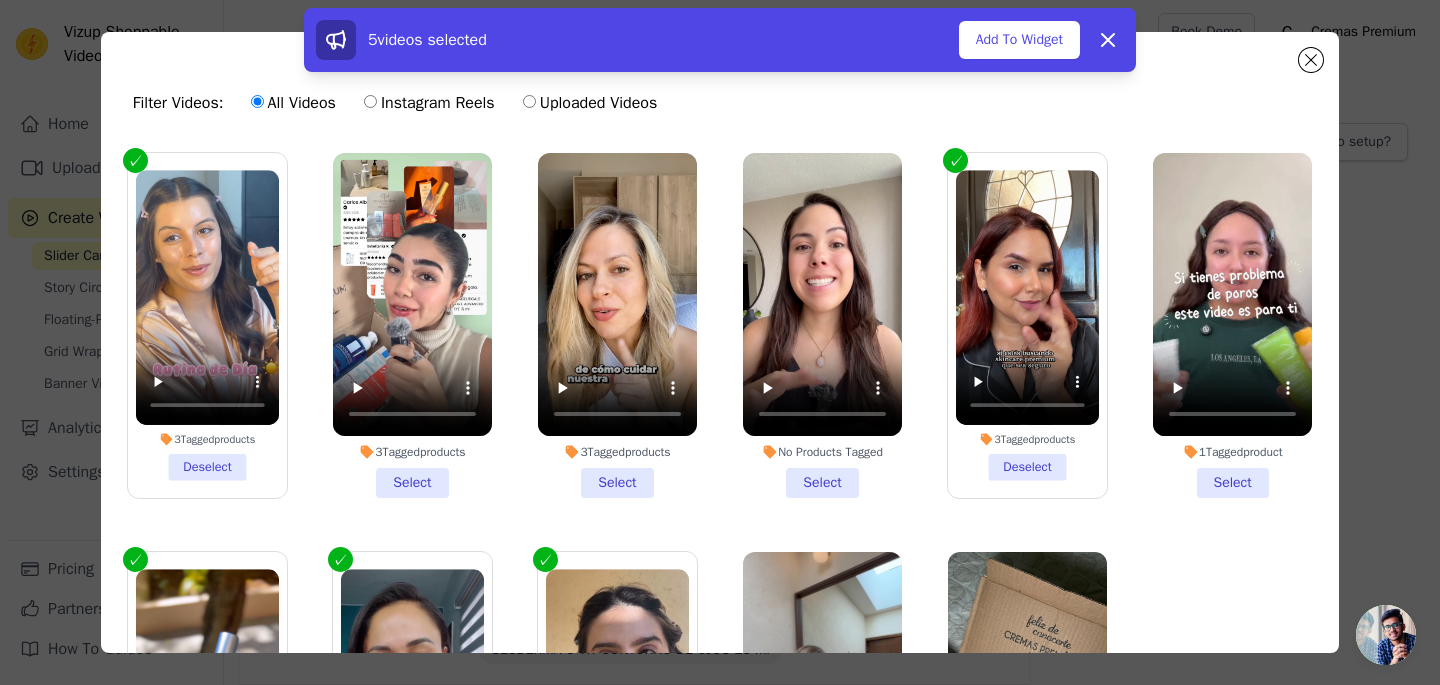 click on "3  Tagged  products     Select" at bounding box center (412, 325) 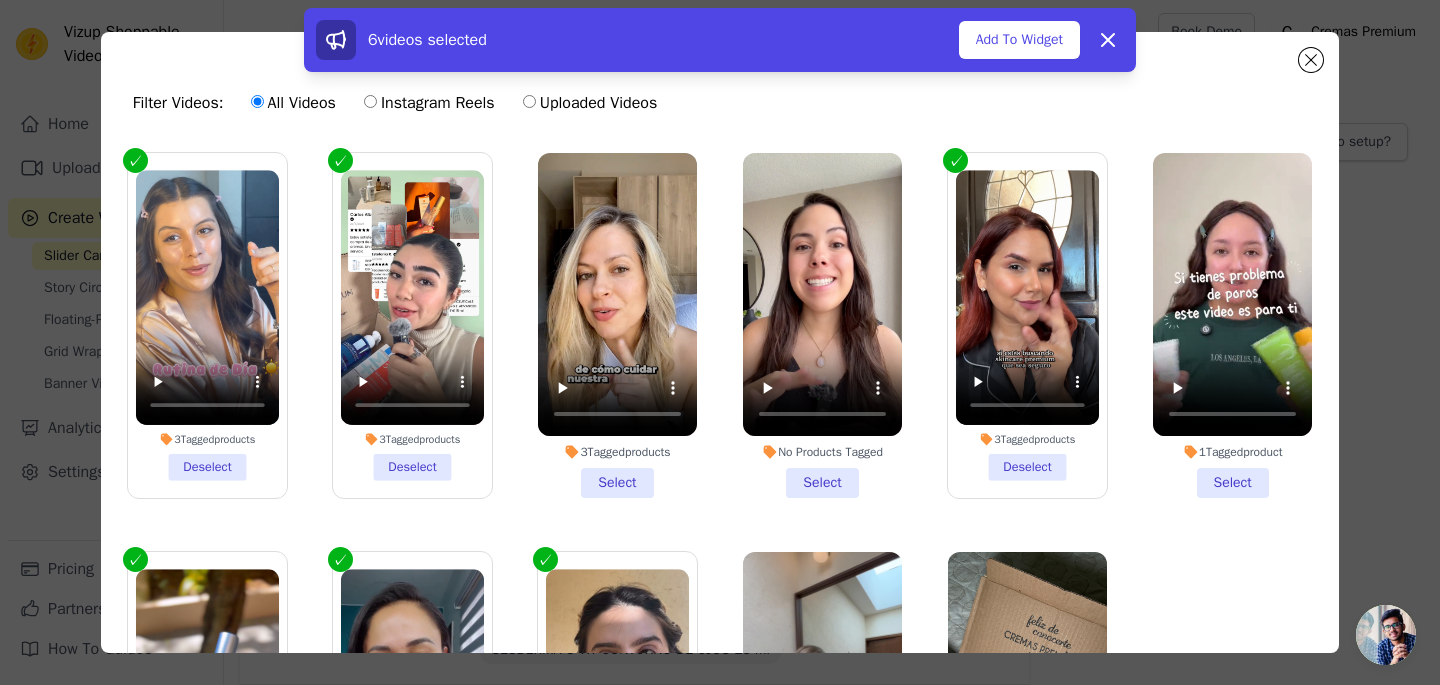 click on "3  Tagged  products     Select" at bounding box center [617, 325] 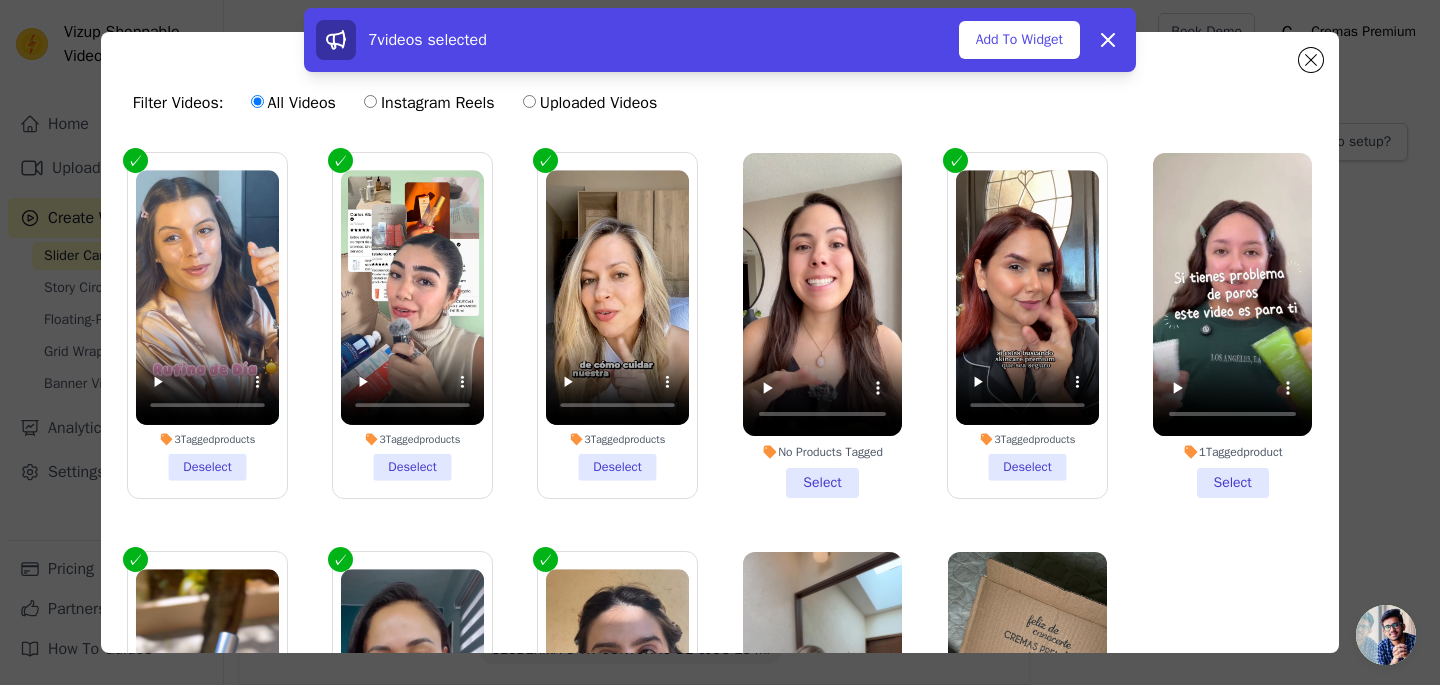 click on "No Products Tagged     Select" at bounding box center (822, 325) 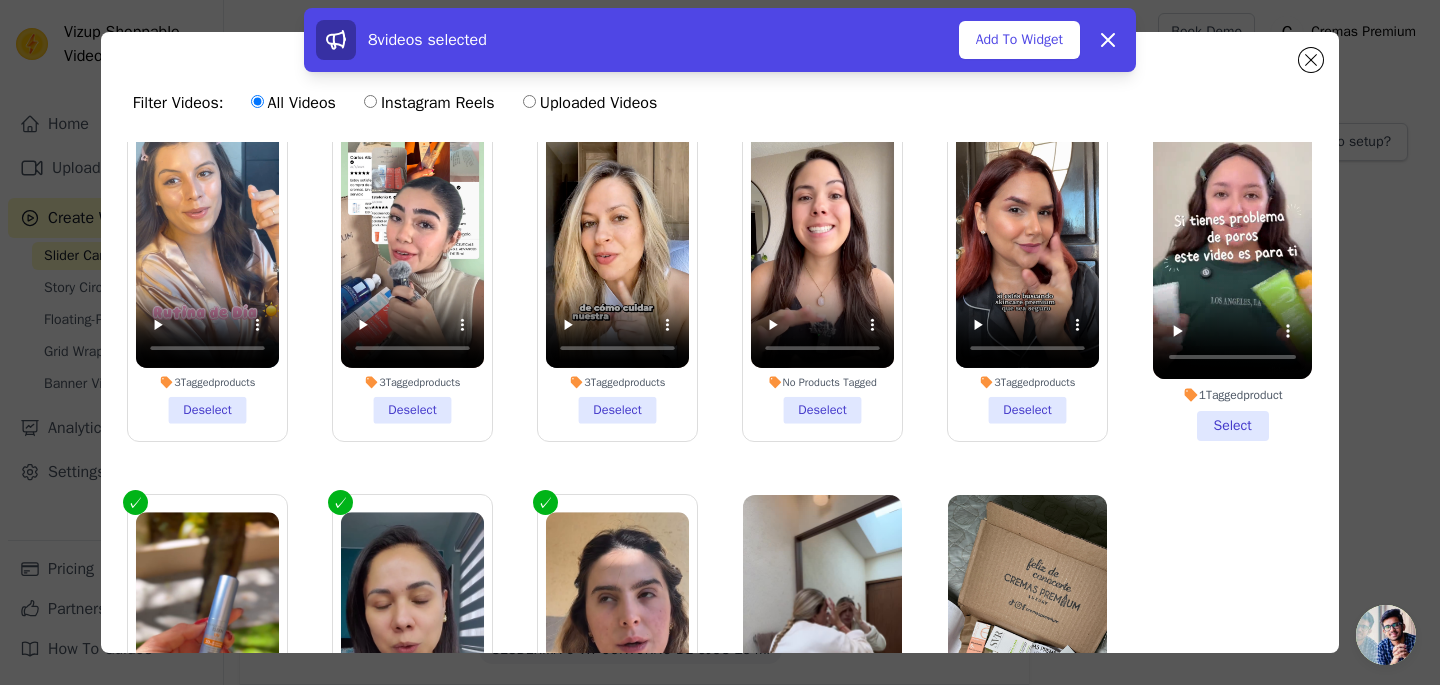 scroll, scrollTop: 172, scrollLeft: 0, axis: vertical 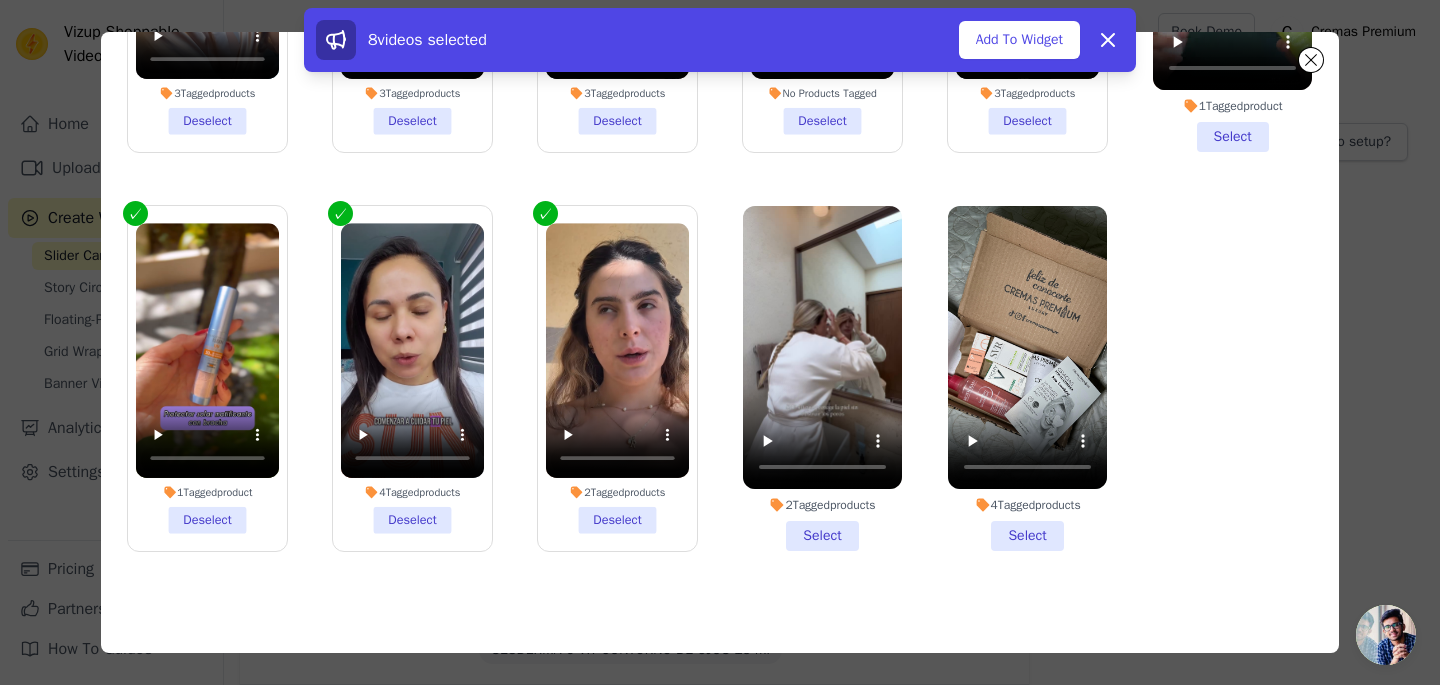 click on "2  Tagged  products     Select" at bounding box center (822, 378) 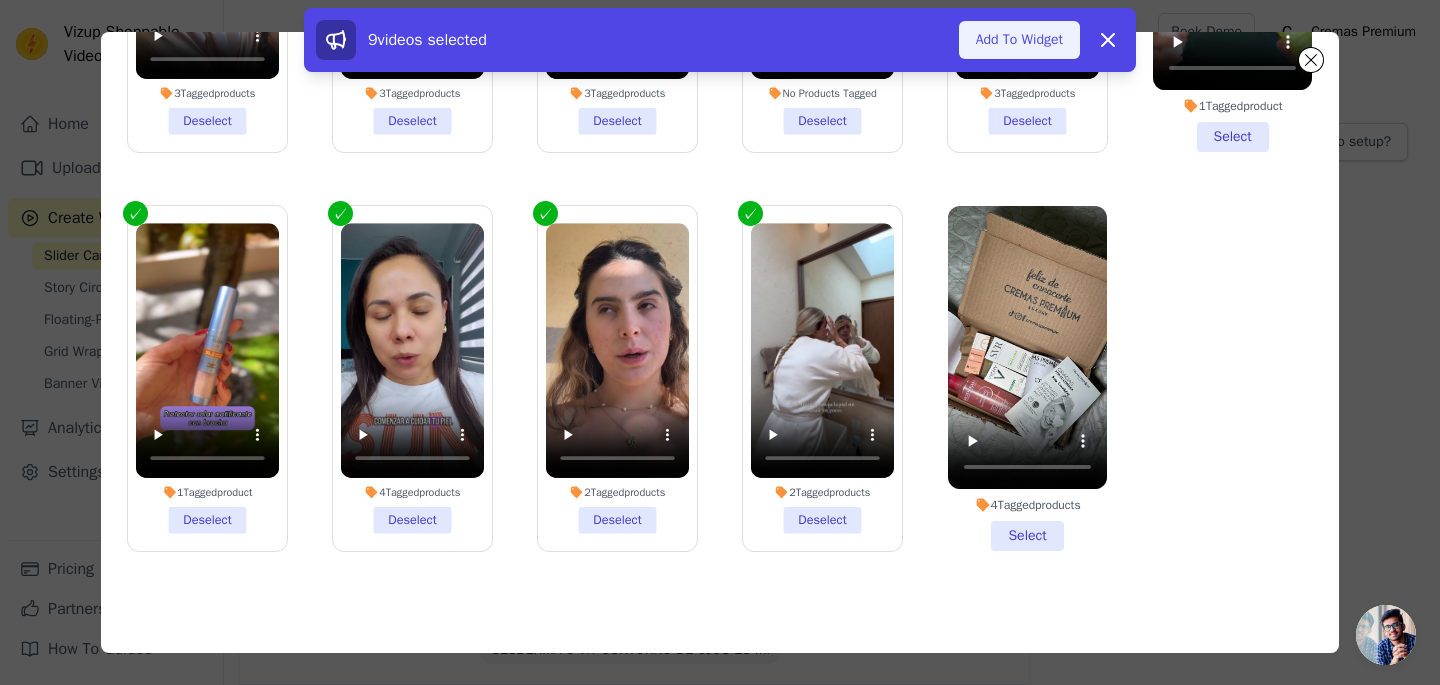 click on "Add To Widget" at bounding box center (1019, 40) 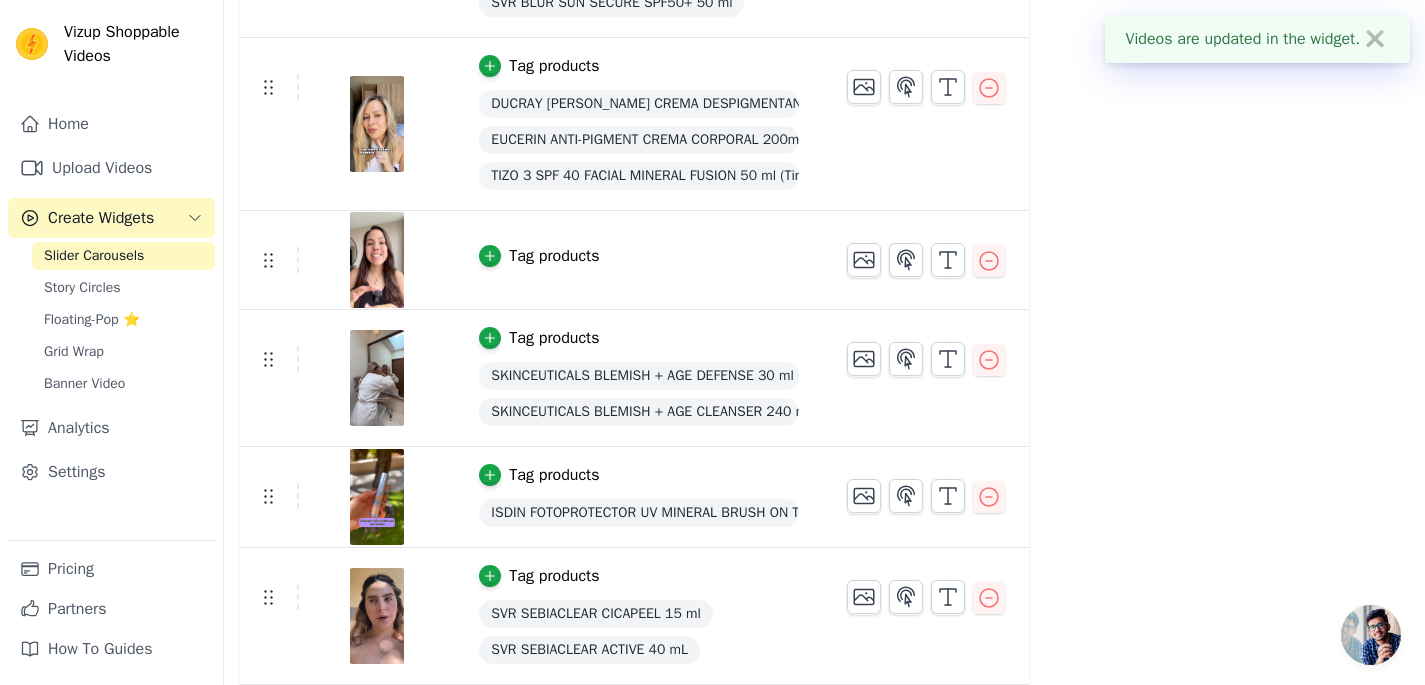 scroll, scrollTop: 553, scrollLeft: 0, axis: vertical 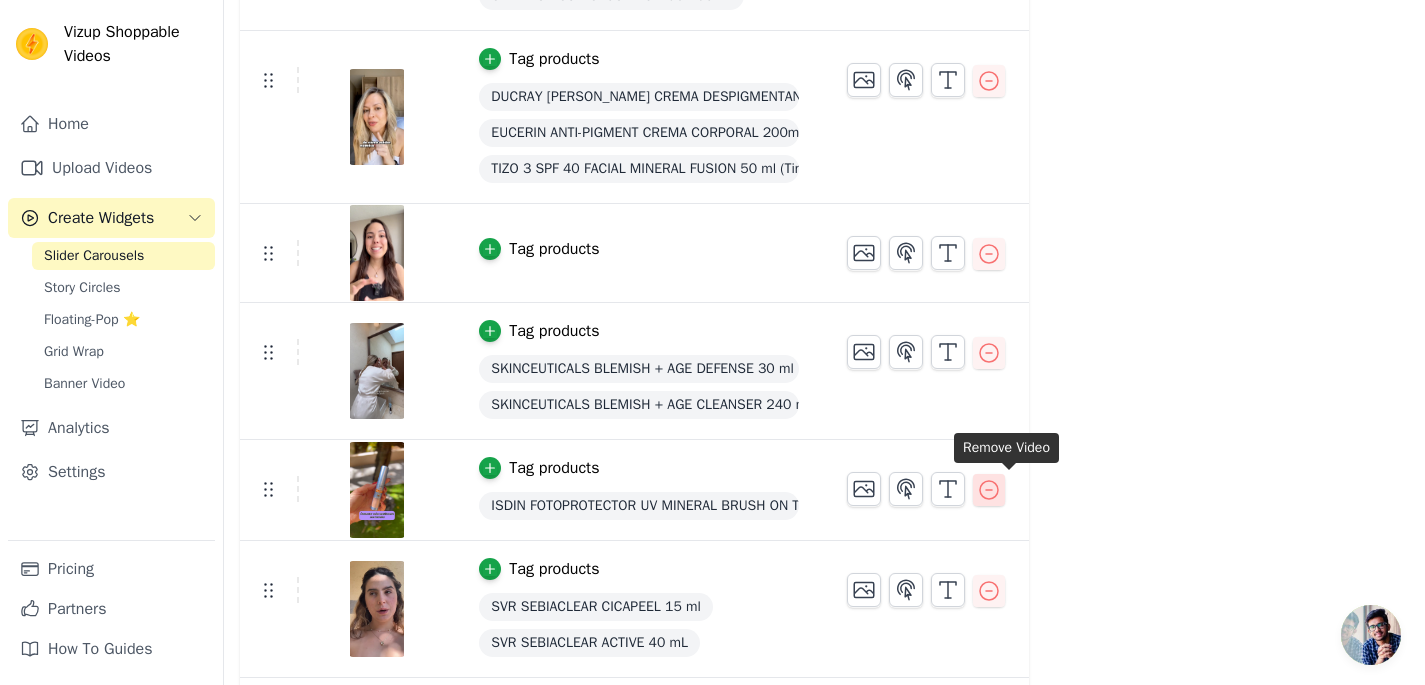click 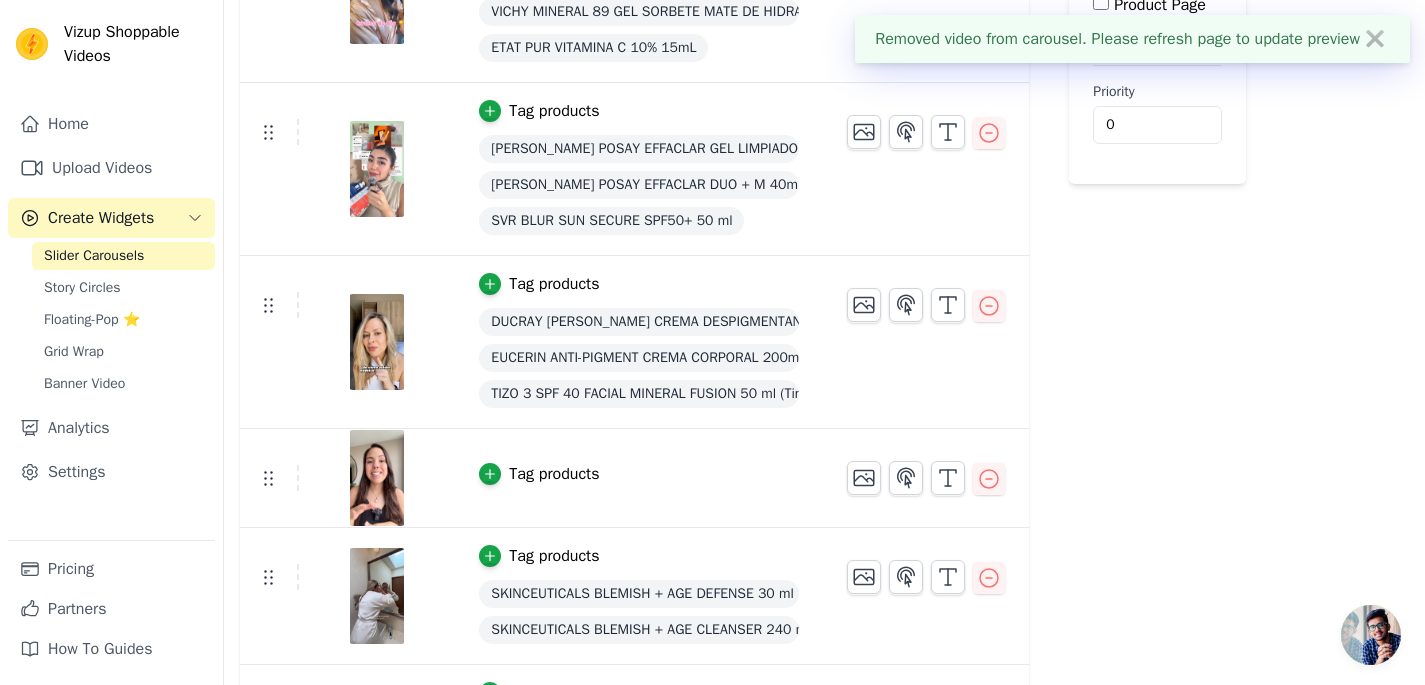 scroll, scrollTop: 673, scrollLeft: 0, axis: vertical 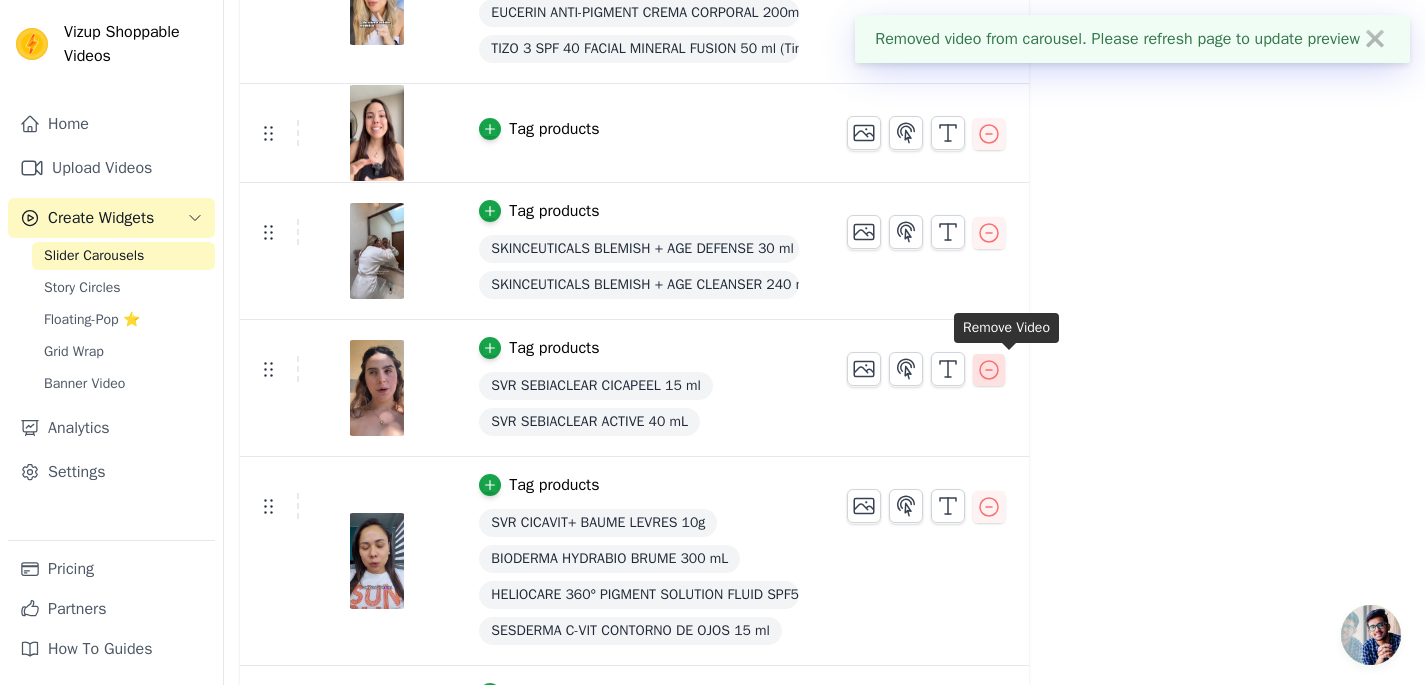 click 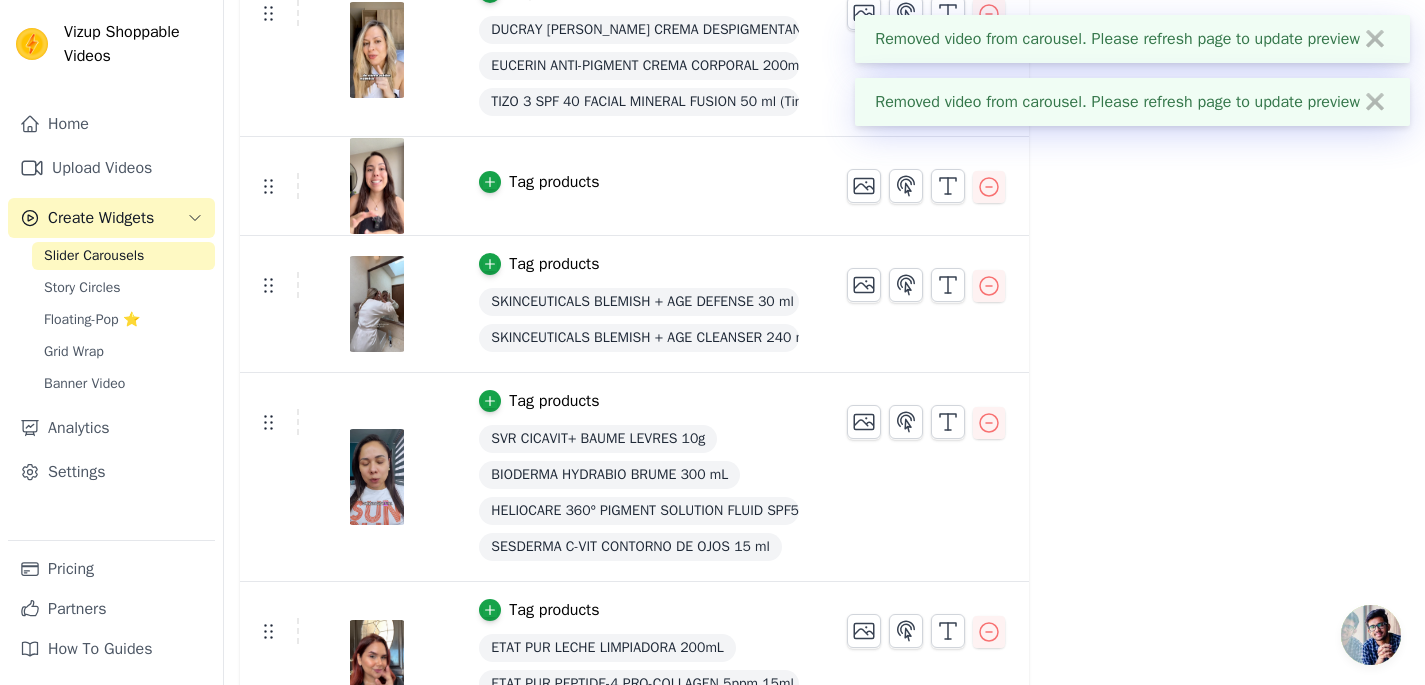 scroll, scrollTop: 636, scrollLeft: 0, axis: vertical 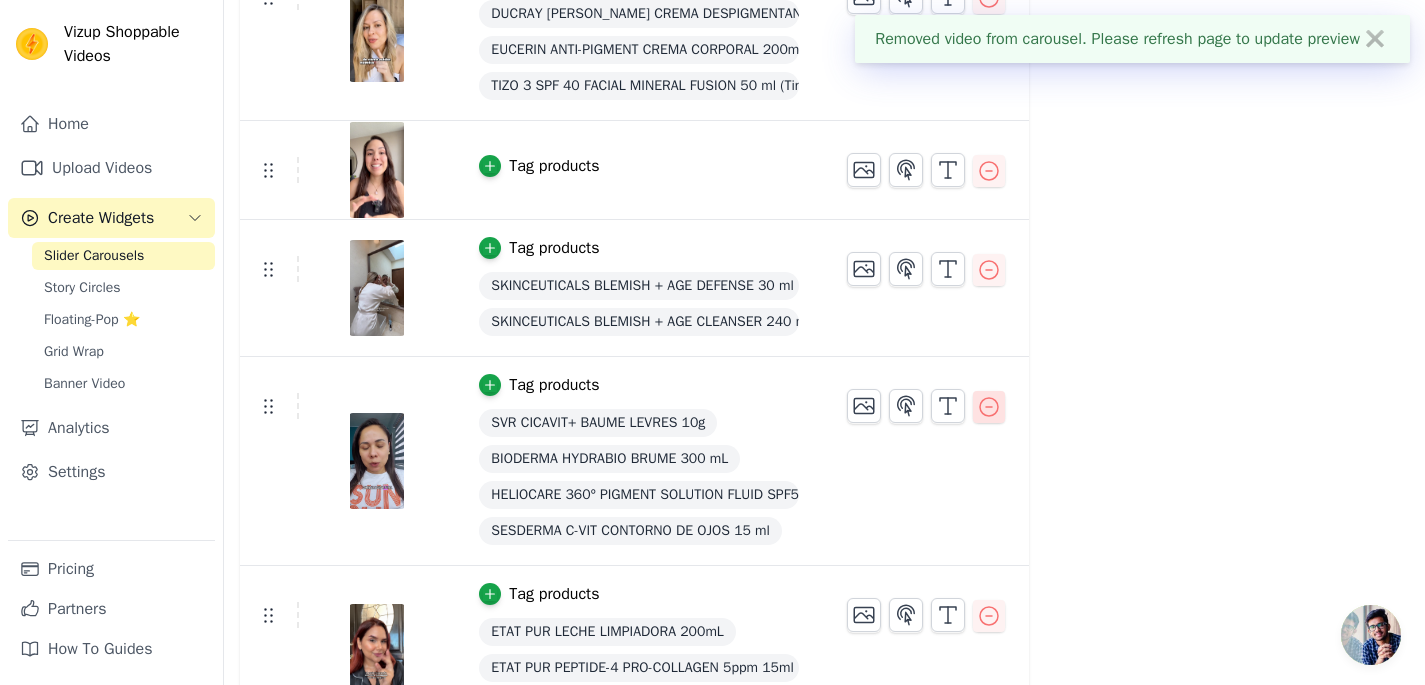 click 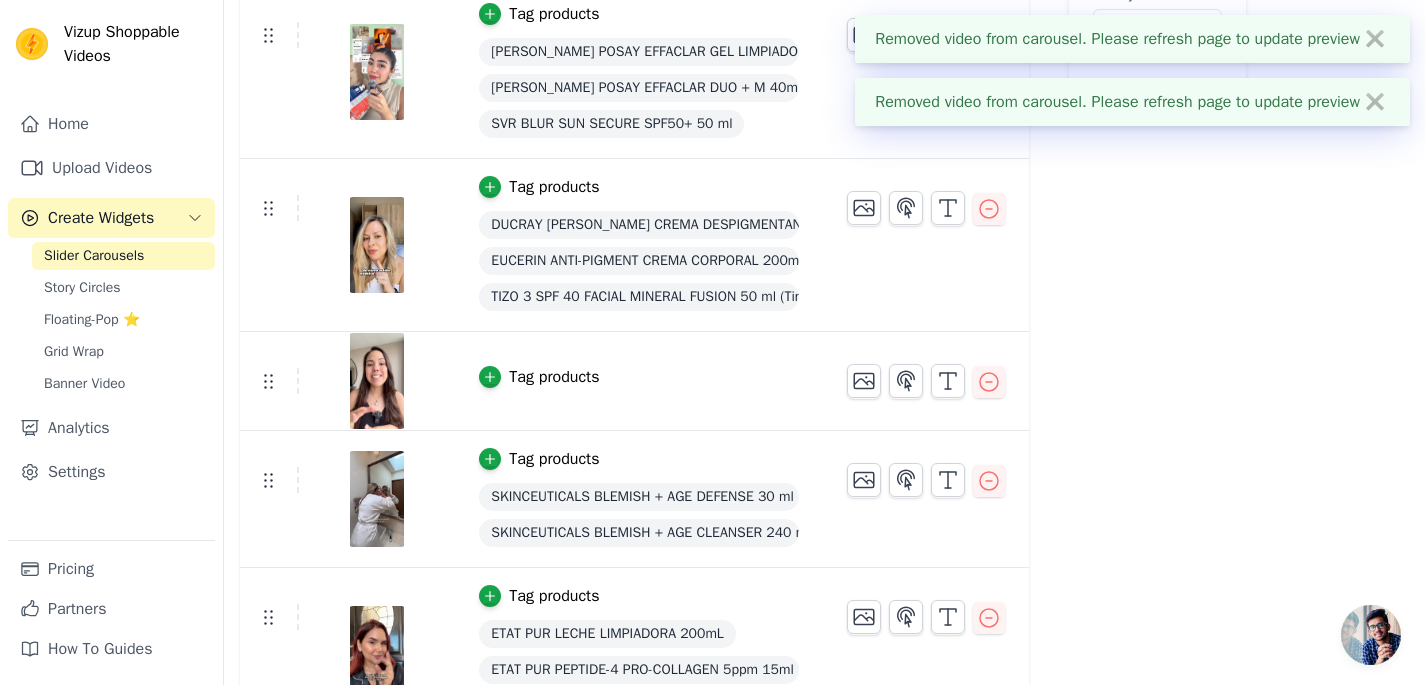 scroll, scrollTop: 481, scrollLeft: 0, axis: vertical 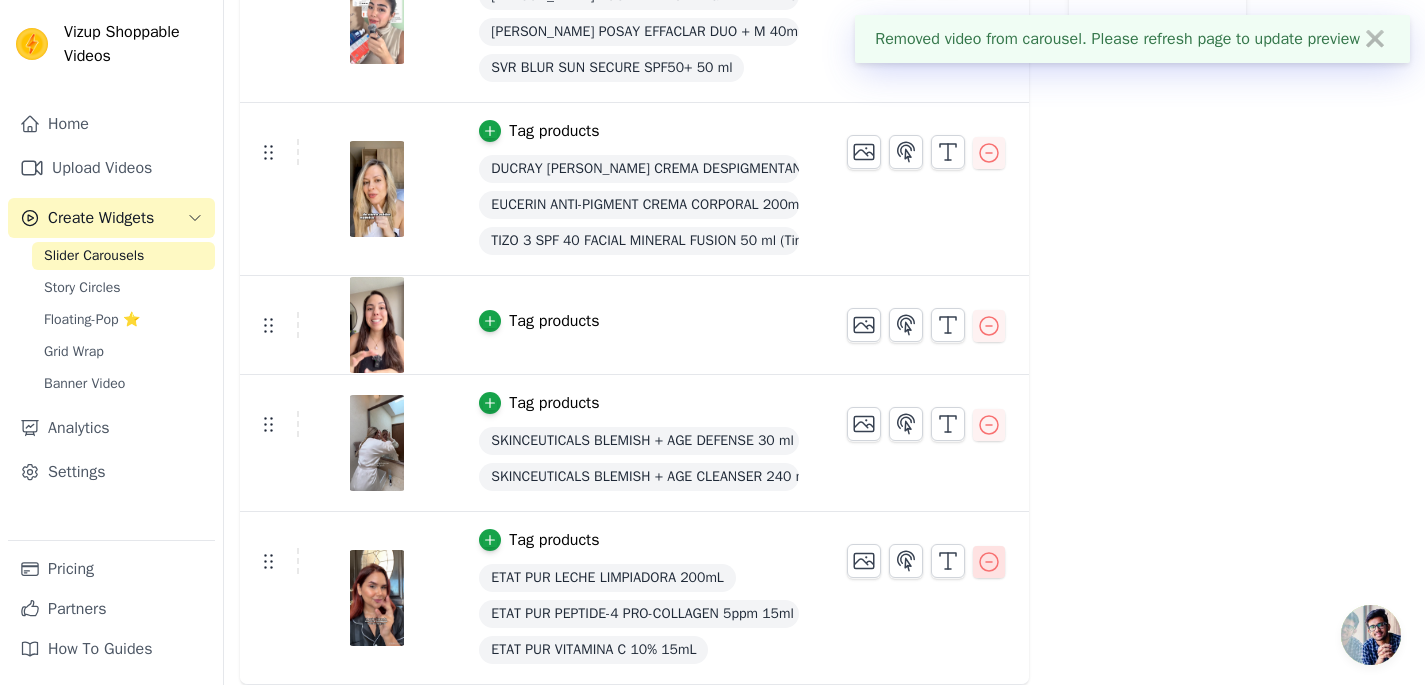 click 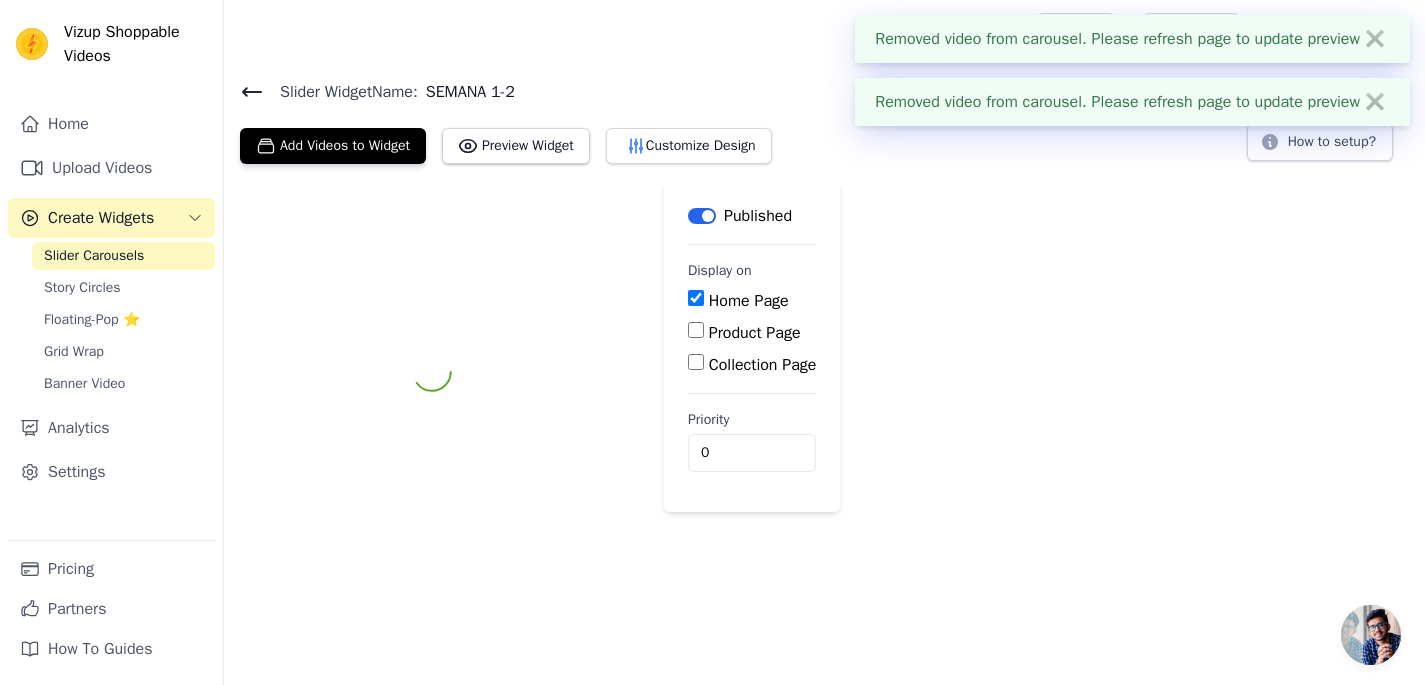 scroll, scrollTop: 0, scrollLeft: 0, axis: both 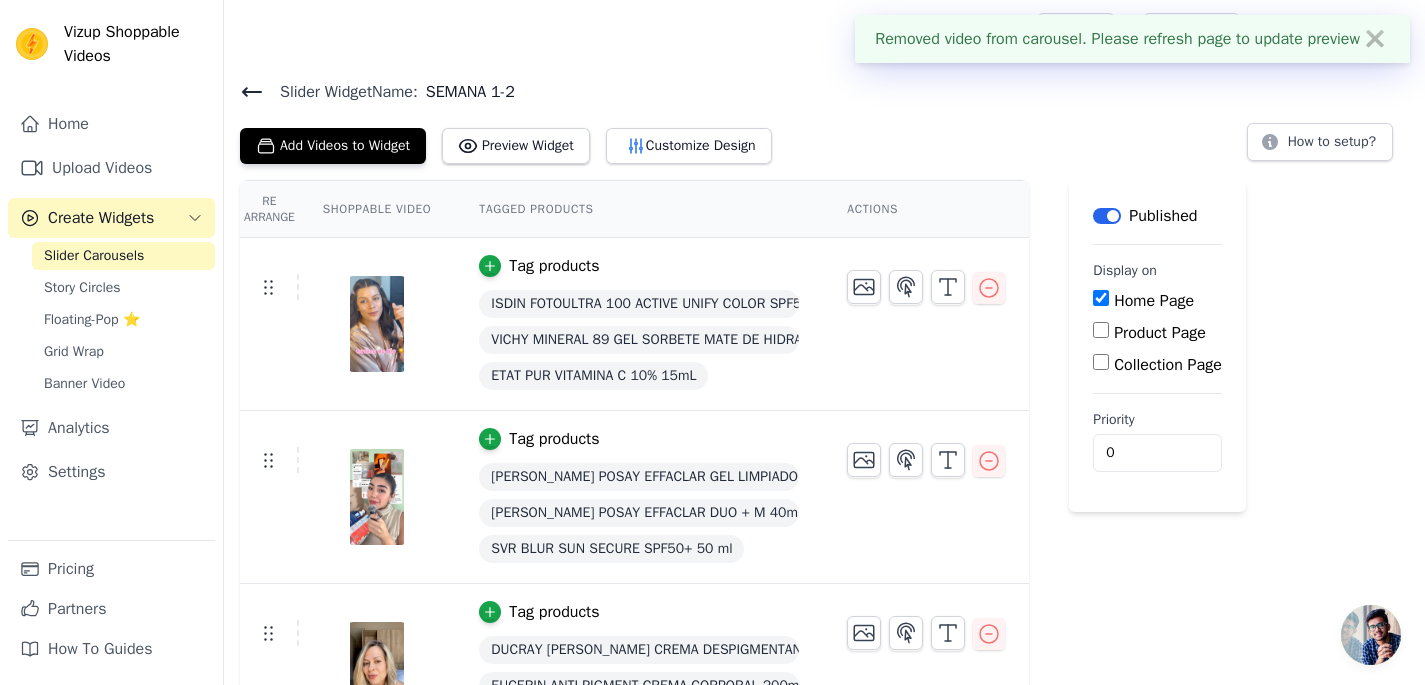 click on "Add Videos to Widget
Preview Widget       Customize Design
How to setup?" at bounding box center [824, 142] 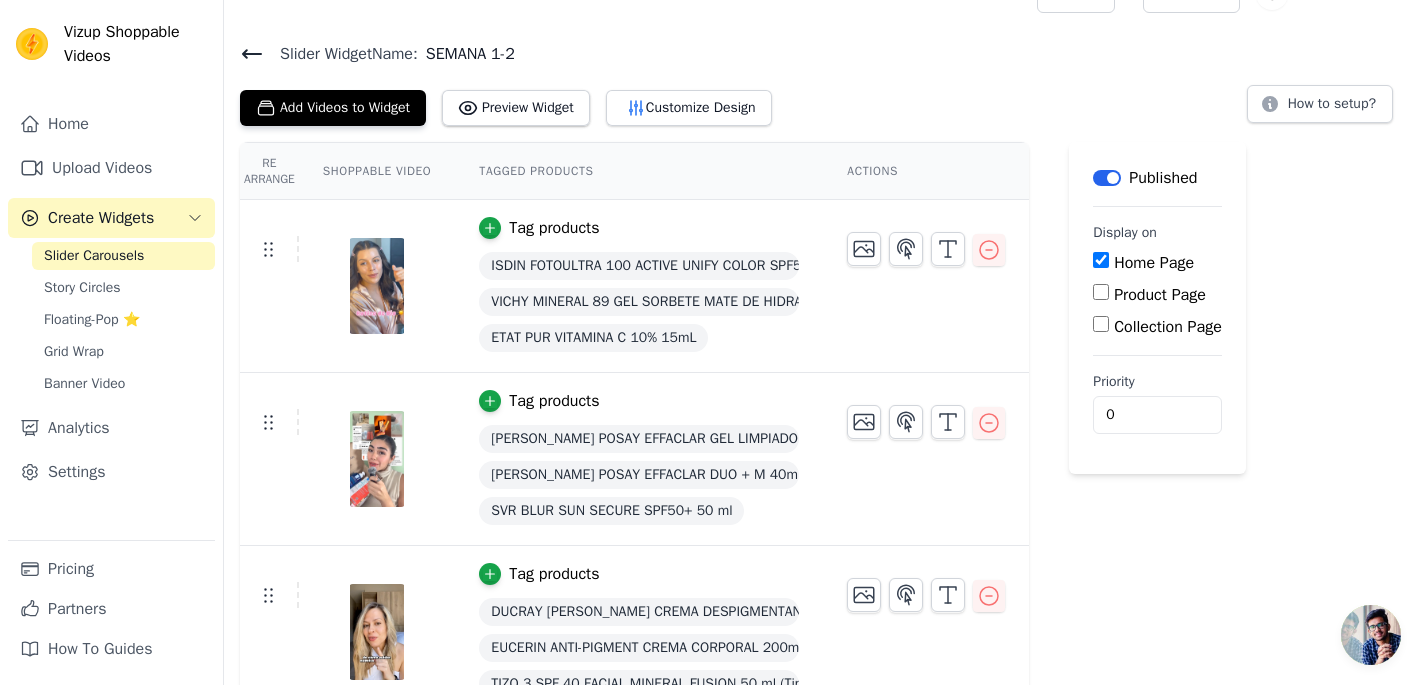 scroll, scrollTop: 0, scrollLeft: 0, axis: both 